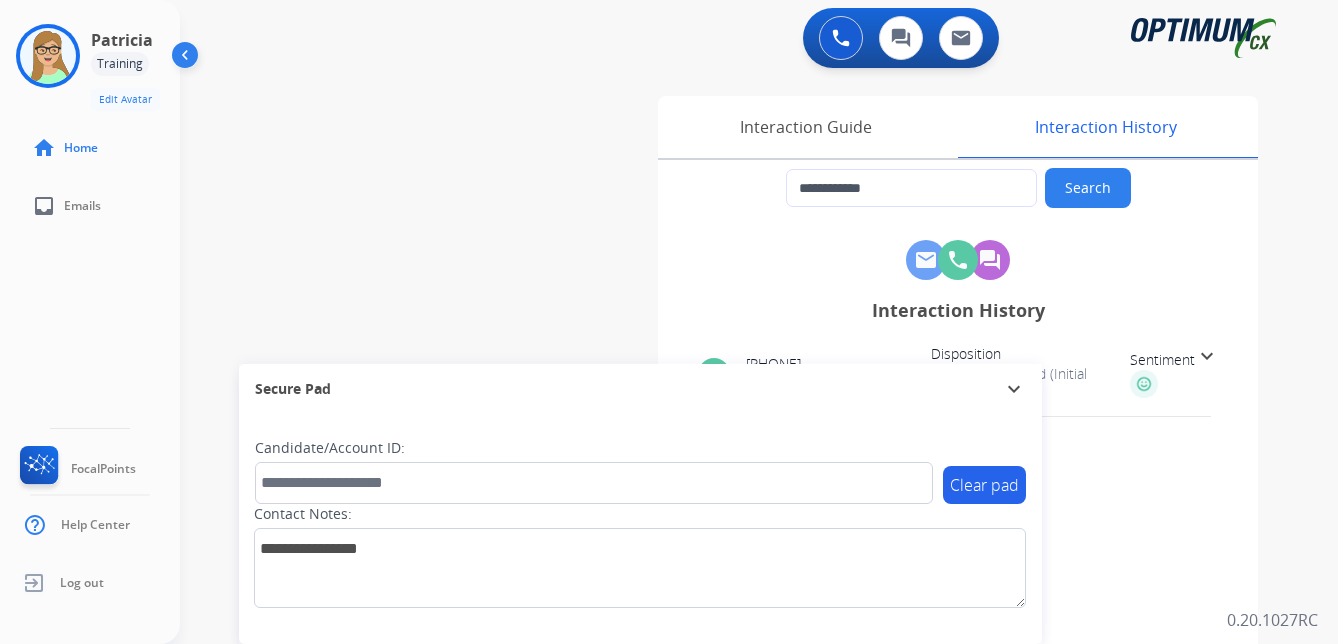 scroll, scrollTop: 0, scrollLeft: 0, axis: both 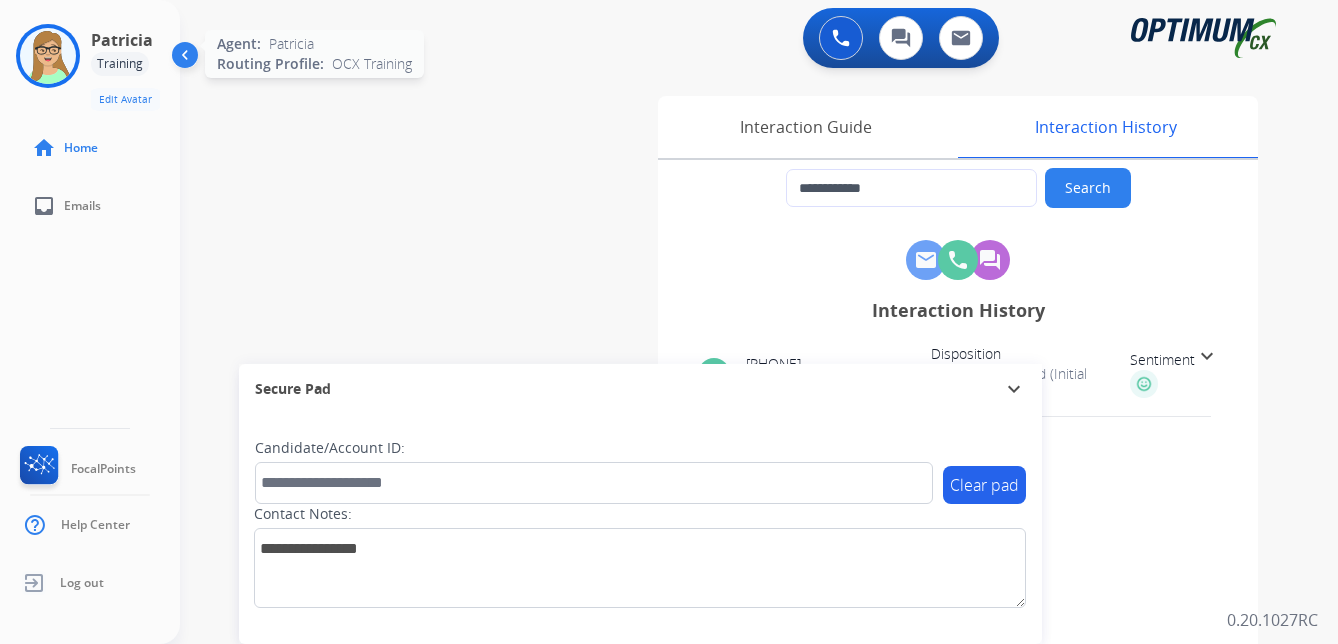 click at bounding box center (48, 56) 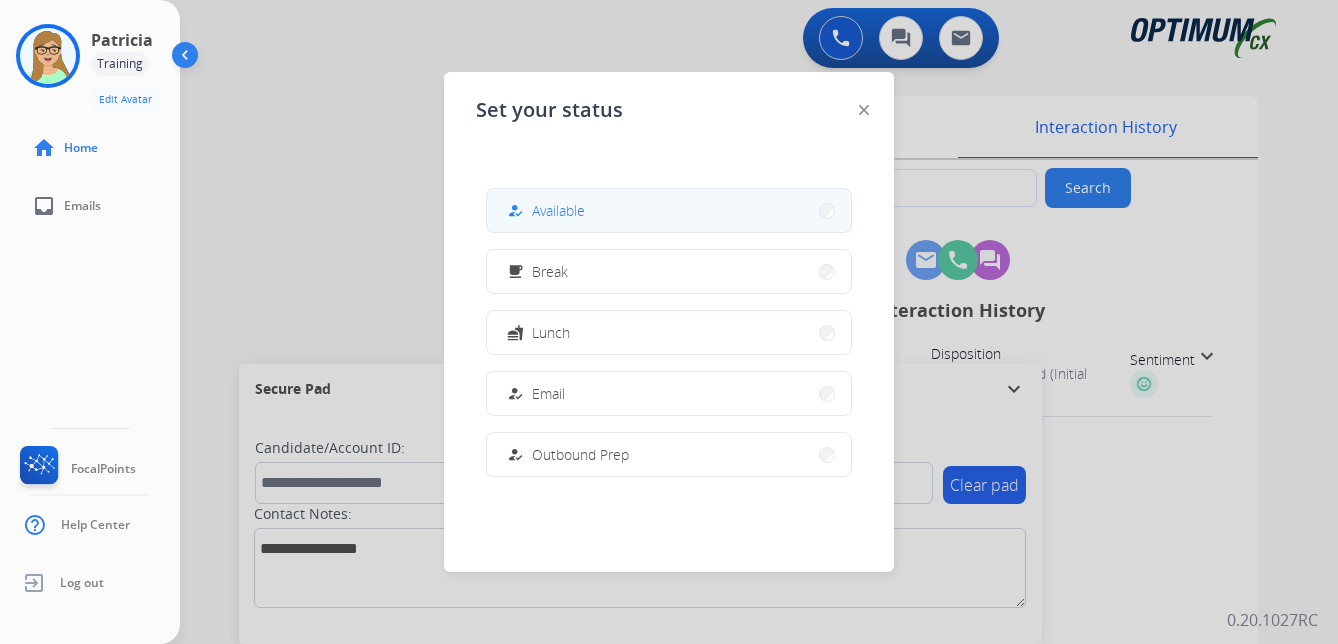 click on "how_to_reg Available" at bounding box center [544, 211] 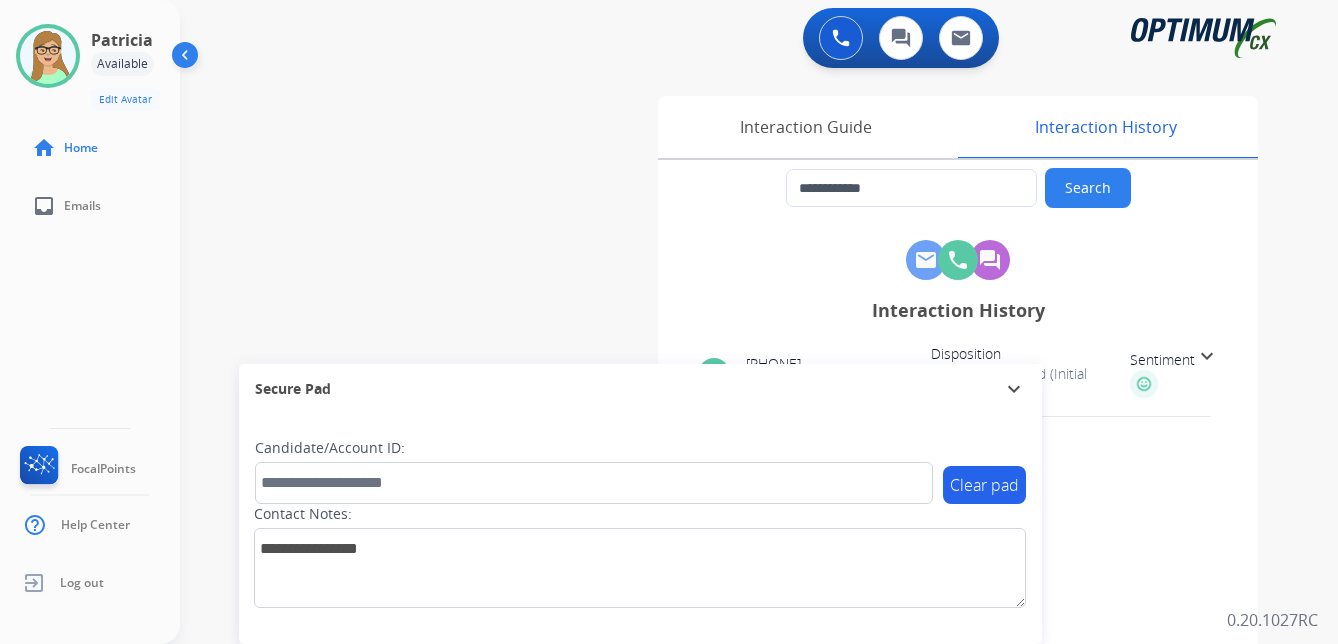 click on "**********" at bounding box center (735, 489) 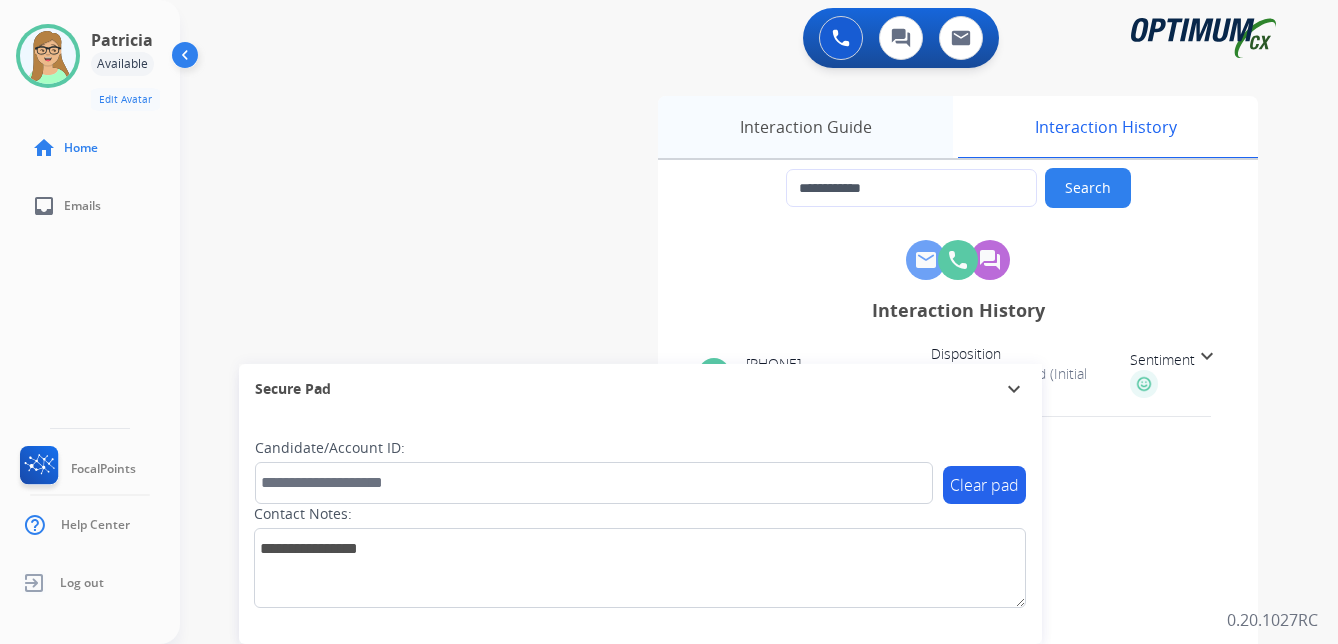 click on "Interaction Guide" at bounding box center (805, 127) 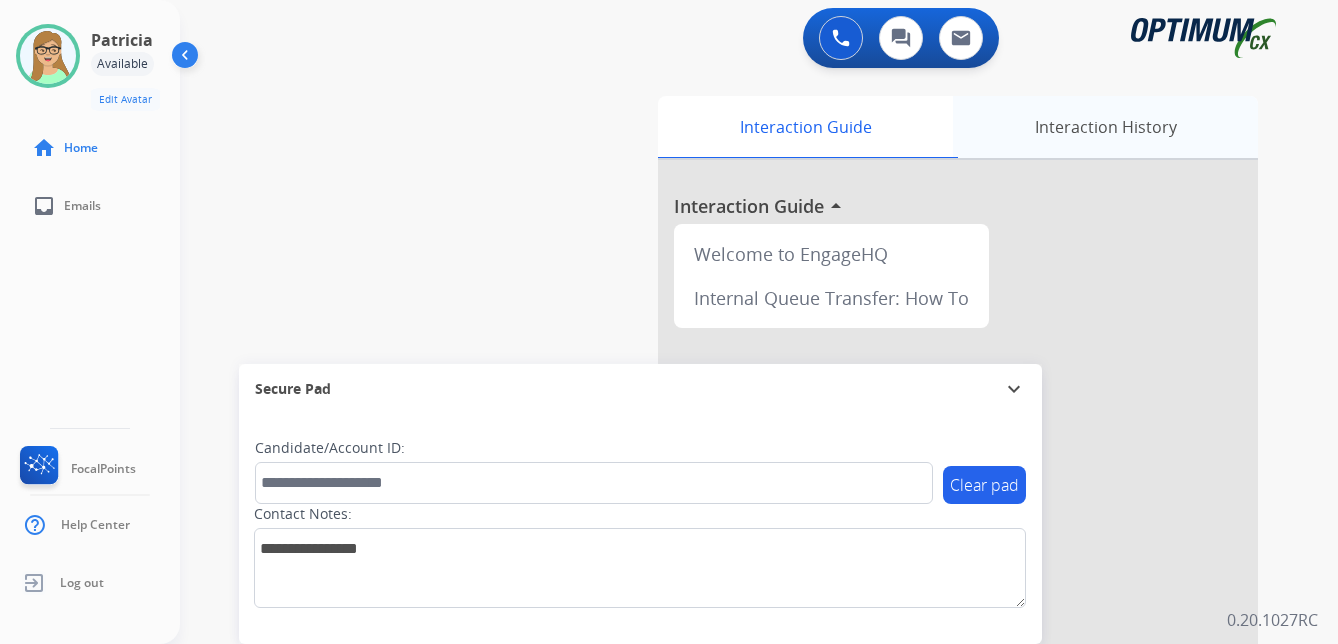 click on "Interaction History" at bounding box center [1105, 127] 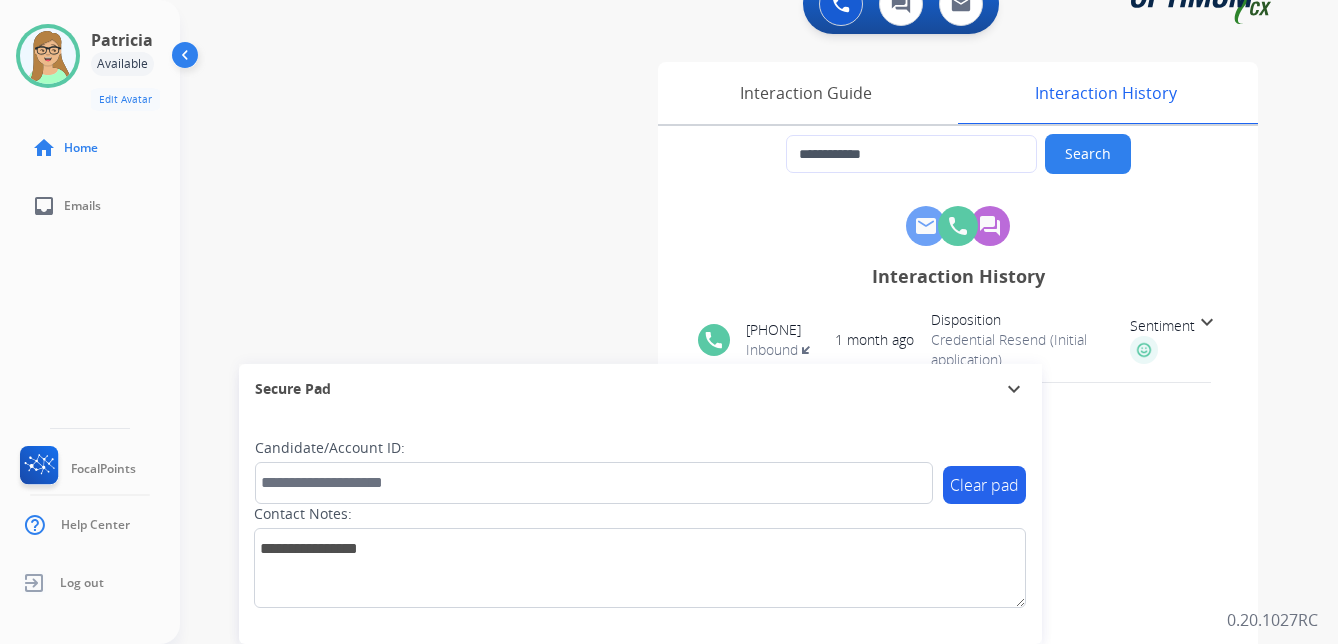 scroll, scrollTop: 0, scrollLeft: 0, axis: both 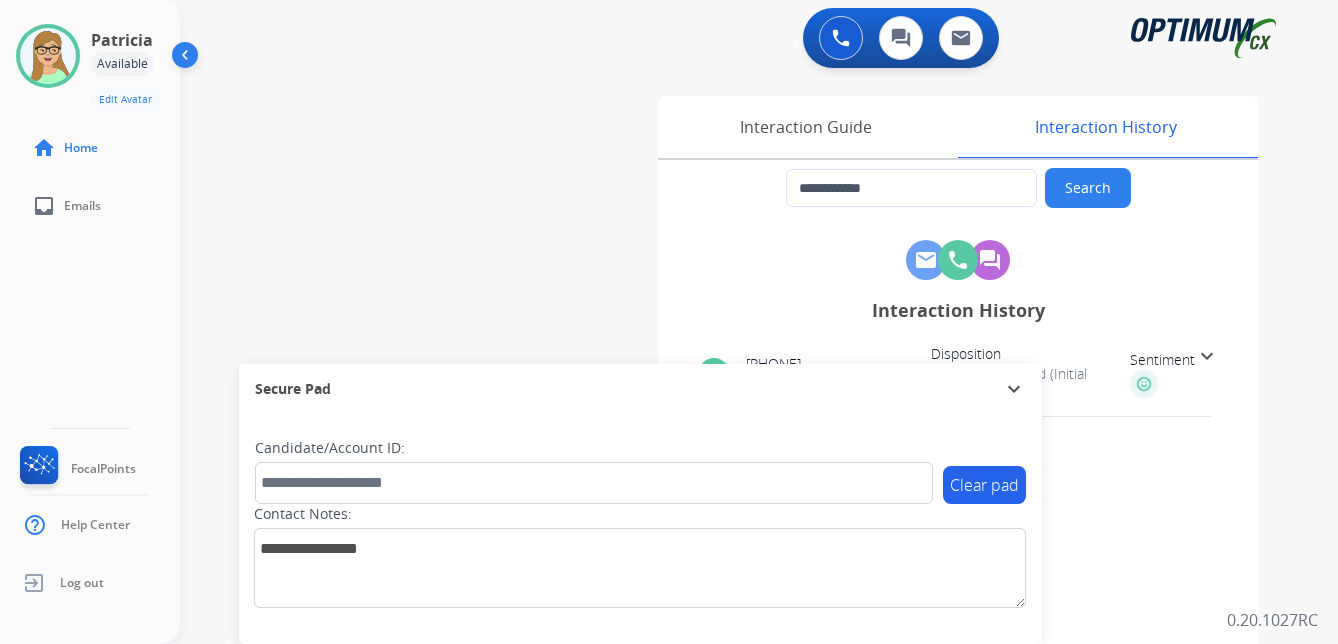 click on "Sentiment" at bounding box center (1162, 360) 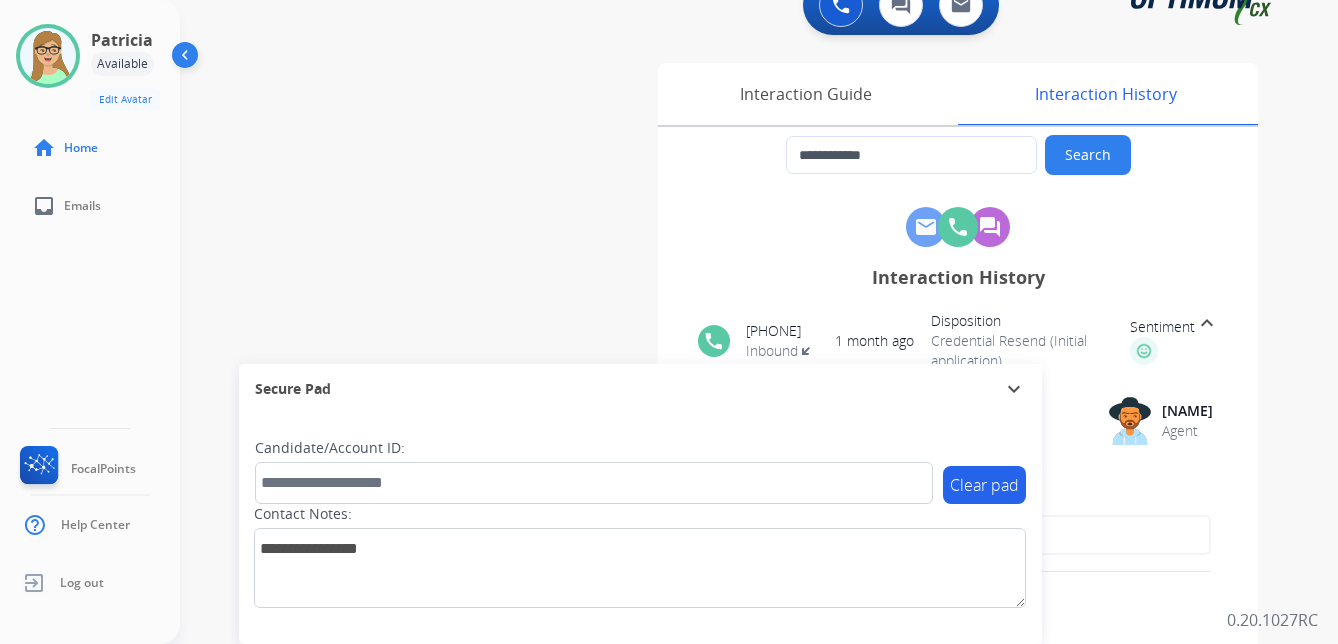 scroll, scrollTop: 0, scrollLeft: 0, axis: both 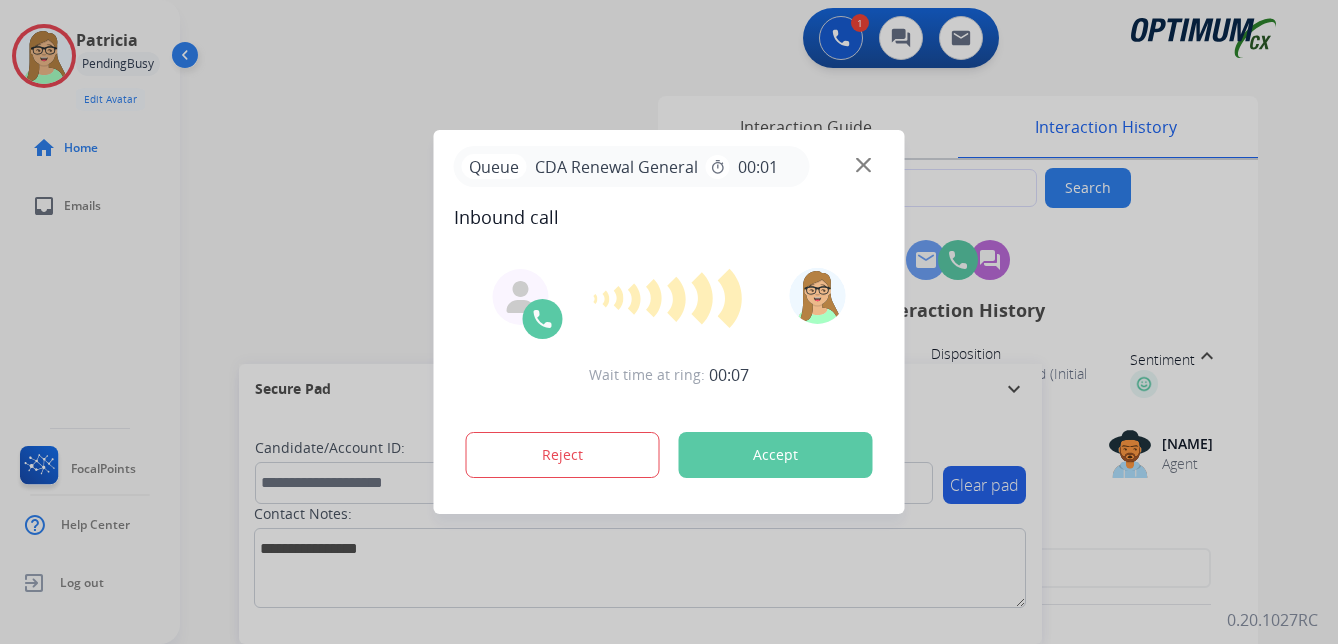 type on "**********" 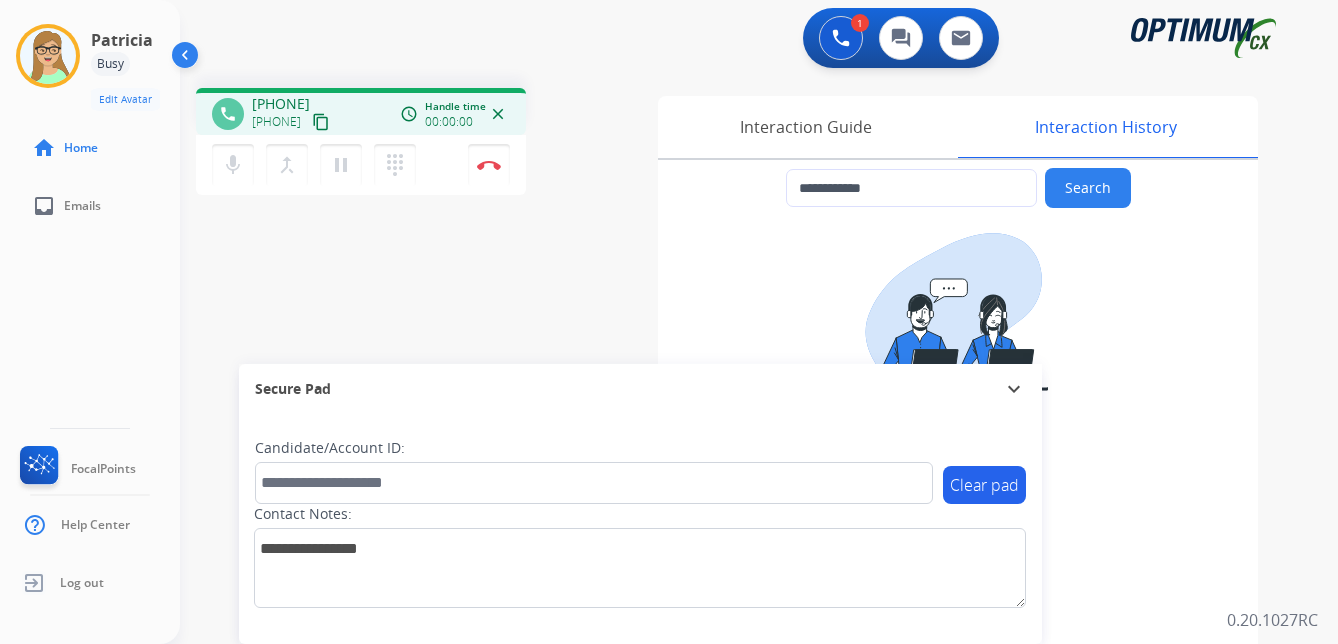 click on "content_copy" at bounding box center (321, 122) 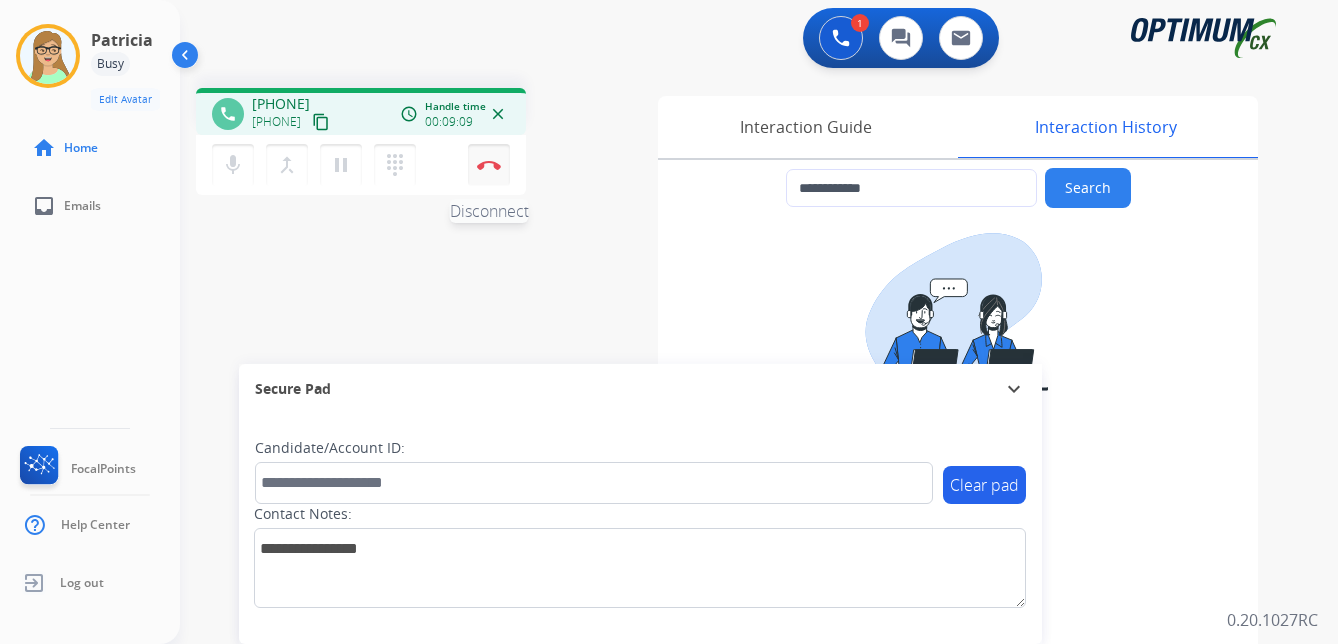 click at bounding box center (489, 165) 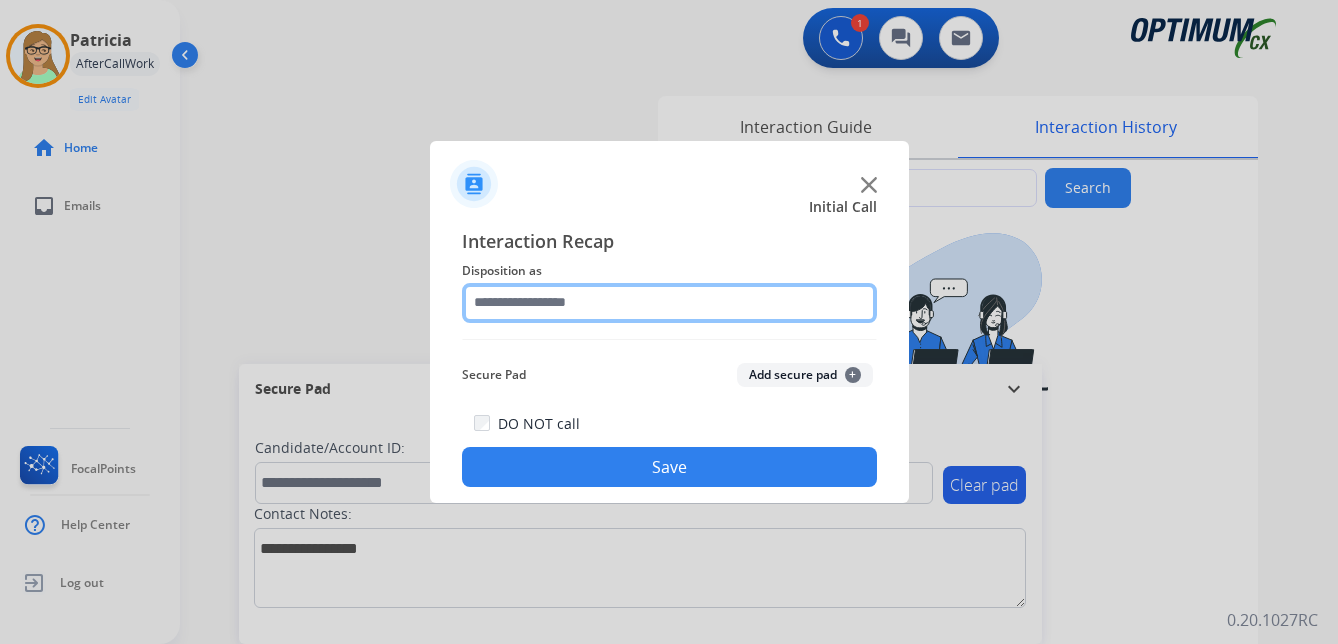 click 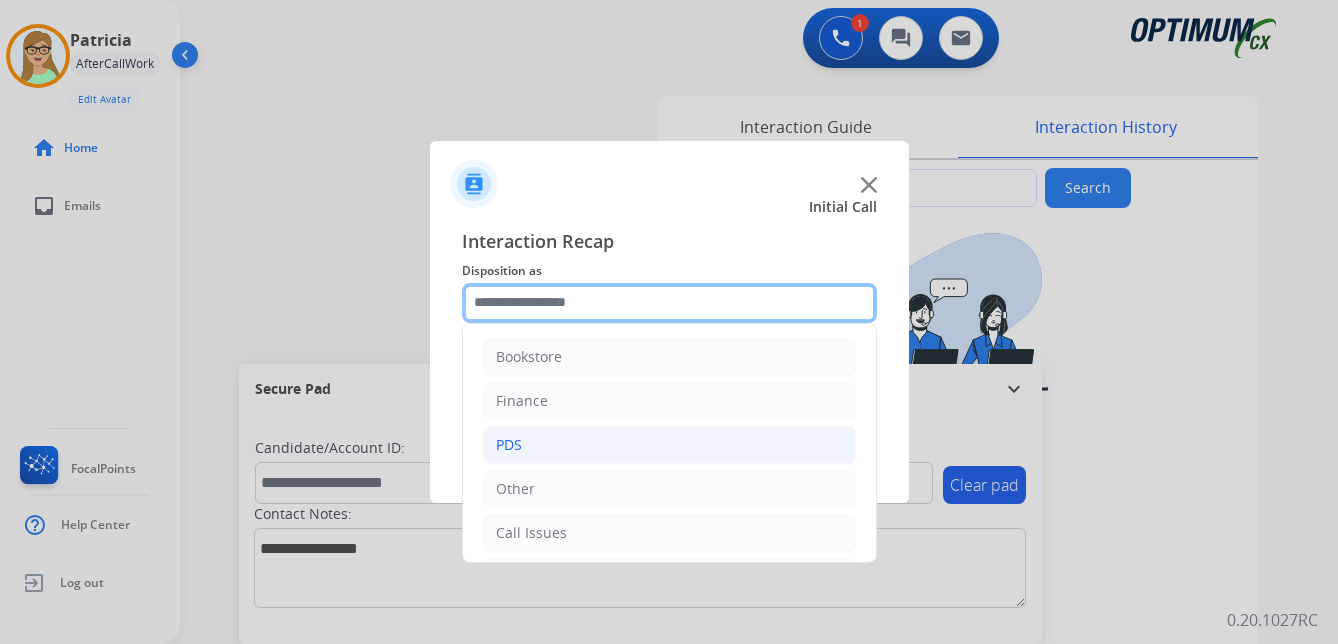 scroll, scrollTop: 136, scrollLeft: 0, axis: vertical 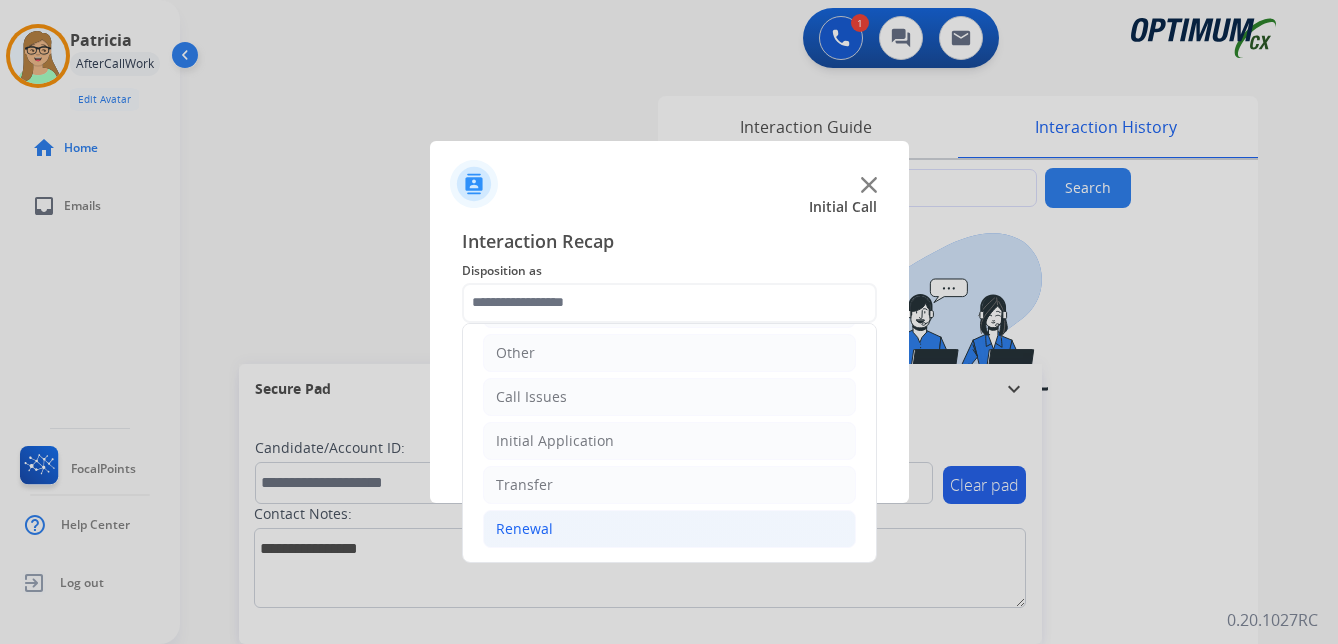 click on "Renewal" 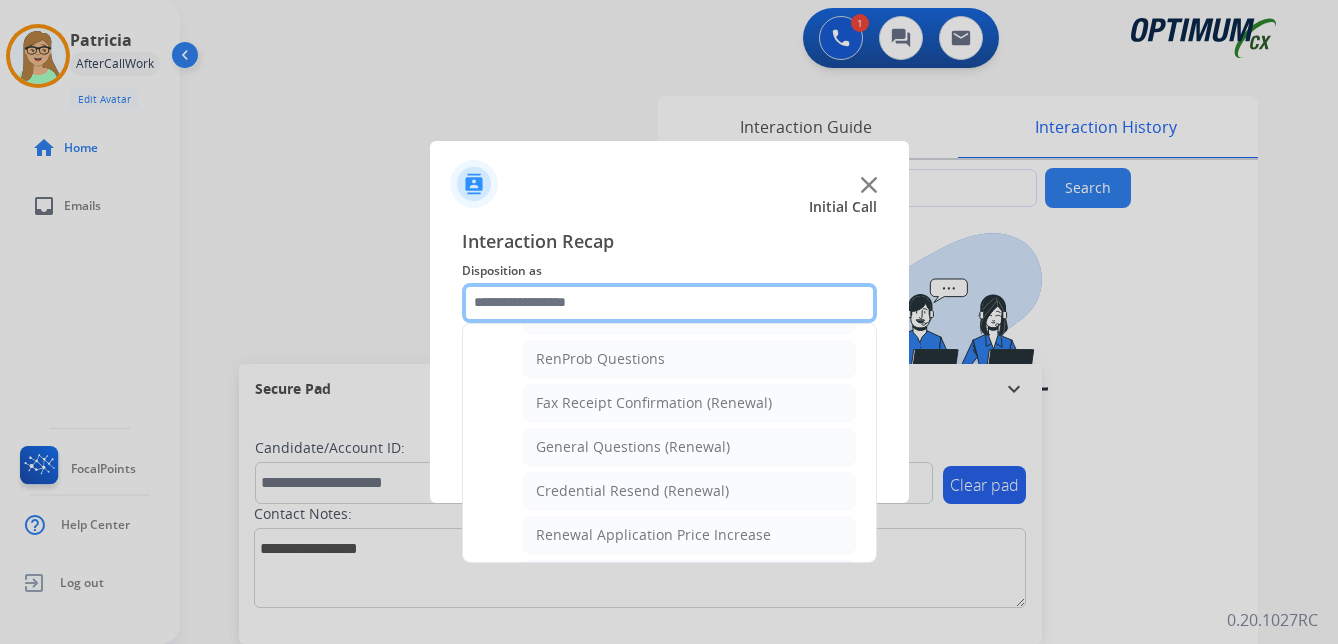 scroll, scrollTop: 536, scrollLeft: 0, axis: vertical 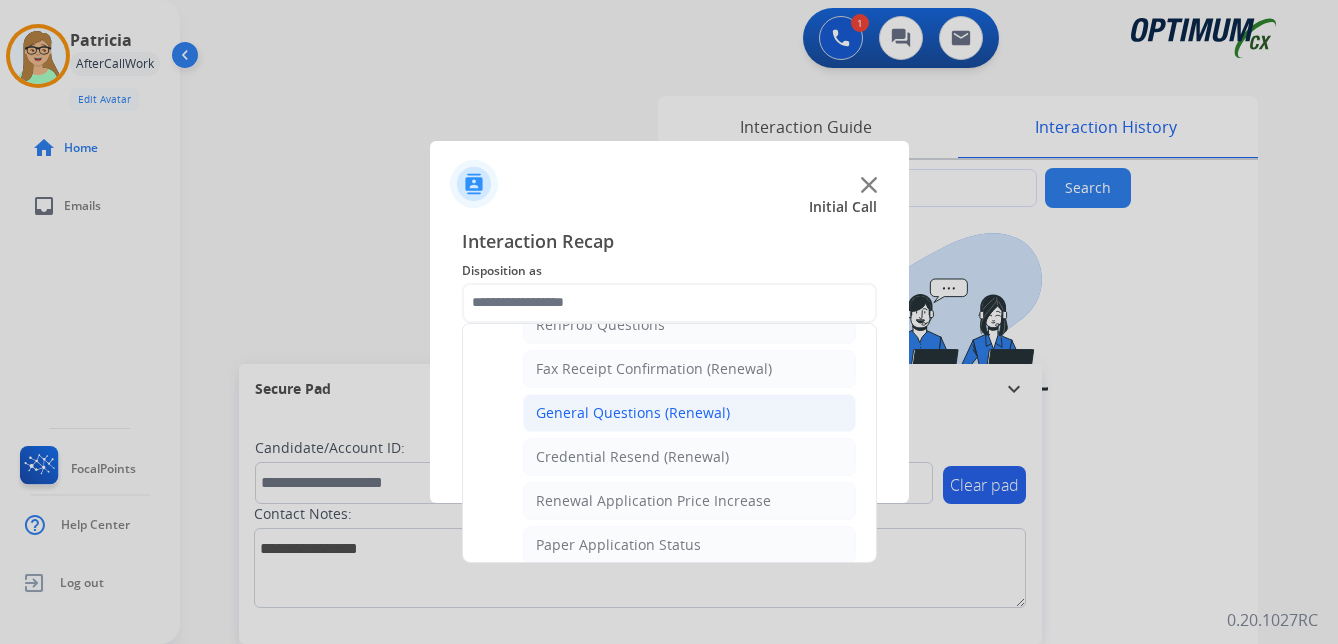 click on "General Questions (Renewal)" 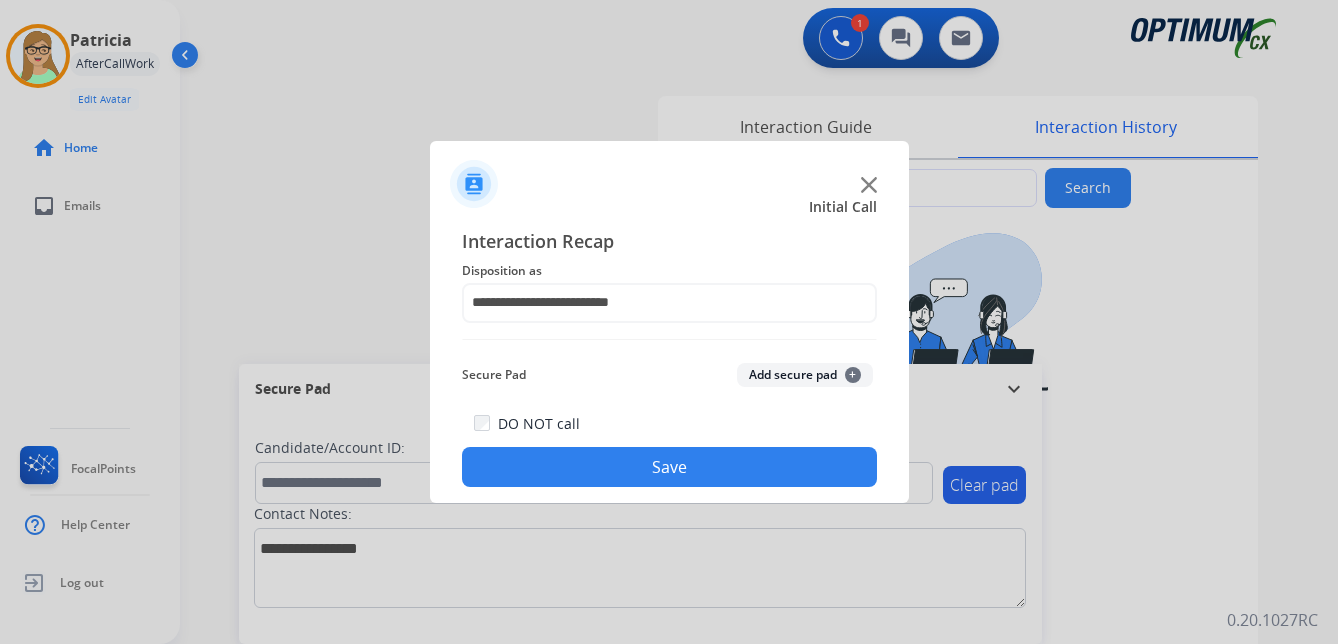 click on "Save" 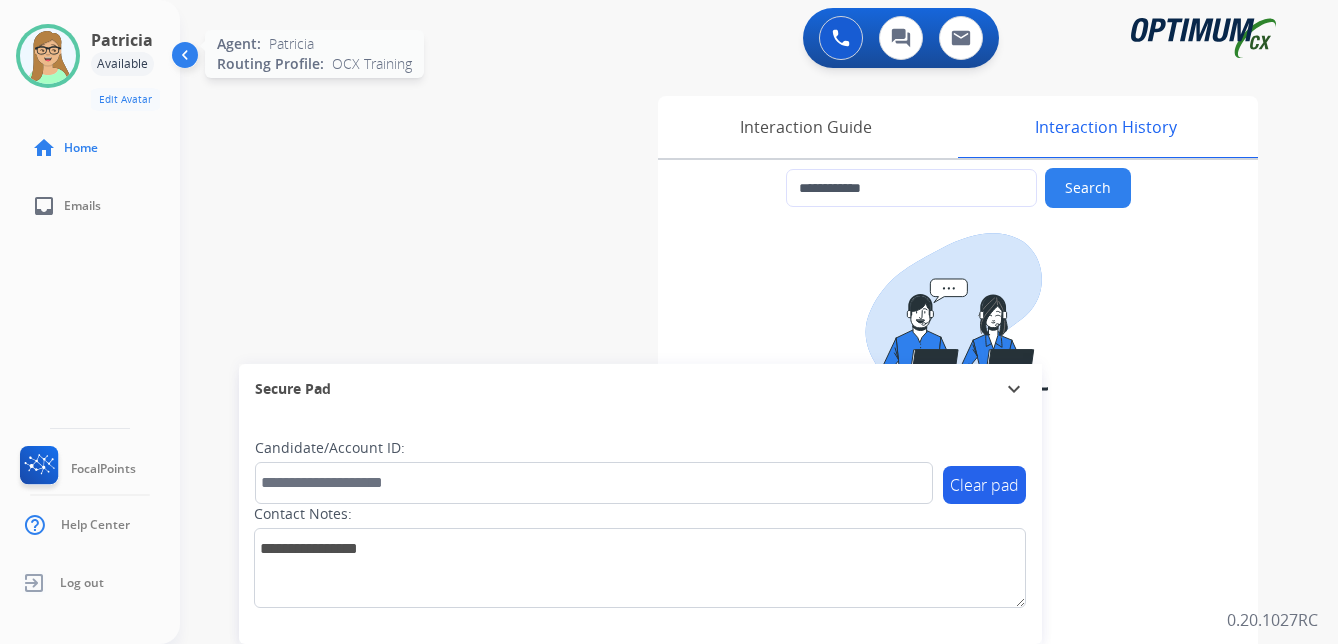 click at bounding box center [48, 56] 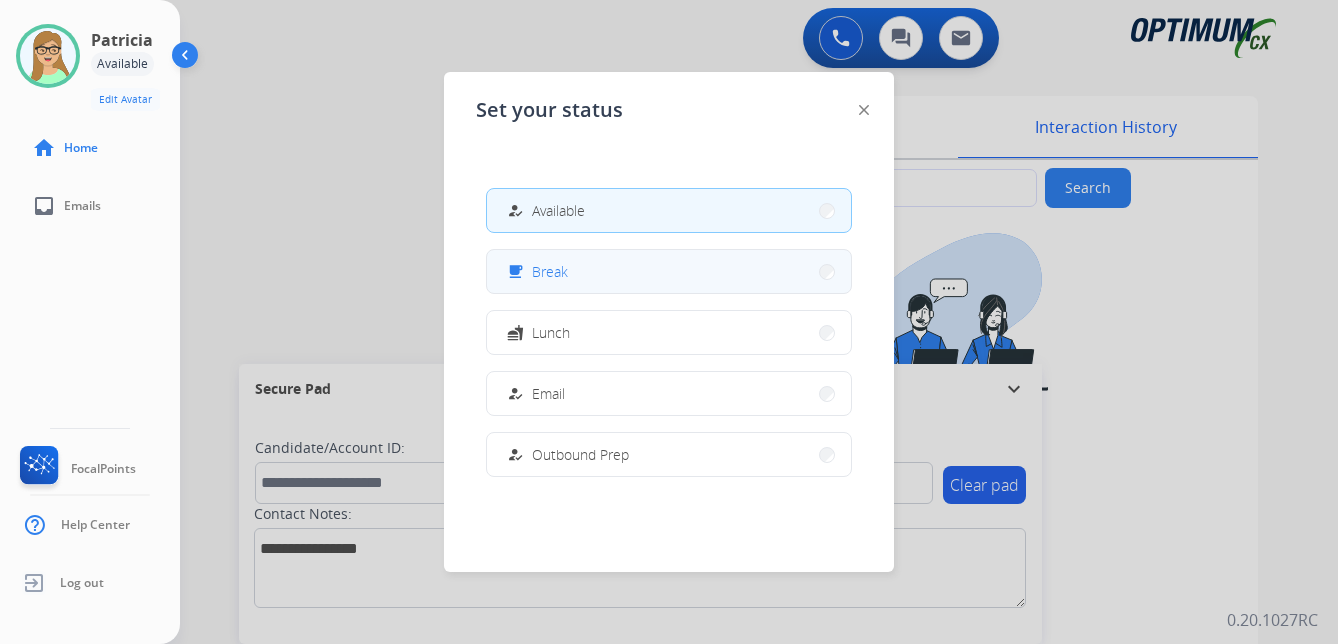 click on "Break" at bounding box center (550, 271) 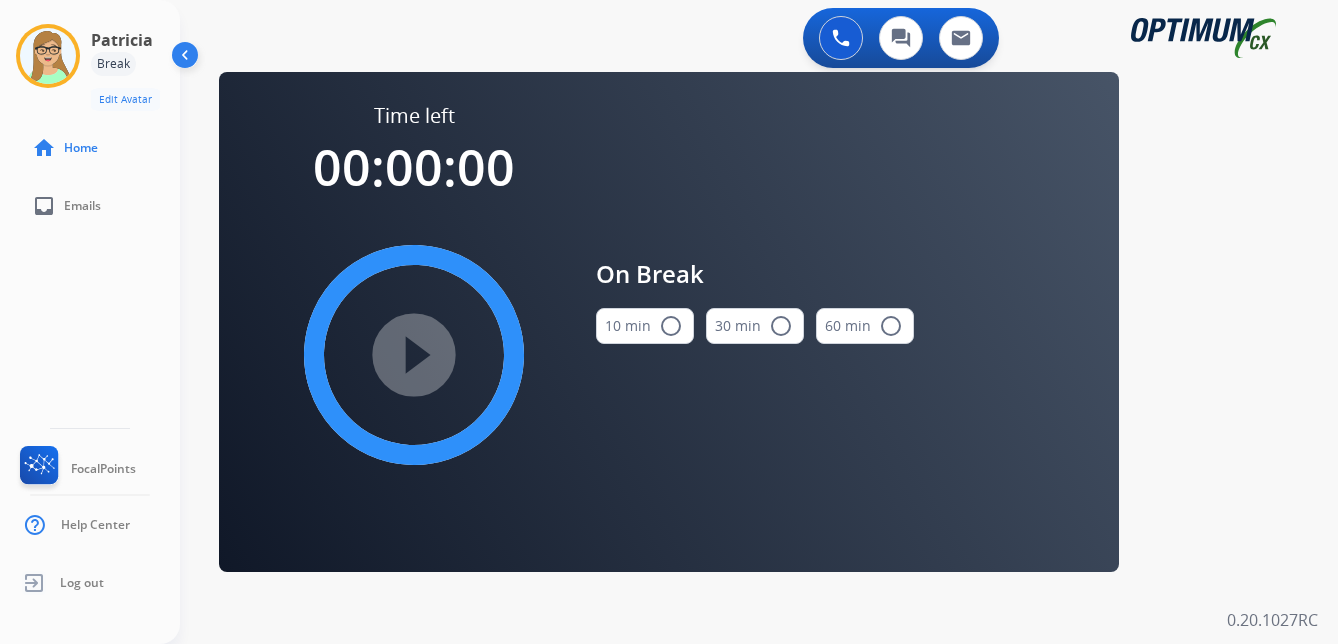 drag, startPoint x: 675, startPoint y: 326, endPoint x: 612, endPoint y: 326, distance: 63 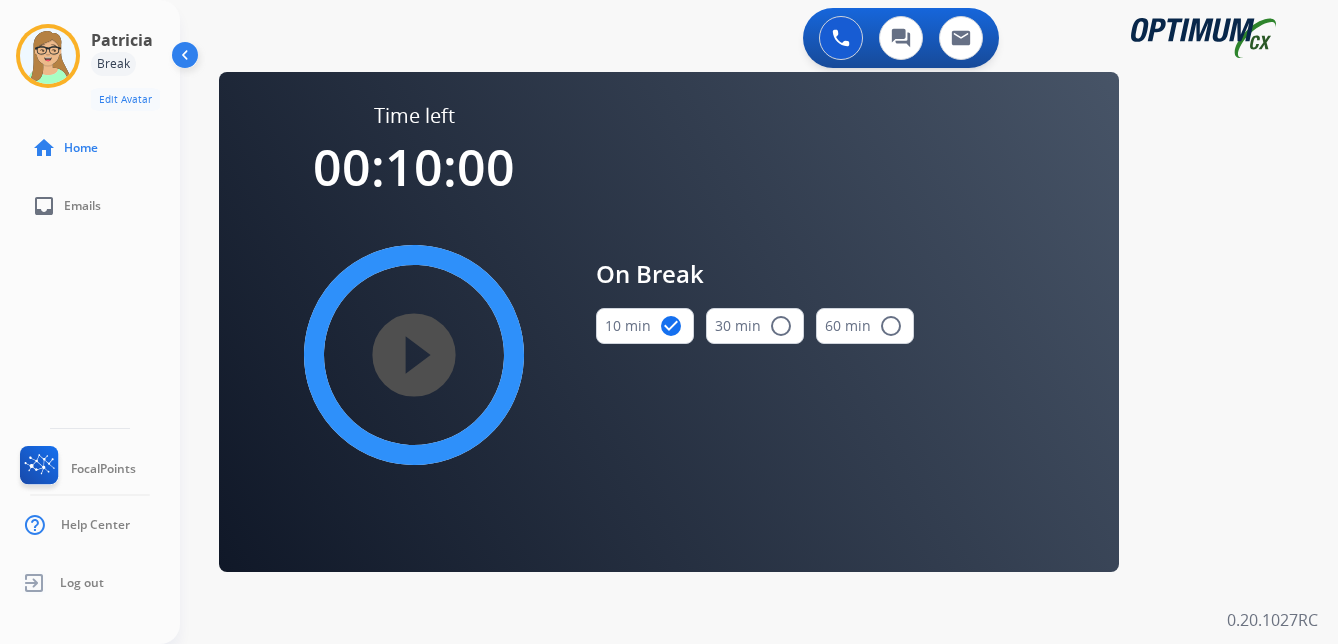 click on "play_circle_filled" at bounding box center [414, 355] 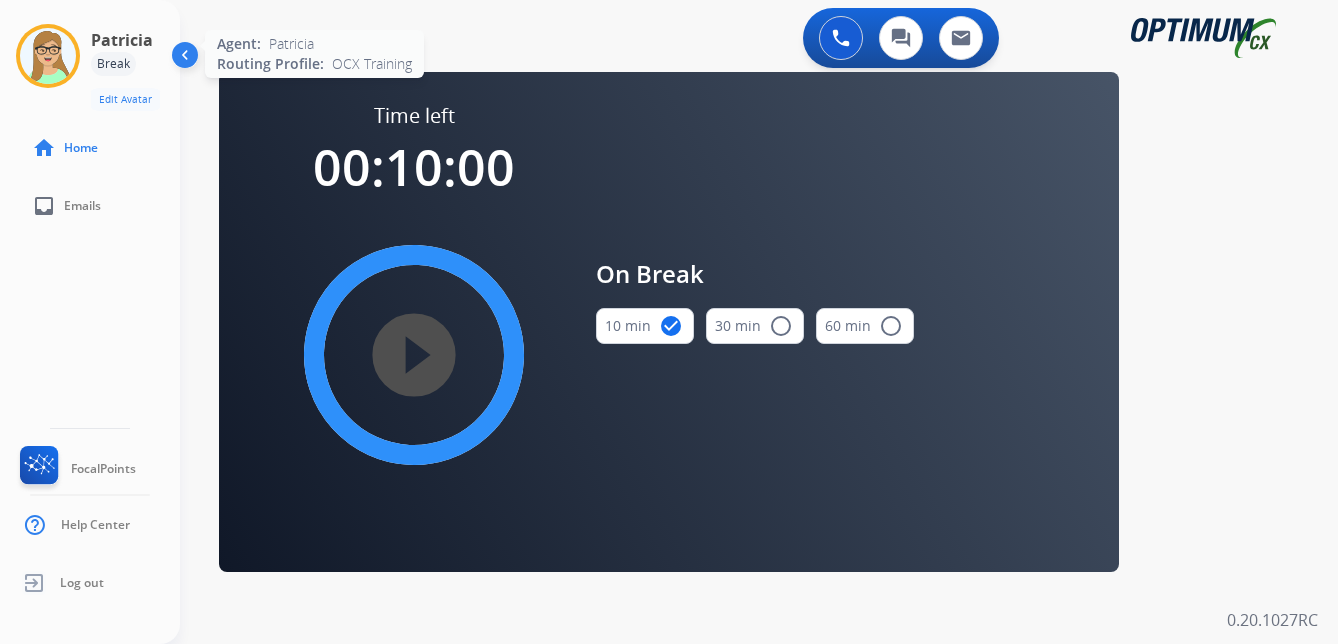 click at bounding box center (48, 56) 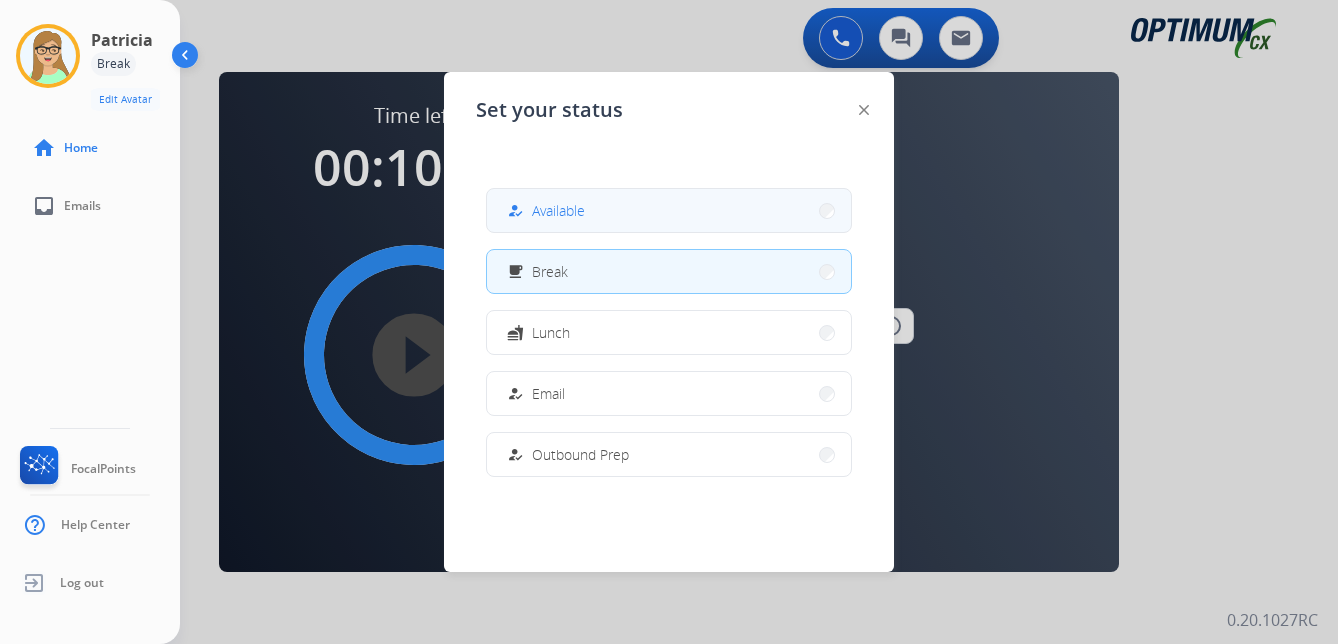 click on "how_to_reg Available" at bounding box center [669, 210] 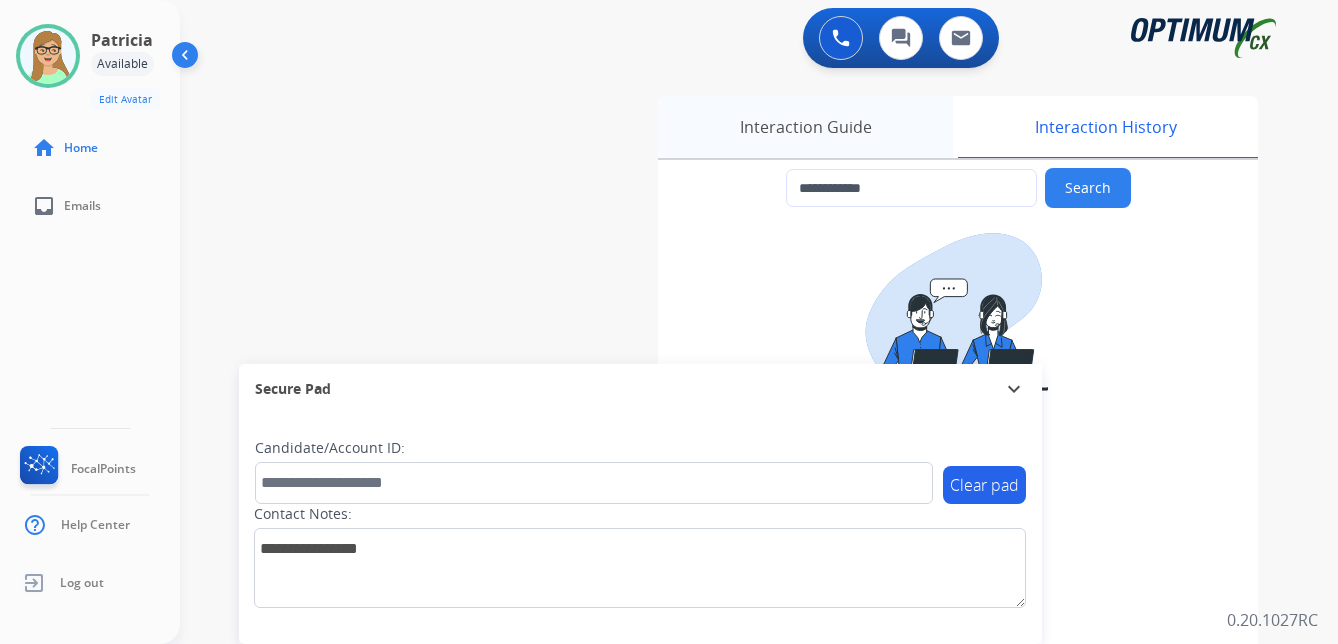 click on "Interaction Guide" at bounding box center (805, 127) 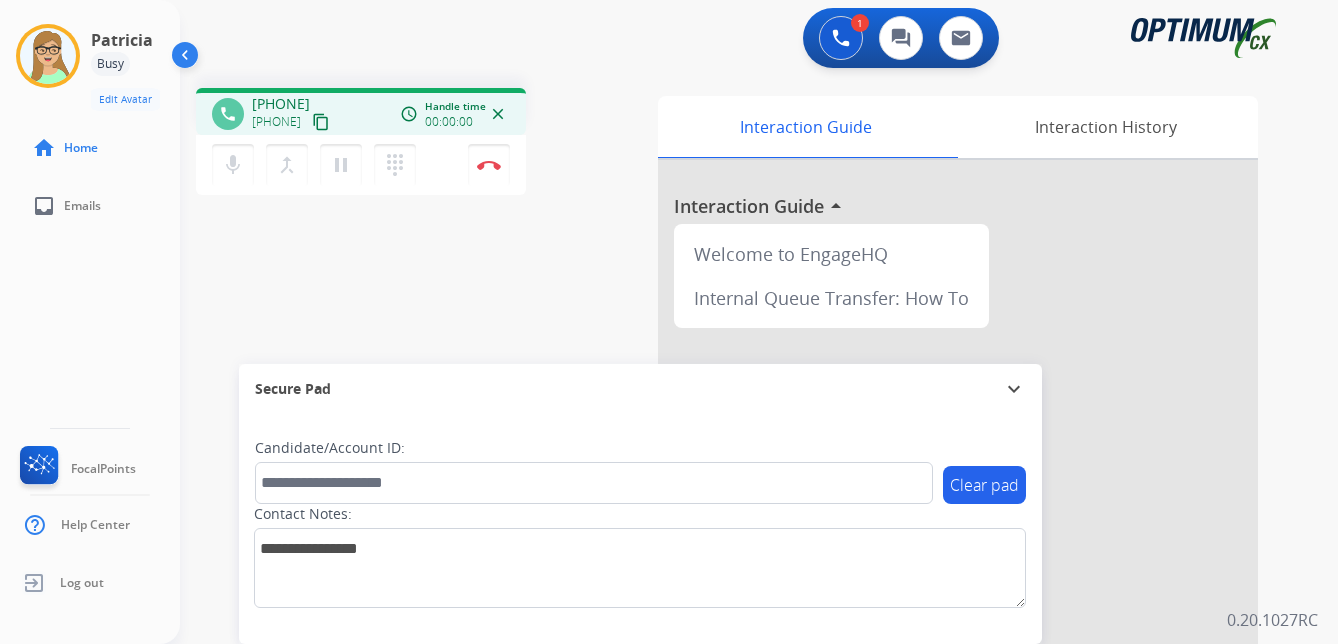 click on "content_copy" at bounding box center [321, 122] 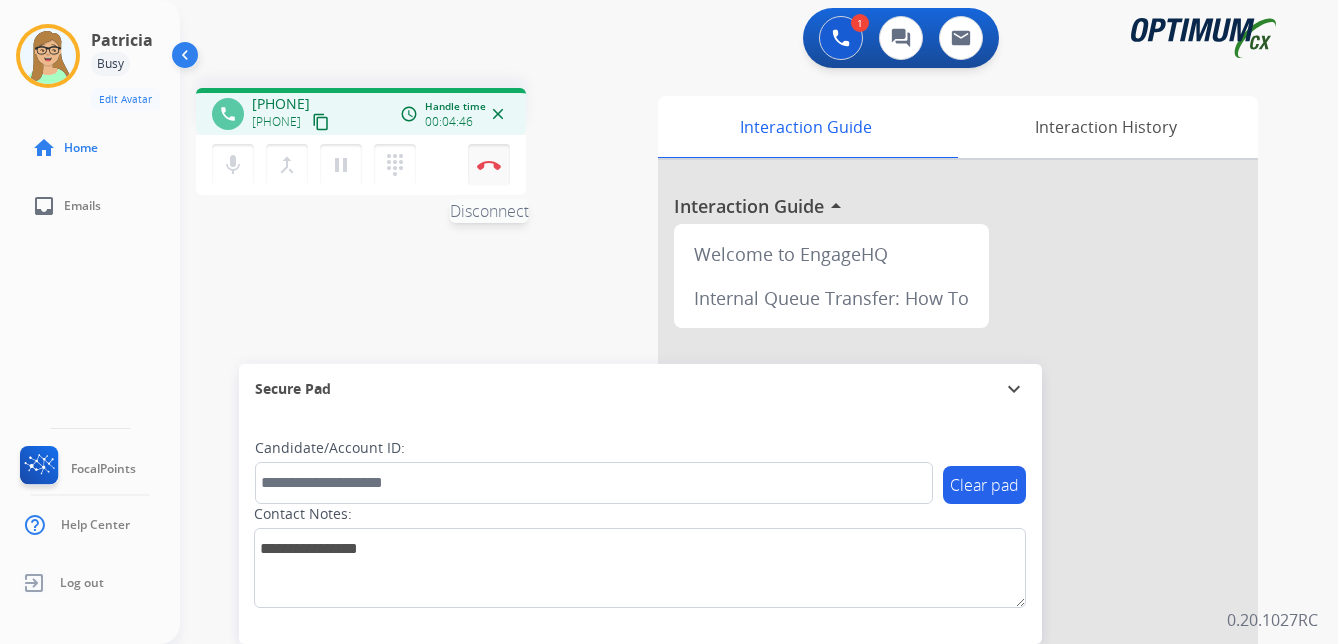 click on "Disconnect" at bounding box center [489, 165] 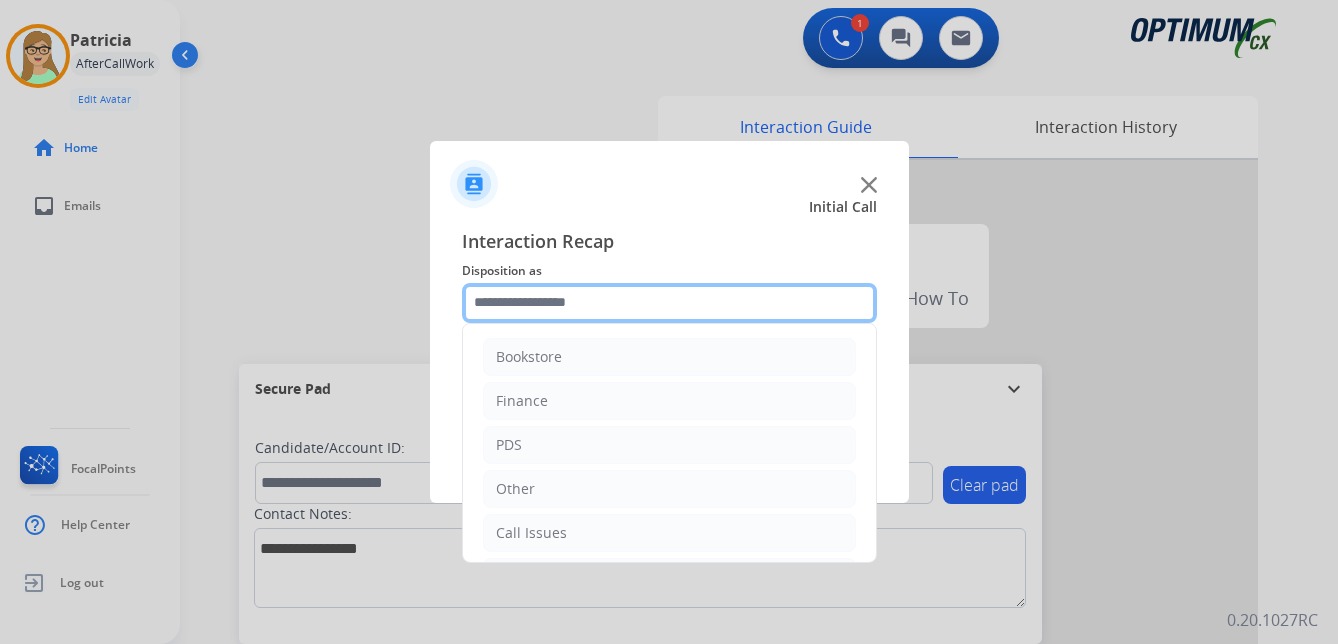 click 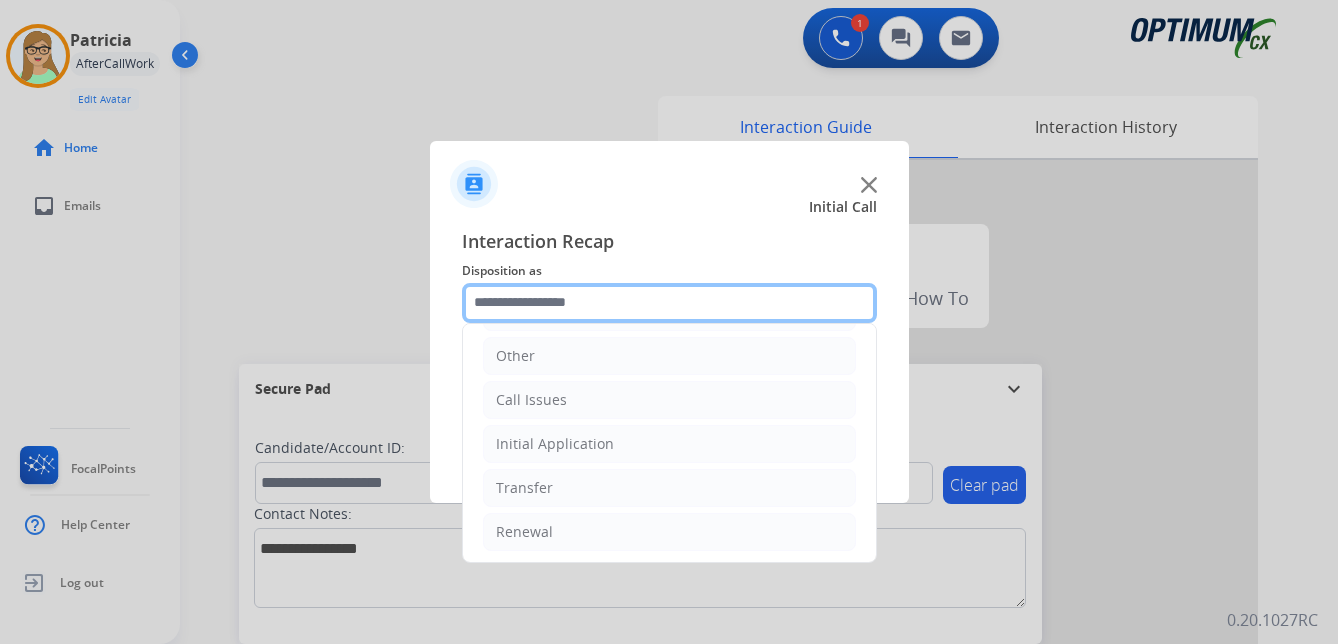 scroll, scrollTop: 136, scrollLeft: 0, axis: vertical 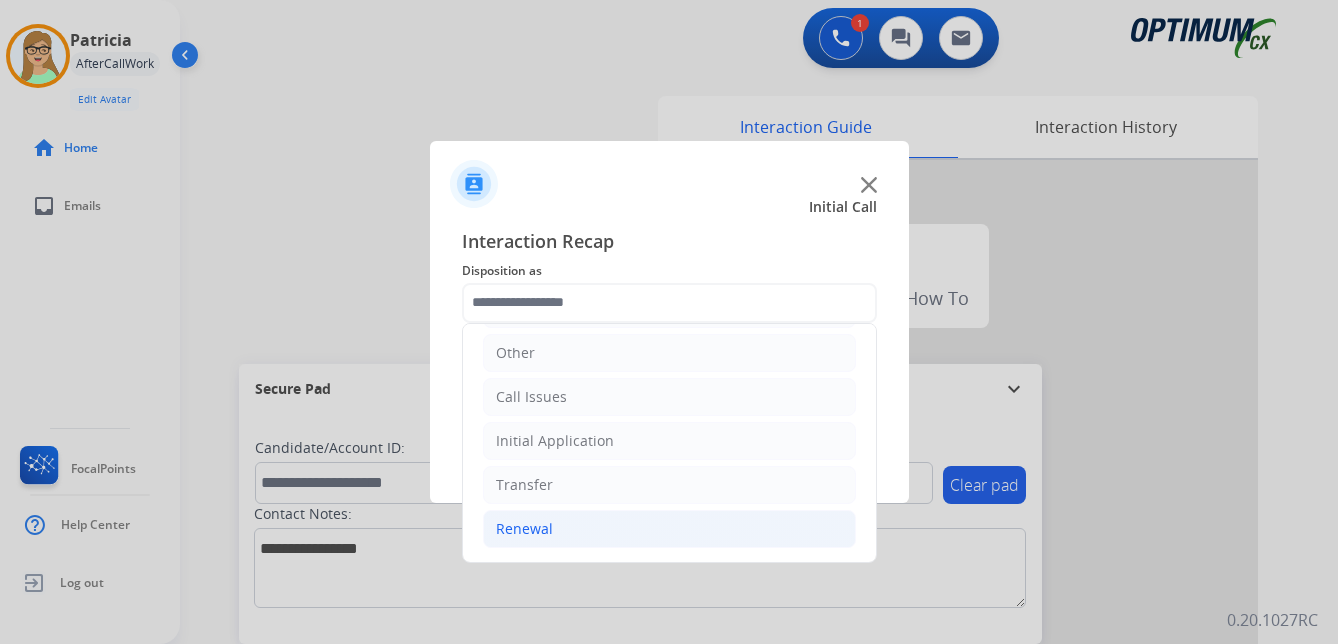 click on "Renewal" 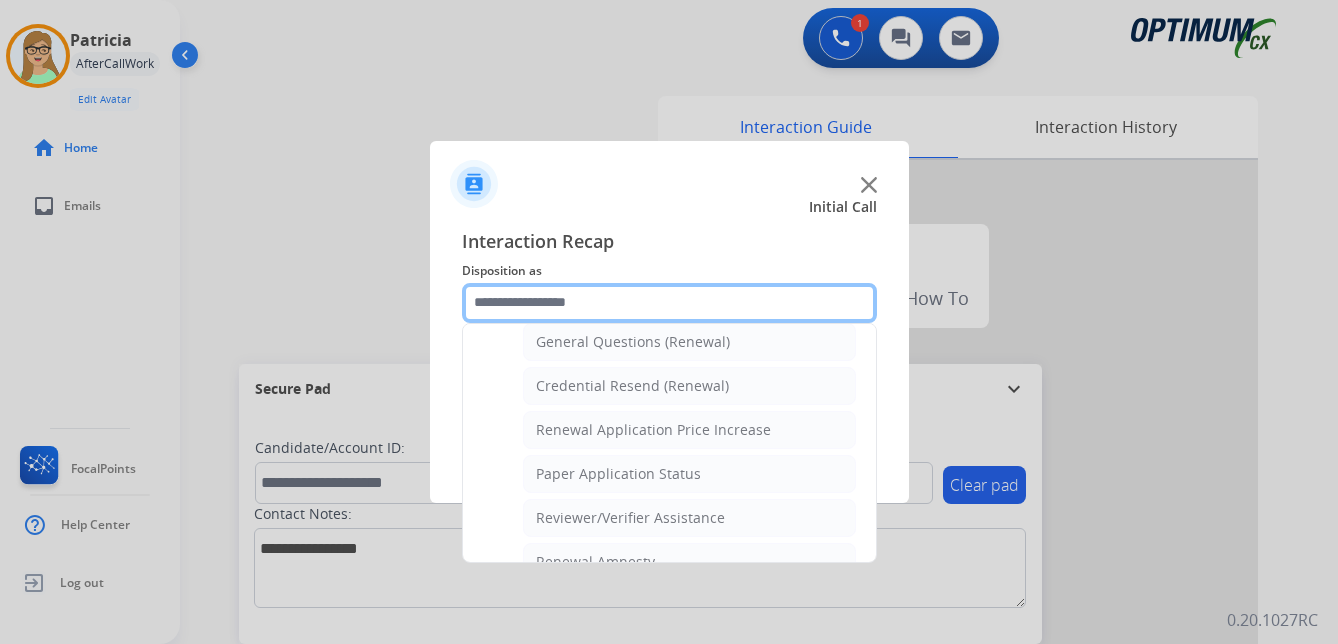 scroll, scrollTop: 572, scrollLeft: 0, axis: vertical 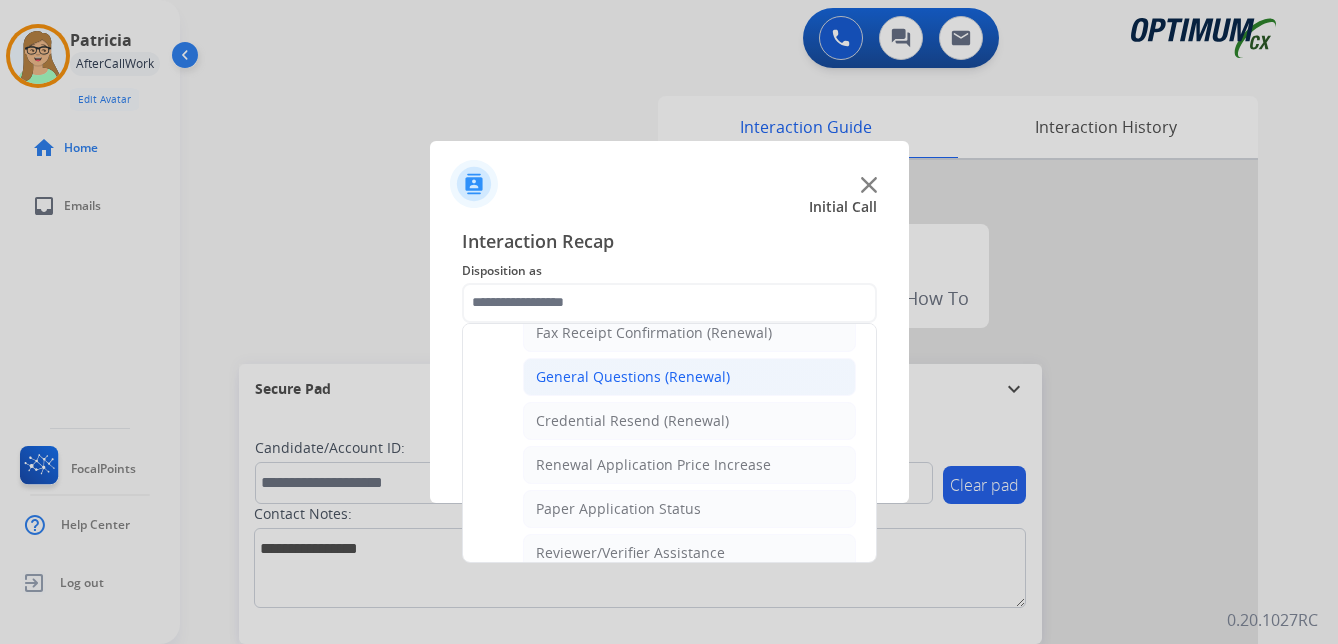 click on "General Questions (Renewal)" 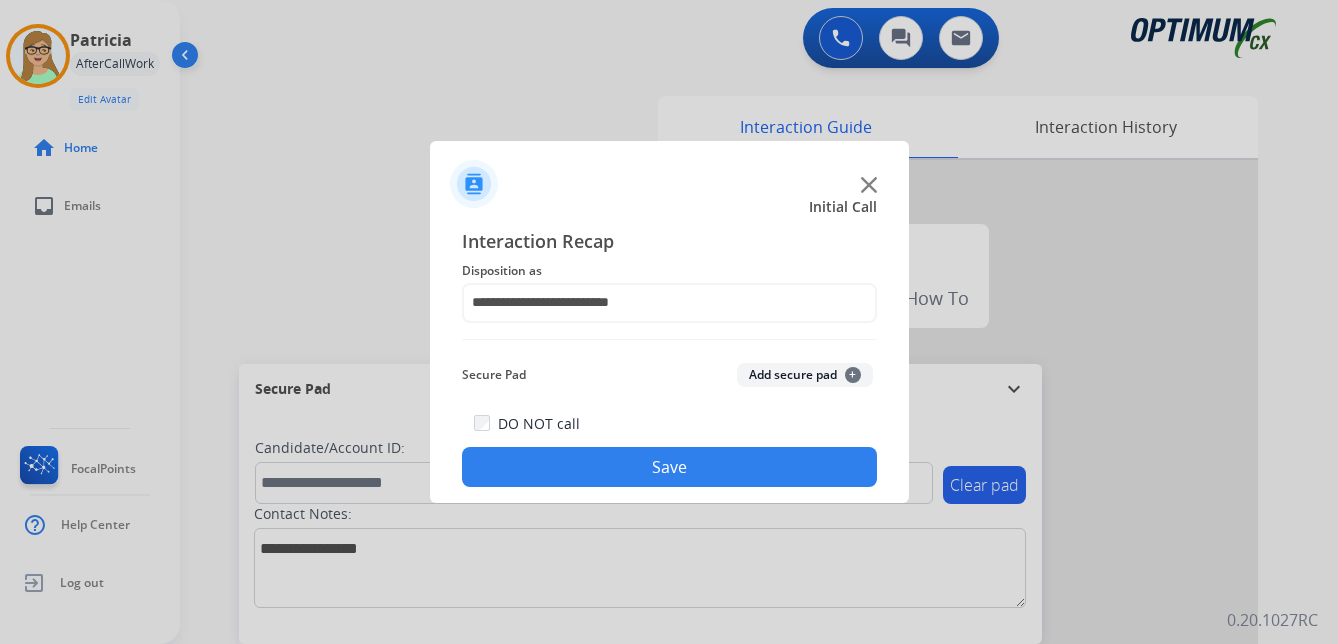 click on "Save" 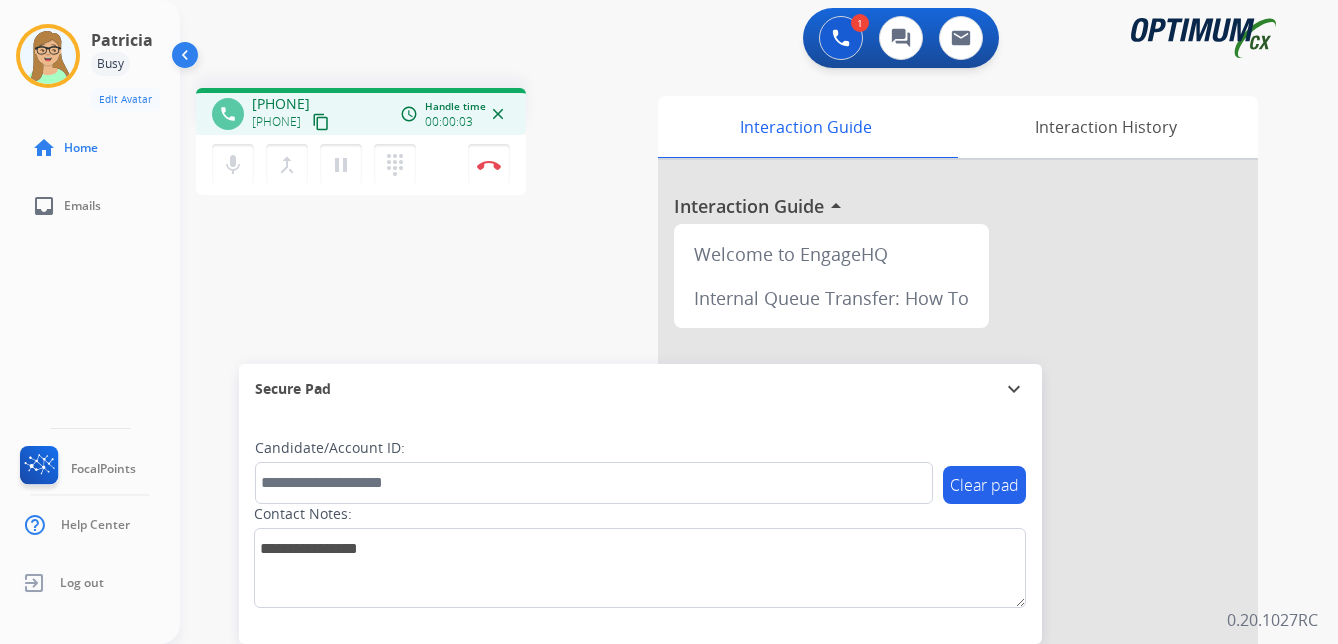 click on "content_copy" at bounding box center (321, 122) 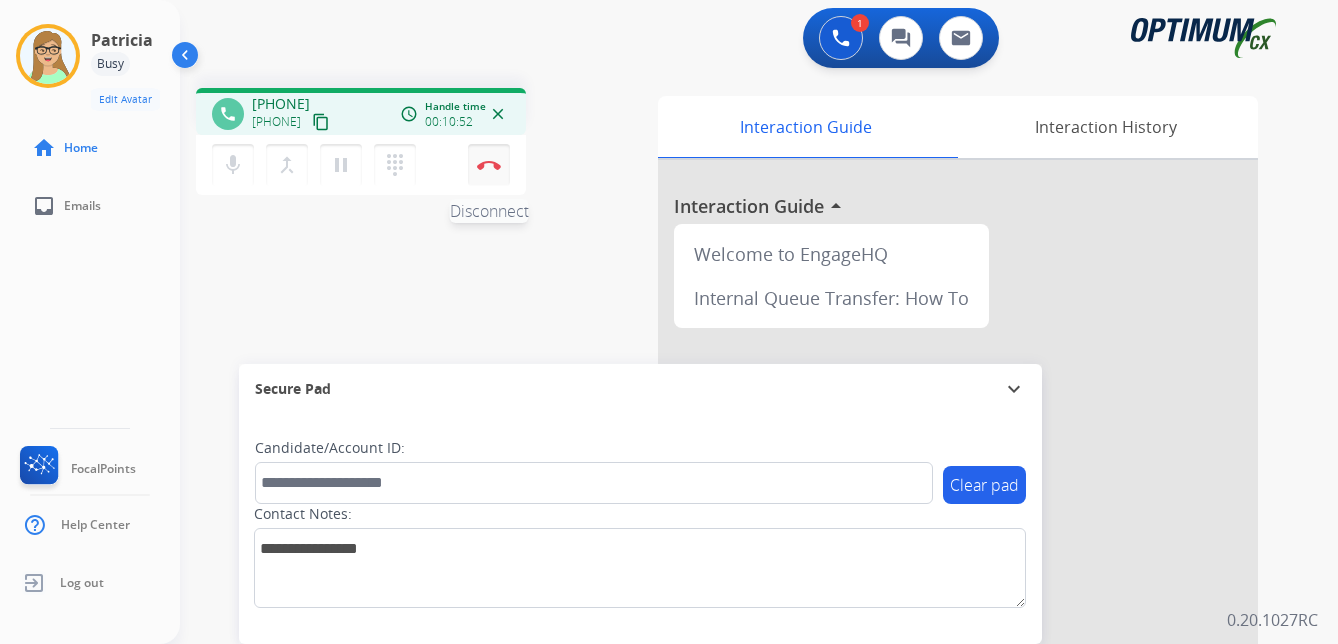 click at bounding box center (489, 165) 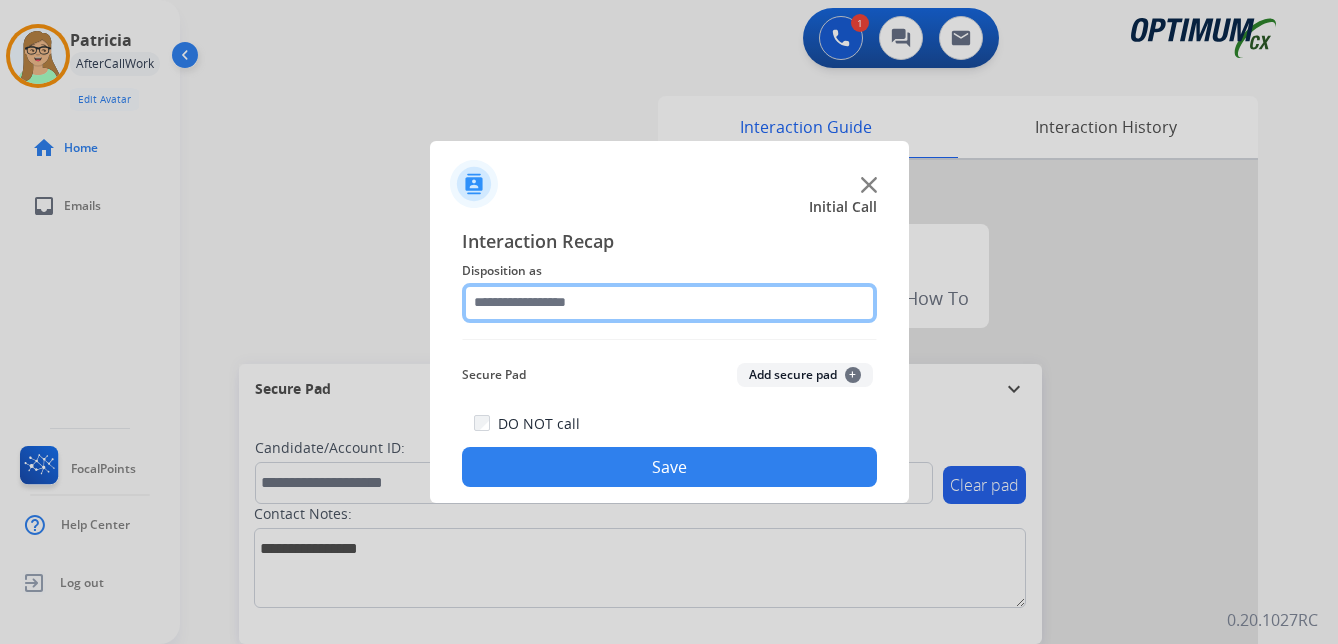 click 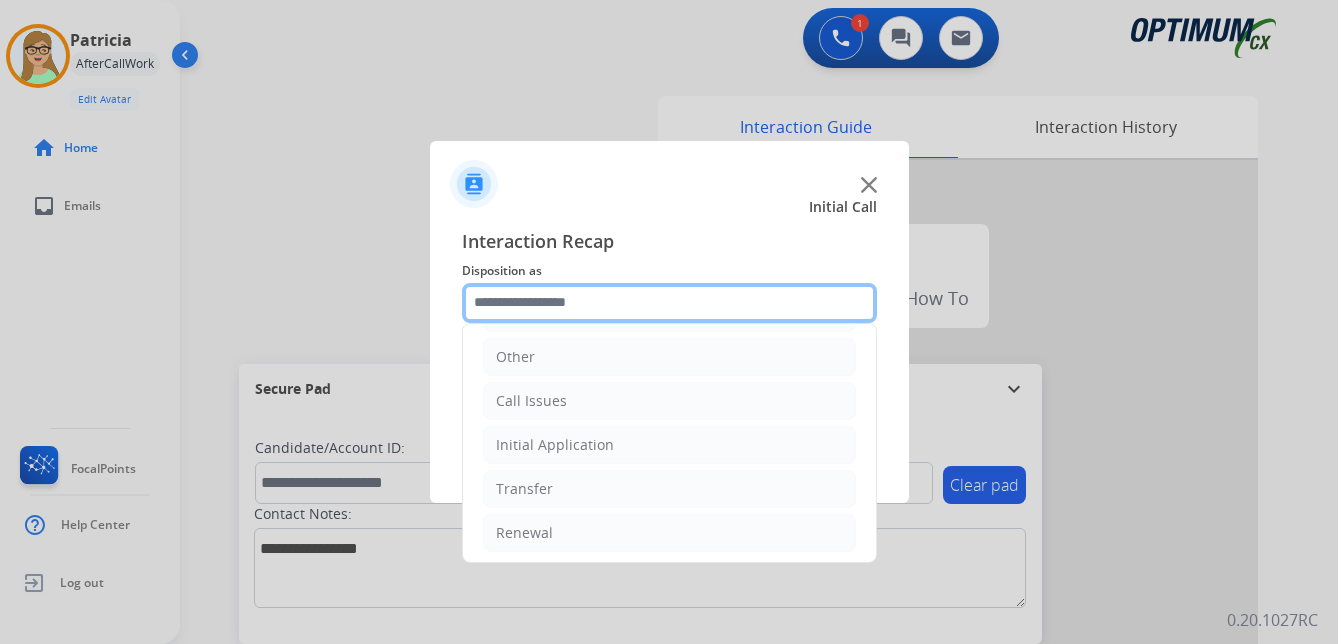 scroll, scrollTop: 136, scrollLeft: 0, axis: vertical 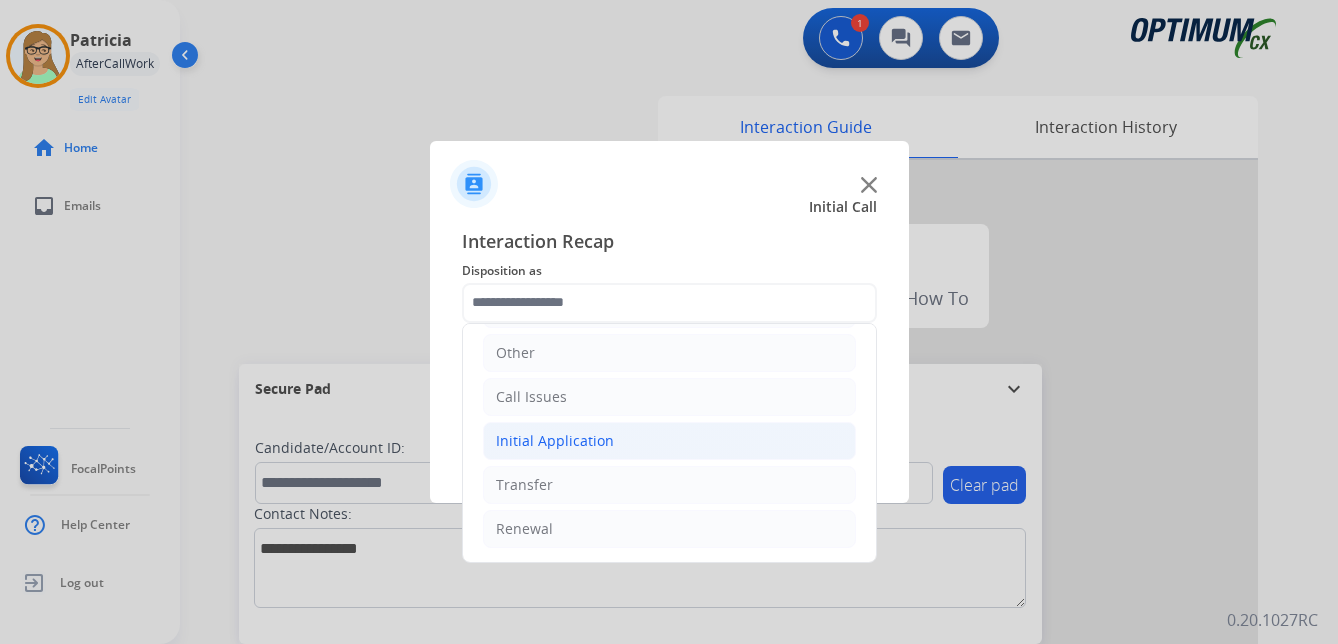click on "Initial Application" 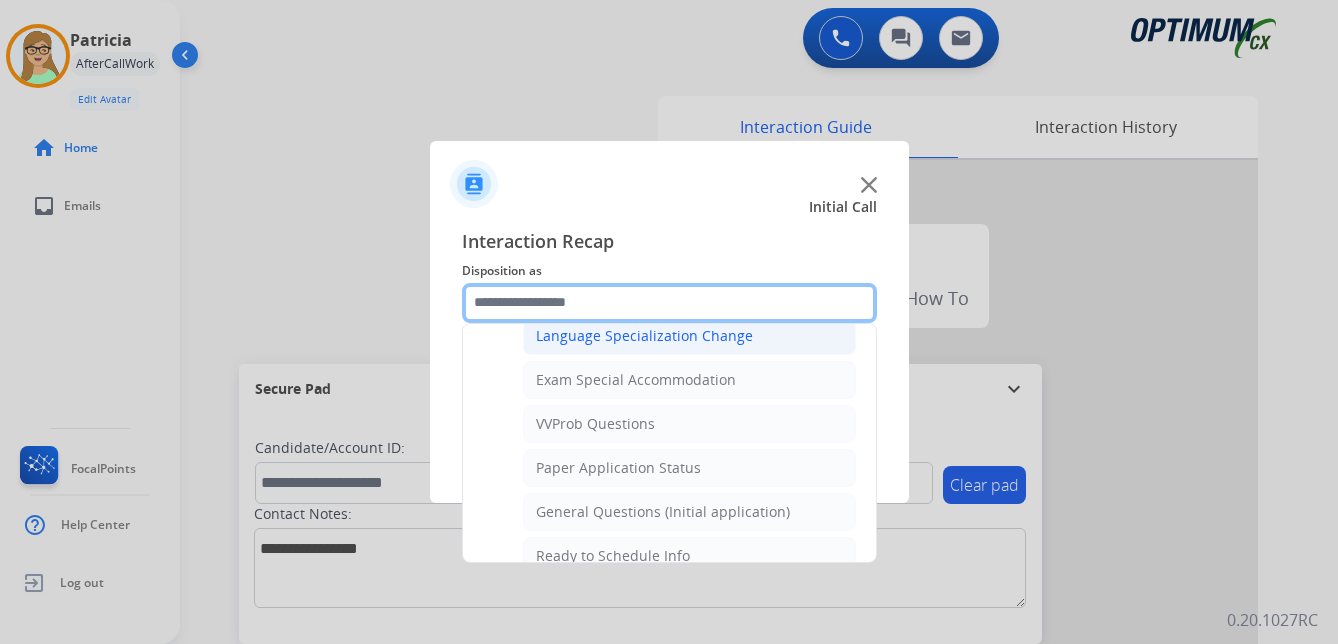 scroll, scrollTop: 1036, scrollLeft: 0, axis: vertical 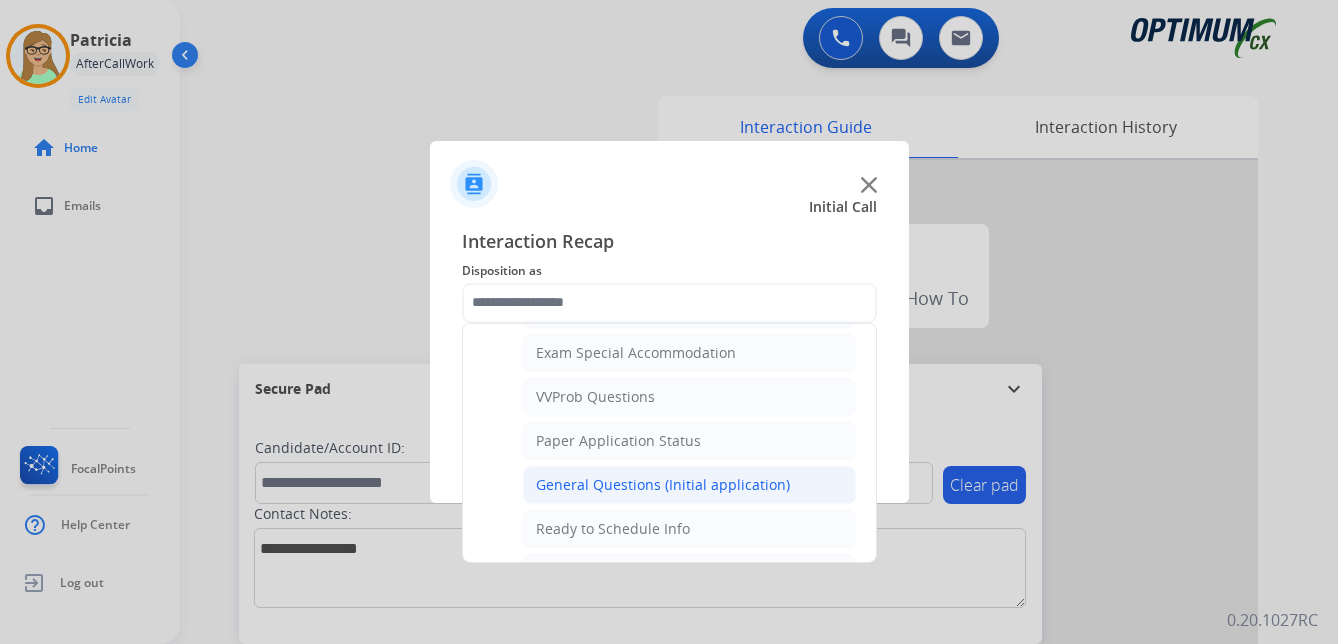 click on "General Questions (Initial application)" 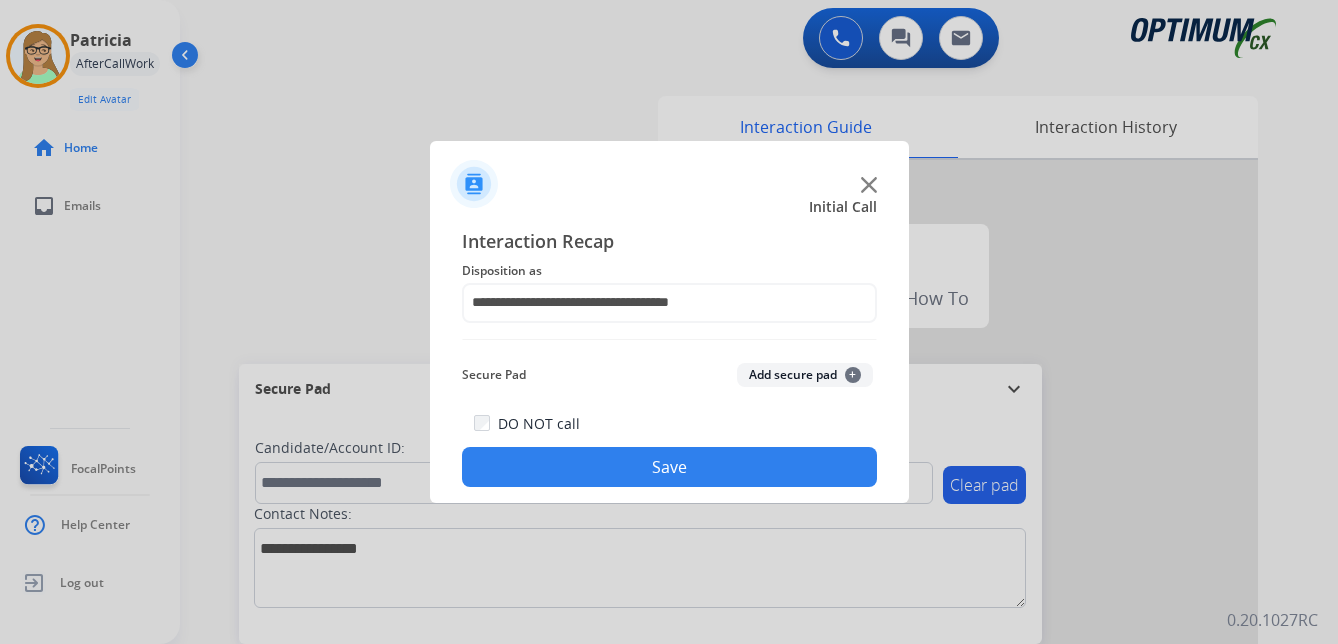 drag, startPoint x: 537, startPoint y: 468, endPoint x: 297, endPoint y: 463, distance: 240.05208 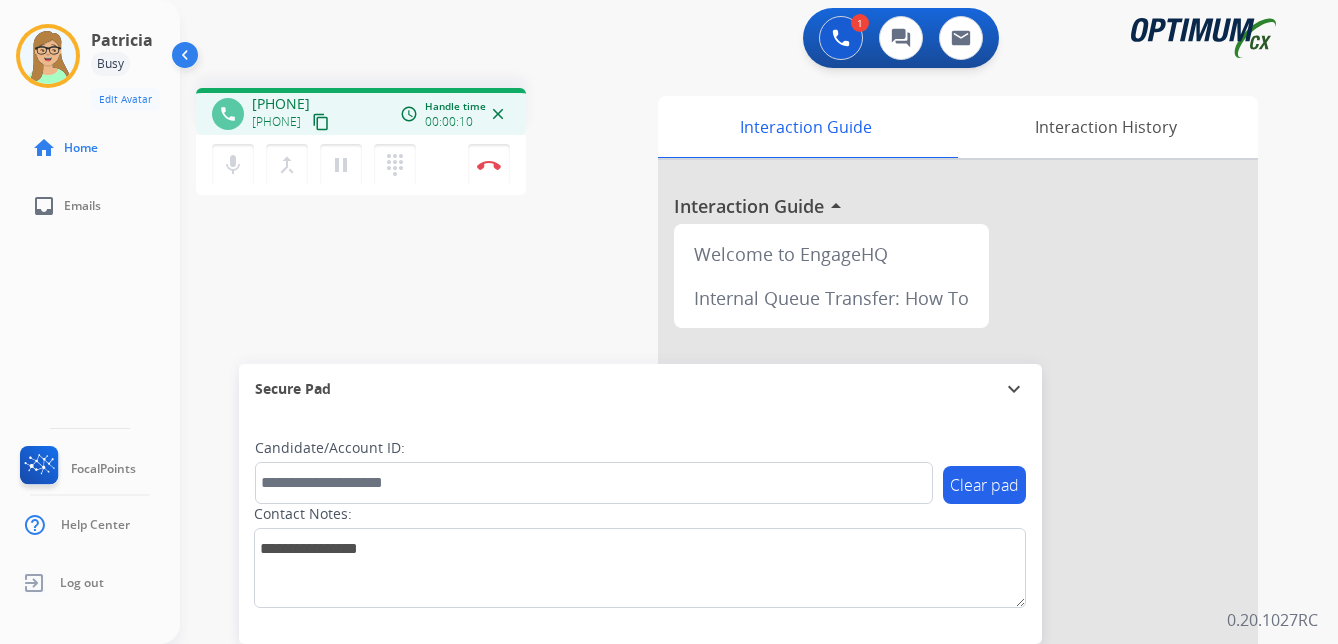 click on "content_copy" at bounding box center (321, 122) 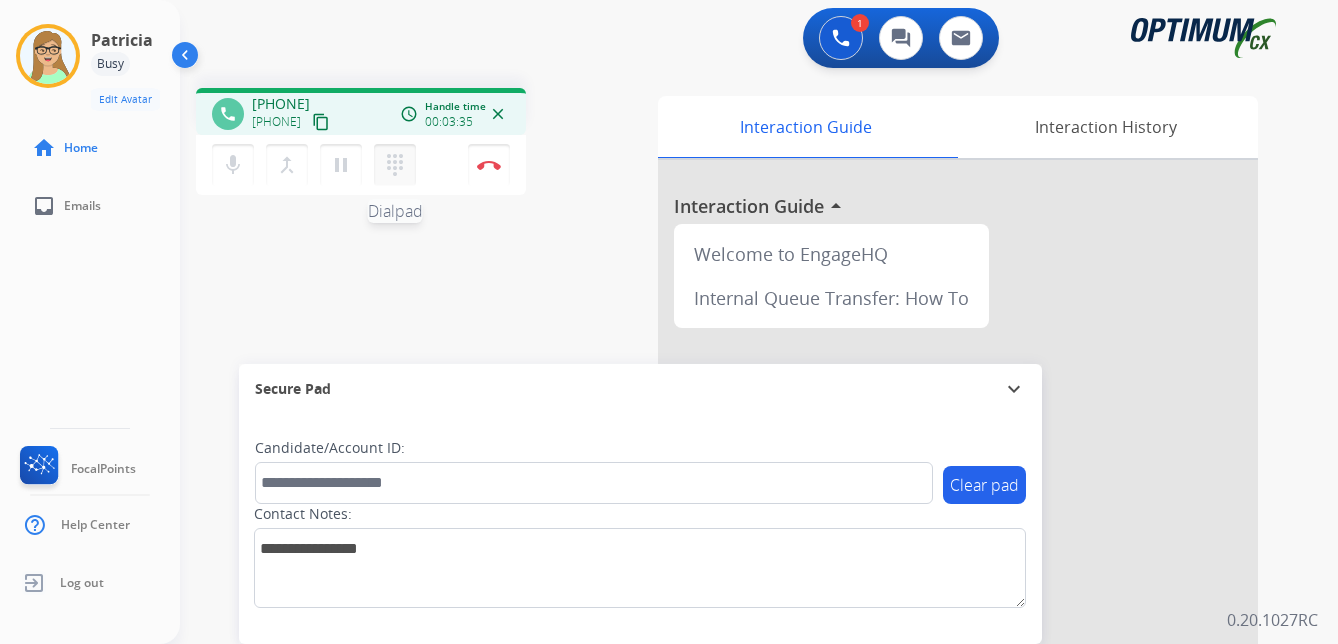 click on "dialpad" at bounding box center (395, 165) 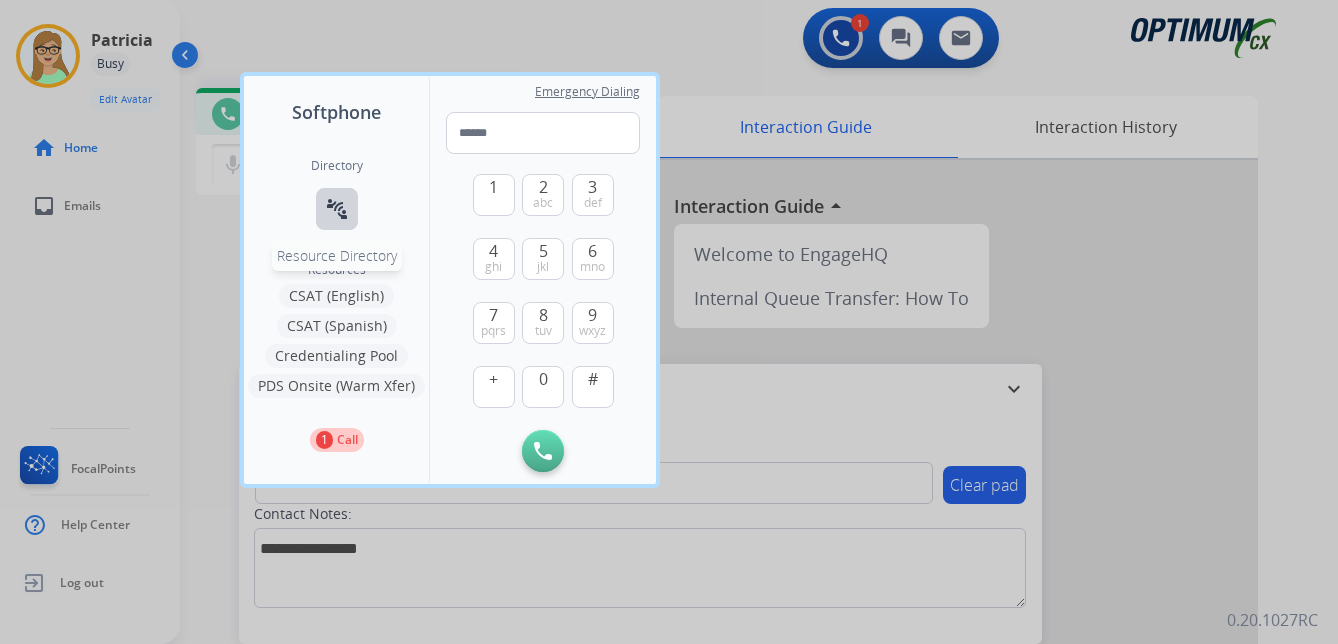 click on "connect_without_contact" at bounding box center [337, 209] 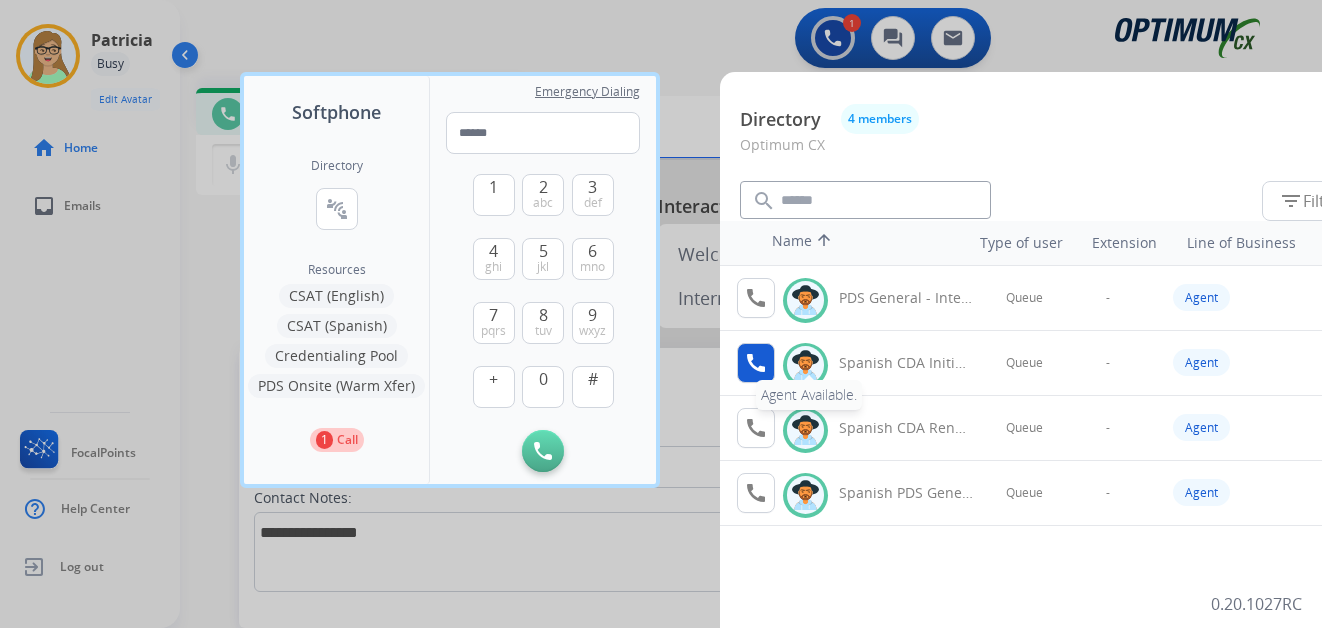 click on "call" at bounding box center [756, 363] 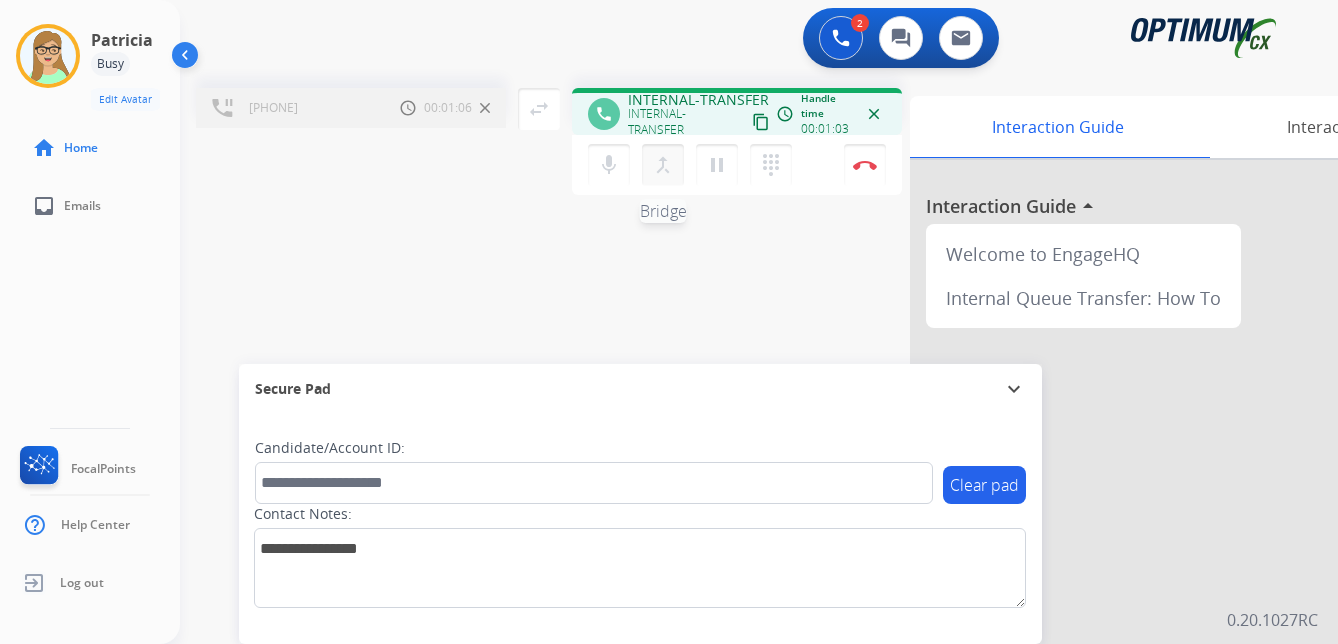 click on "merge_type" at bounding box center (663, 165) 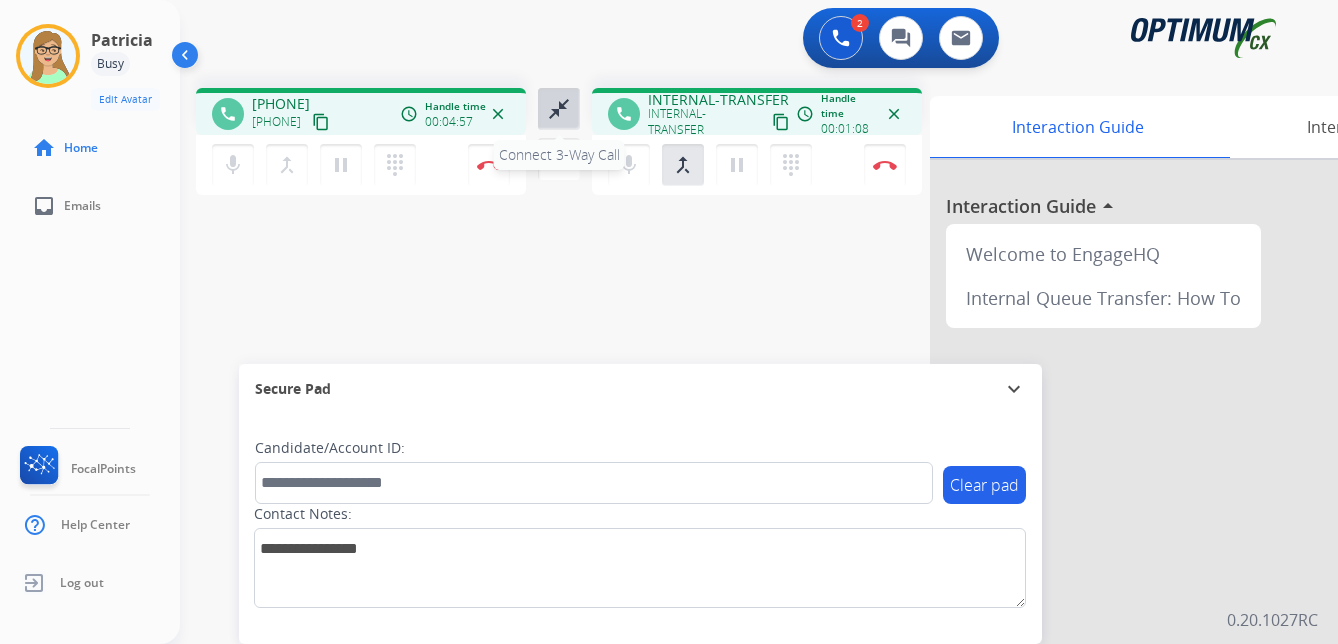 click on "close_fullscreen" at bounding box center (559, 109) 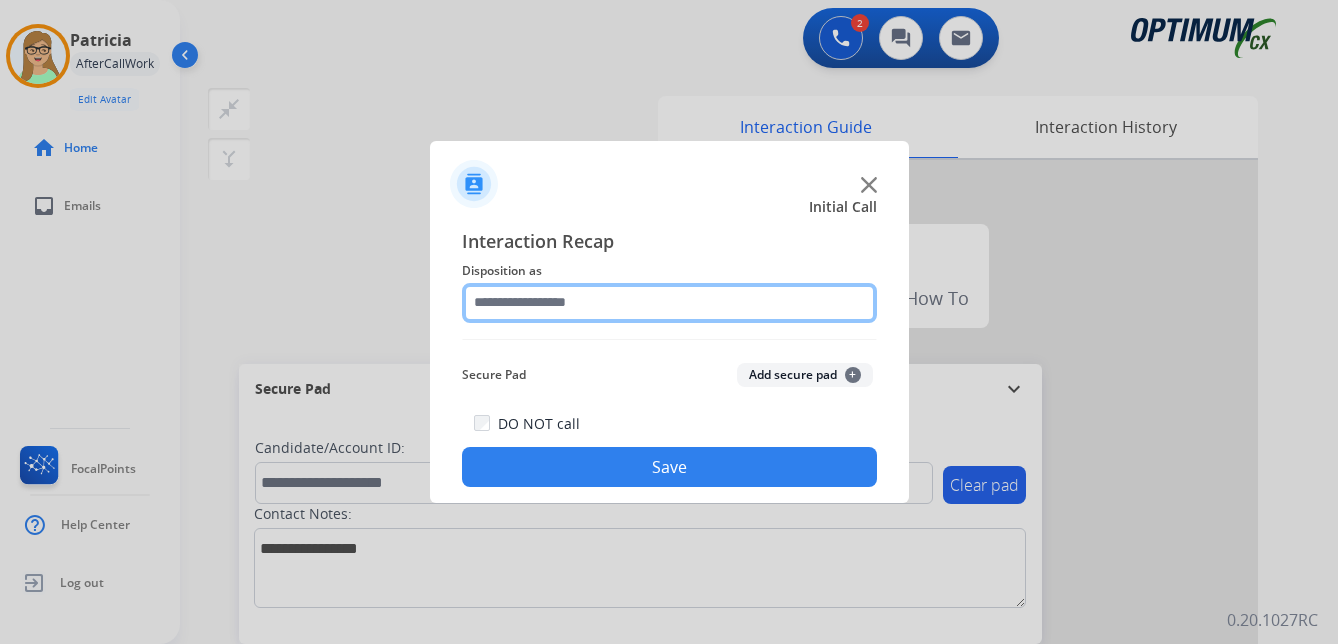 click 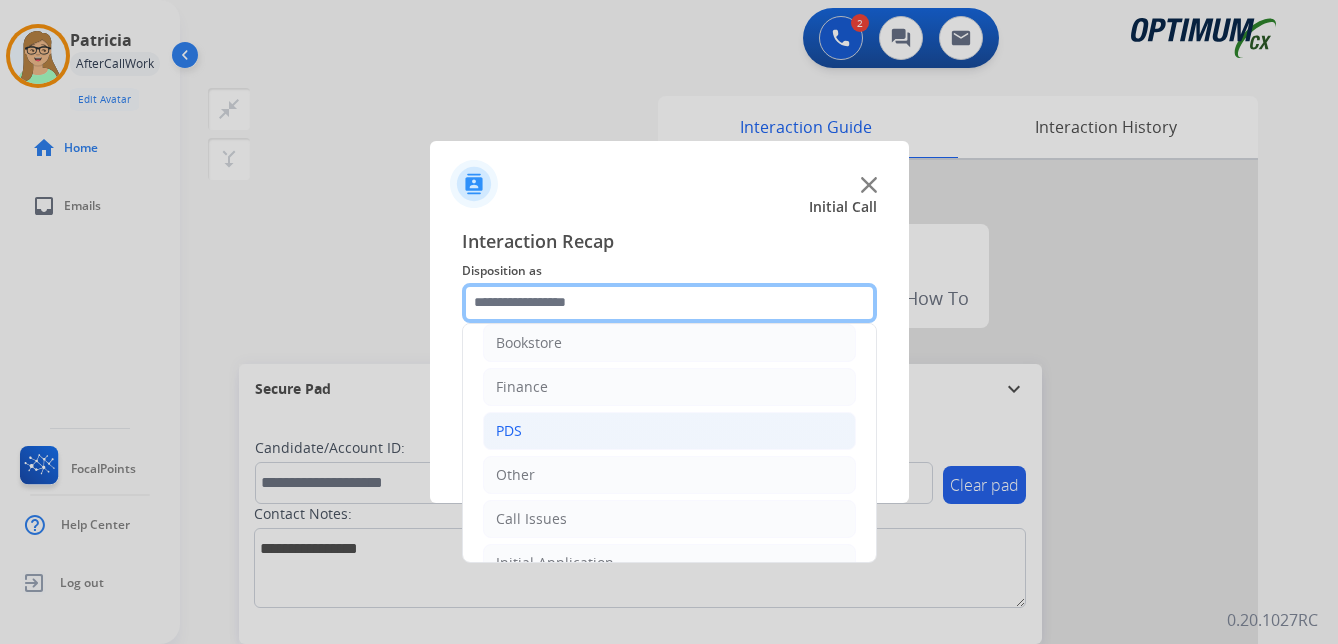 scroll, scrollTop: 0, scrollLeft: 0, axis: both 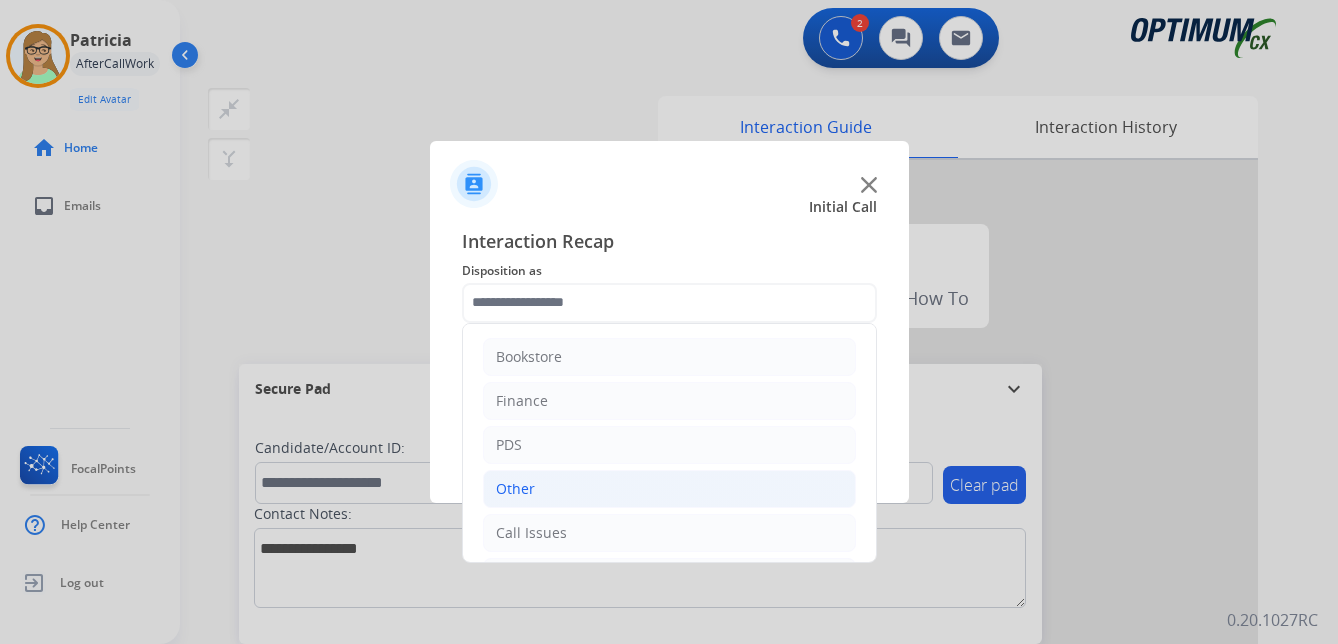 click on "Other" 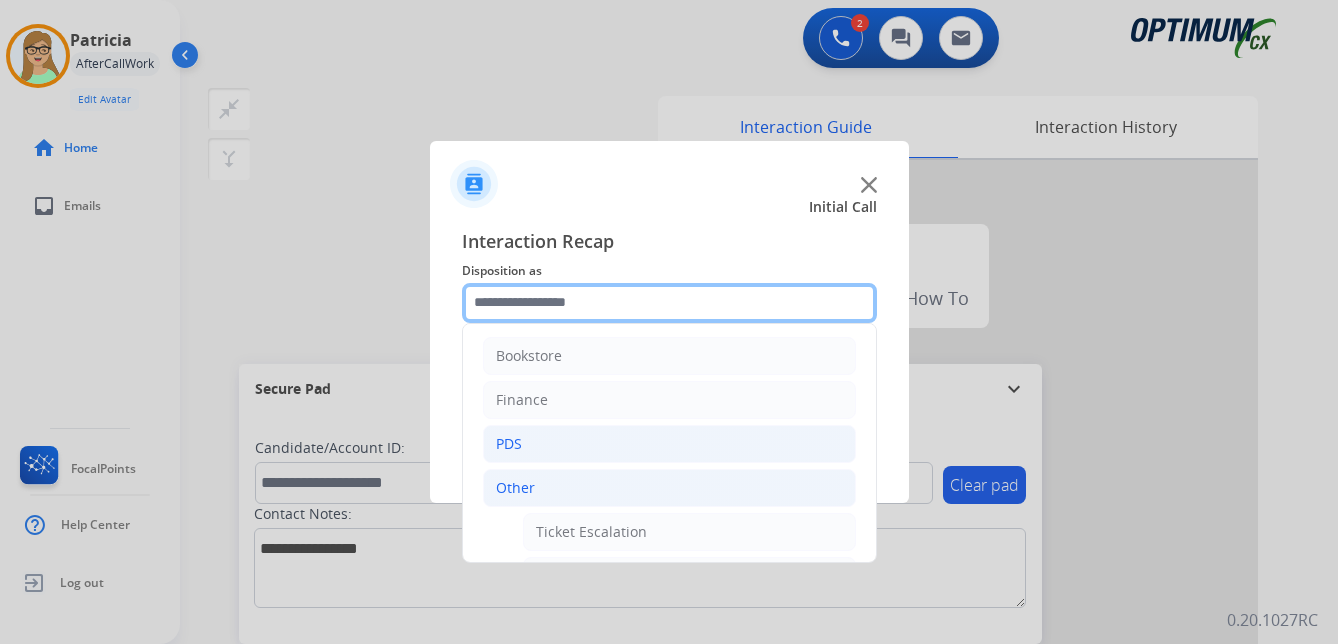 scroll, scrollTop: 0, scrollLeft: 0, axis: both 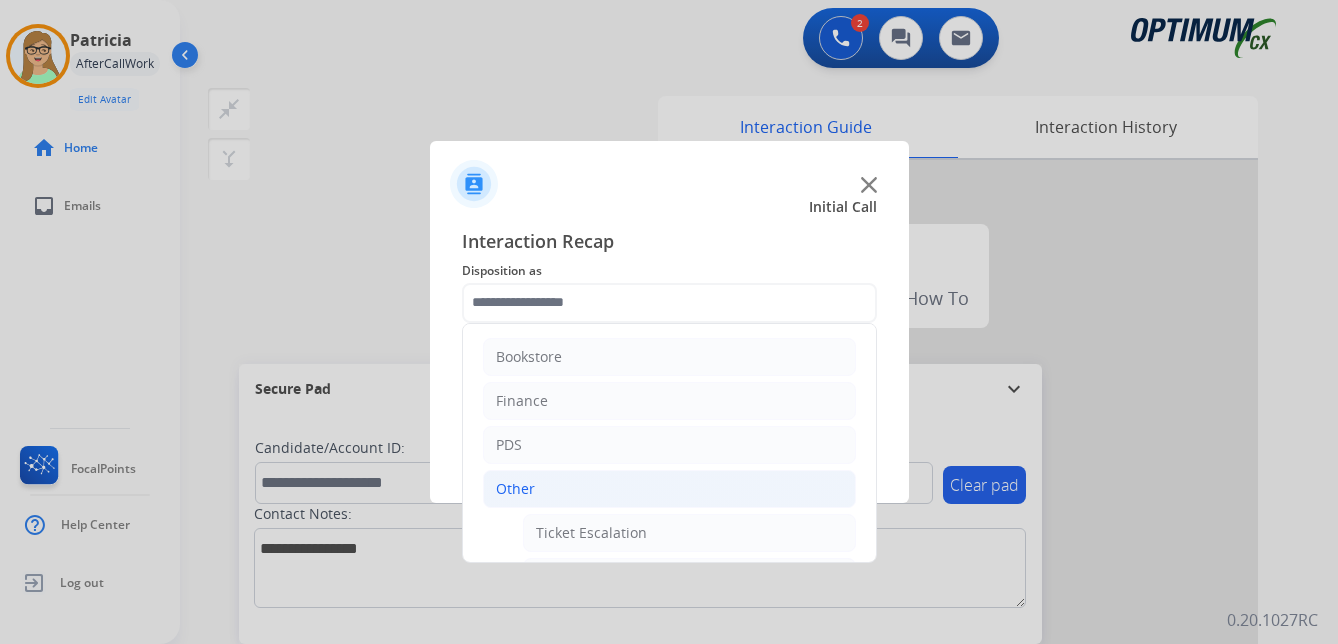 click on "Other" 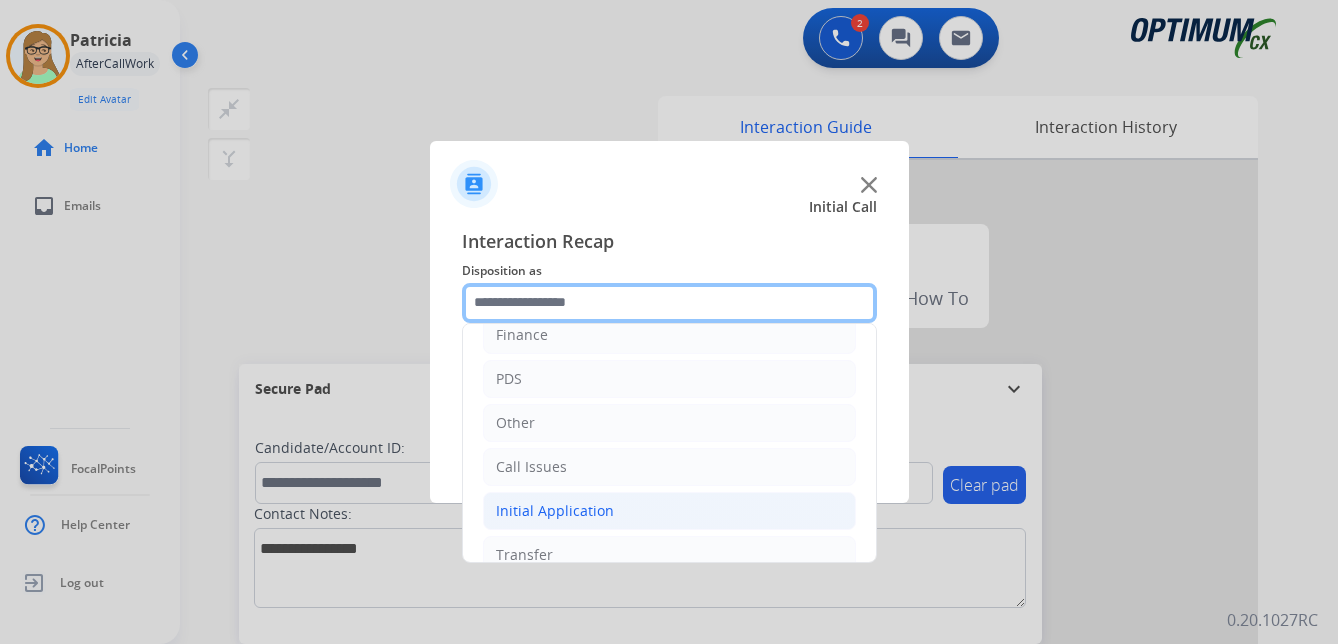 scroll, scrollTop: 100, scrollLeft: 0, axis: vertical 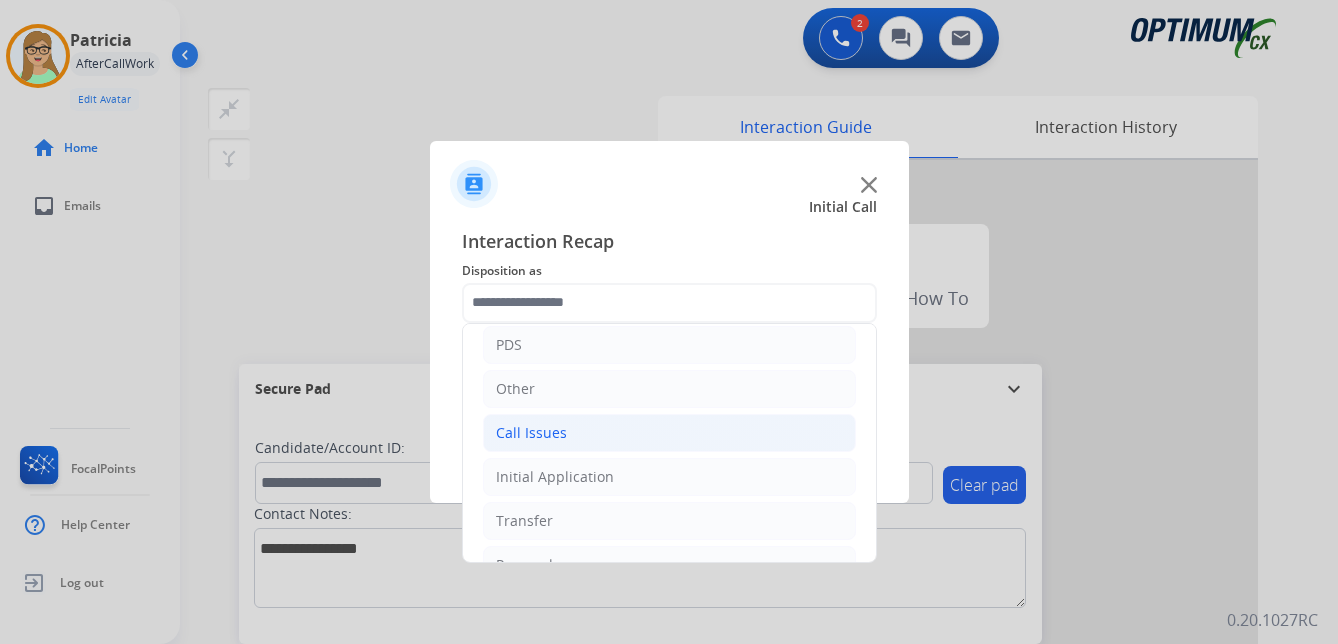 click on "Call Issues" 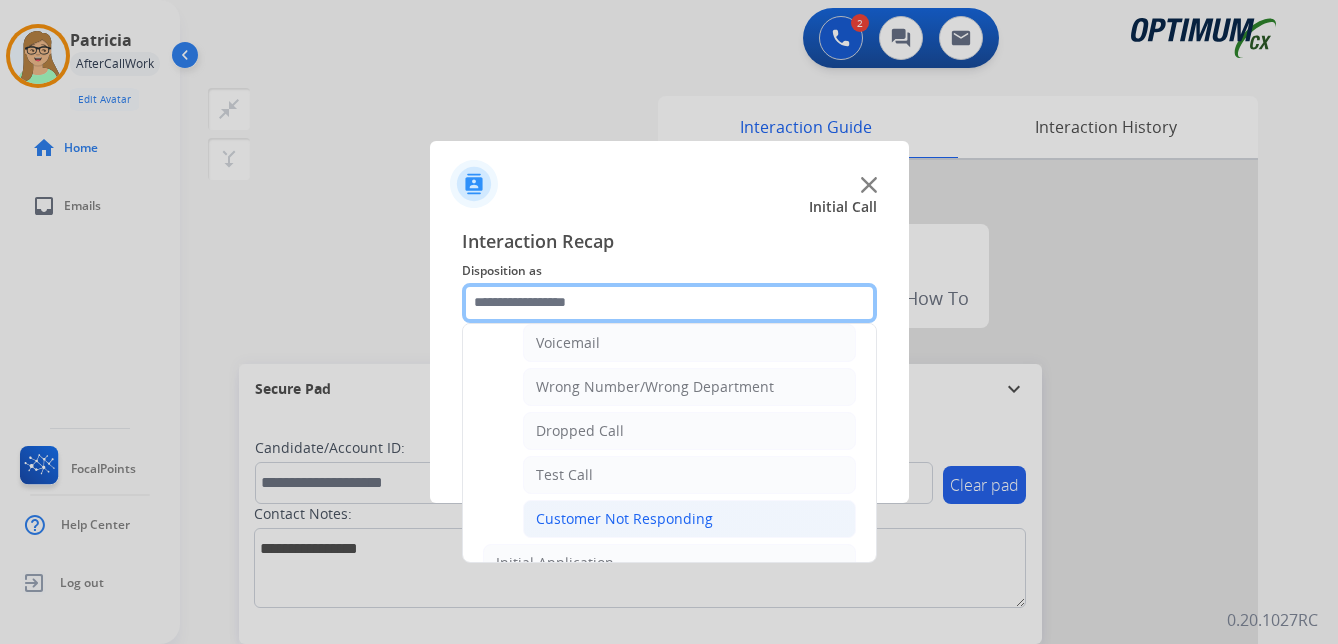 scroll, scrollTop: 200, scrollLeft: 0, axis: vertical 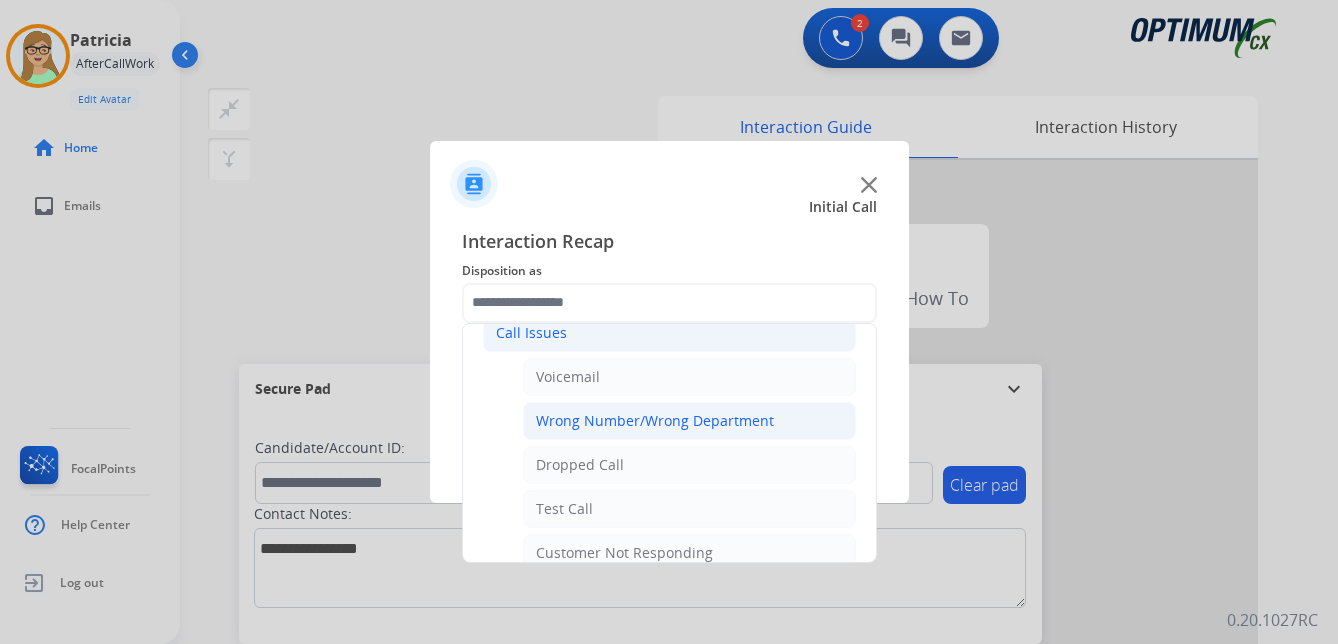 click on "Wrong Number/Wrong Department" 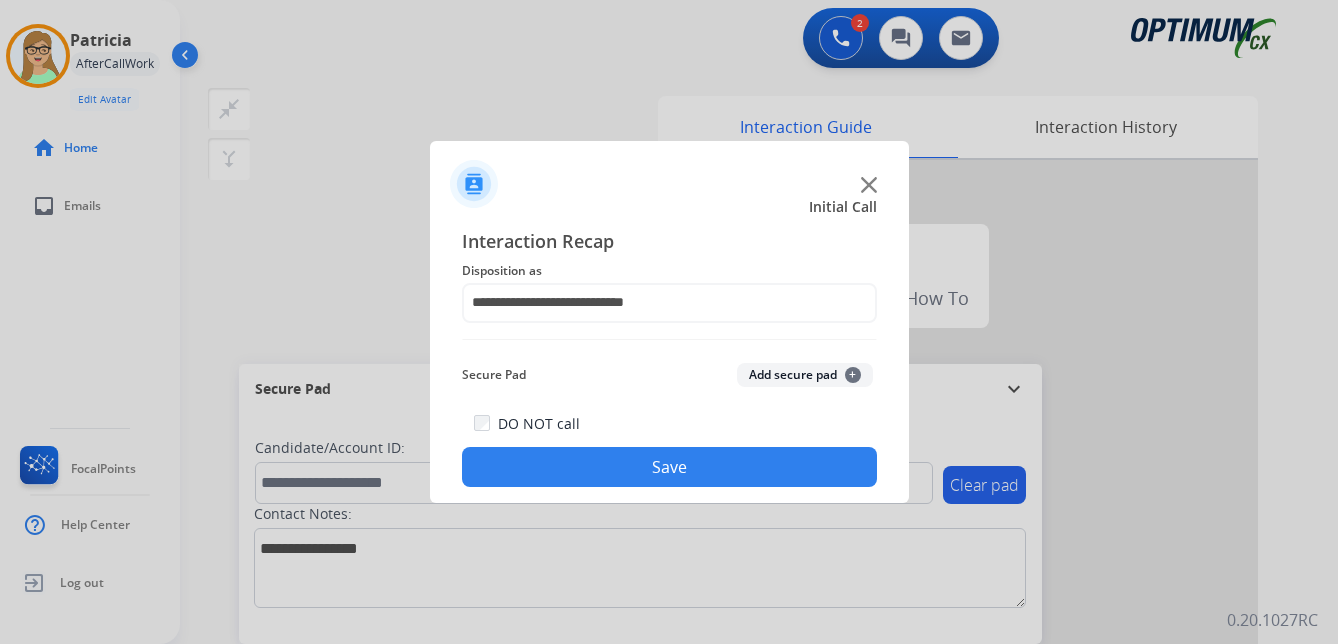 click on "Save" 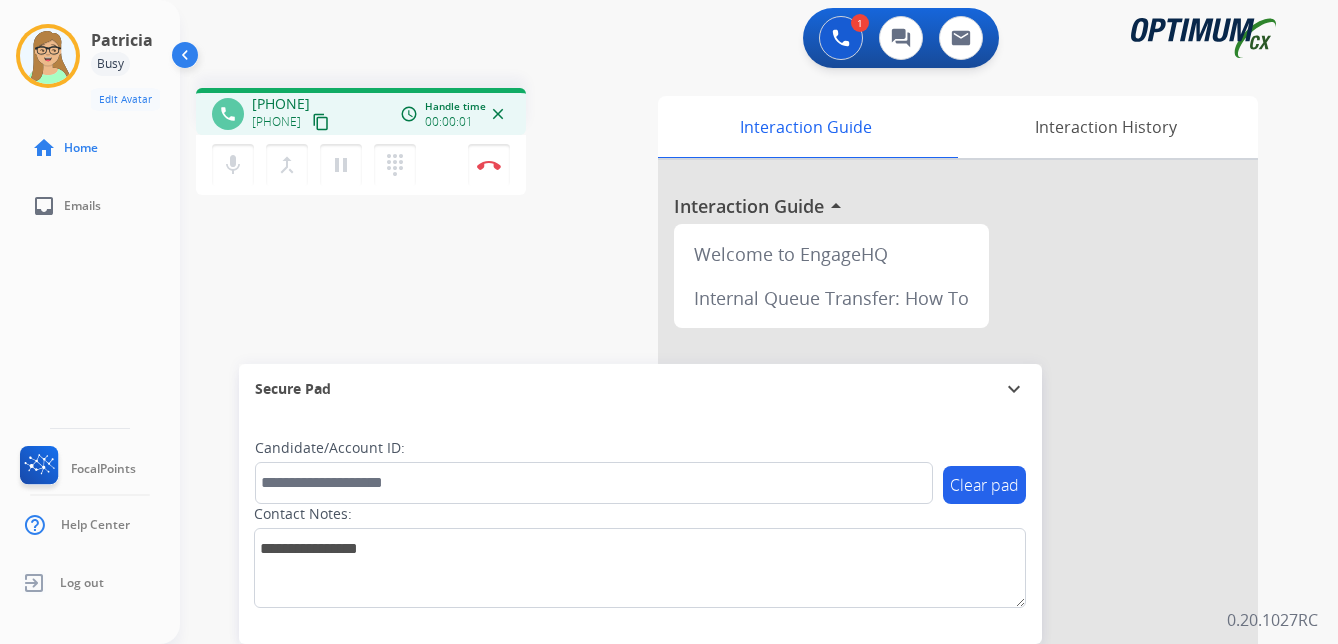 drag, startPoint x: 352, startPoint y: 122, endPoint x: 341, endPoint y: 122, distance: 11 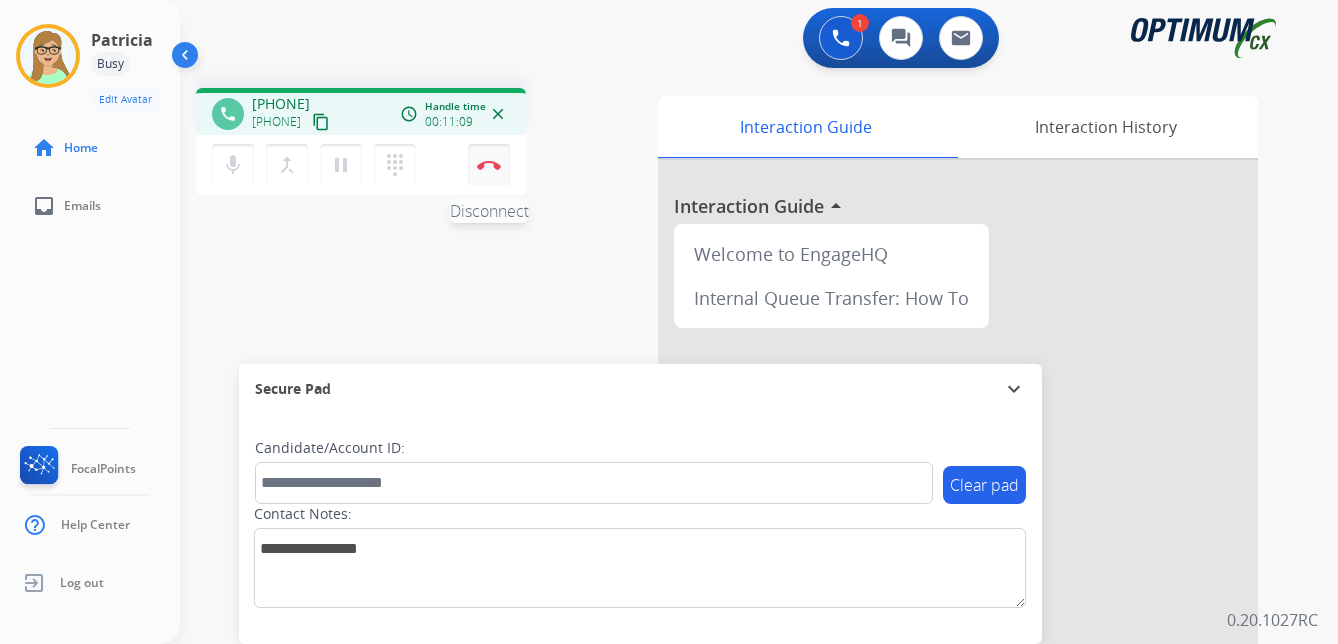 click at bounding box center [489, 165] 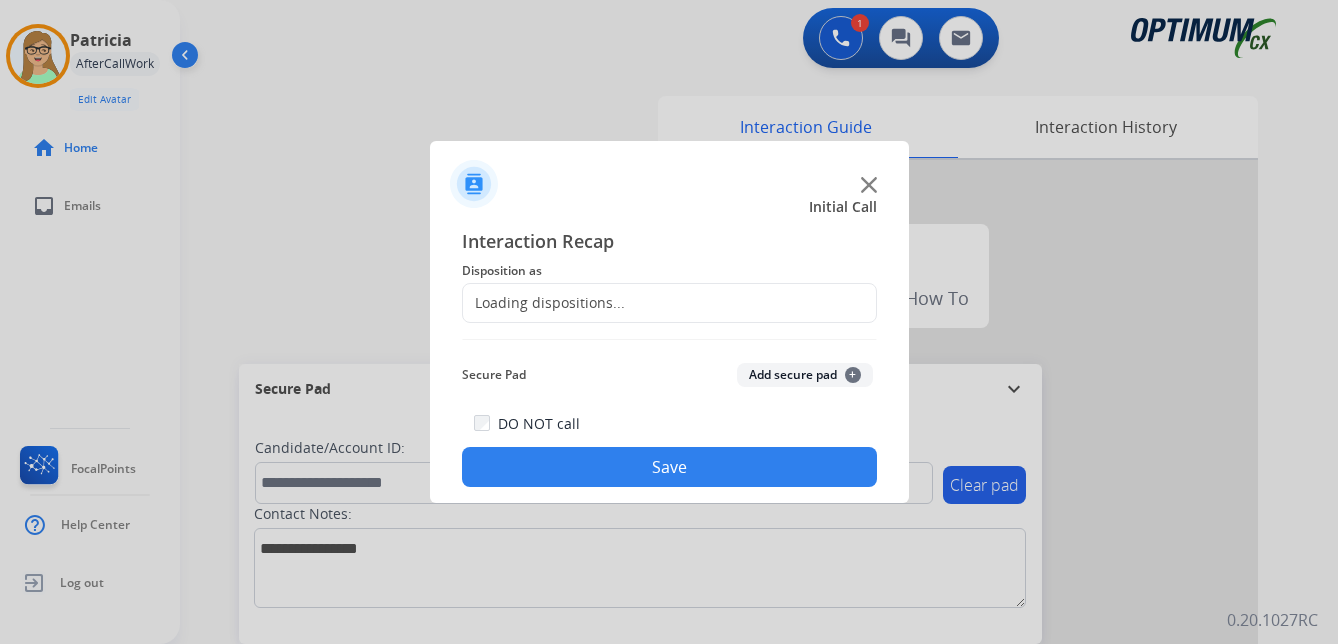 click on "Loading dispositions..." 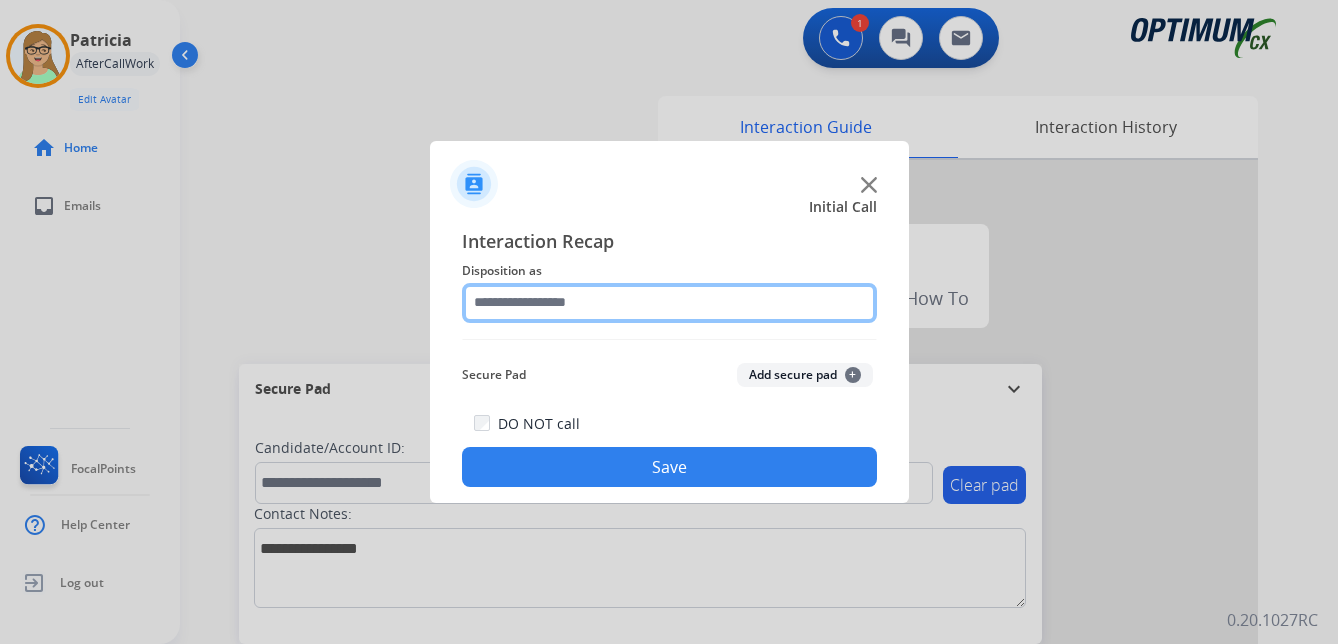 click 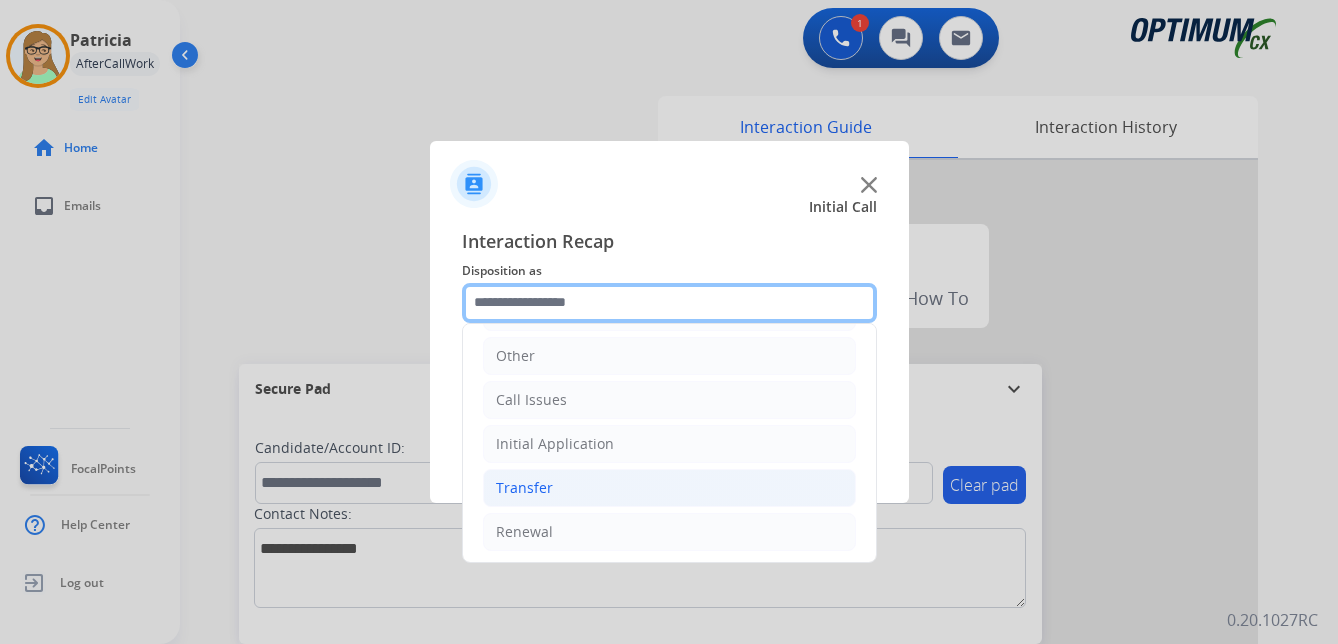 scroll, scrollTop: 136, scrollLeft: 0, axis: vertical 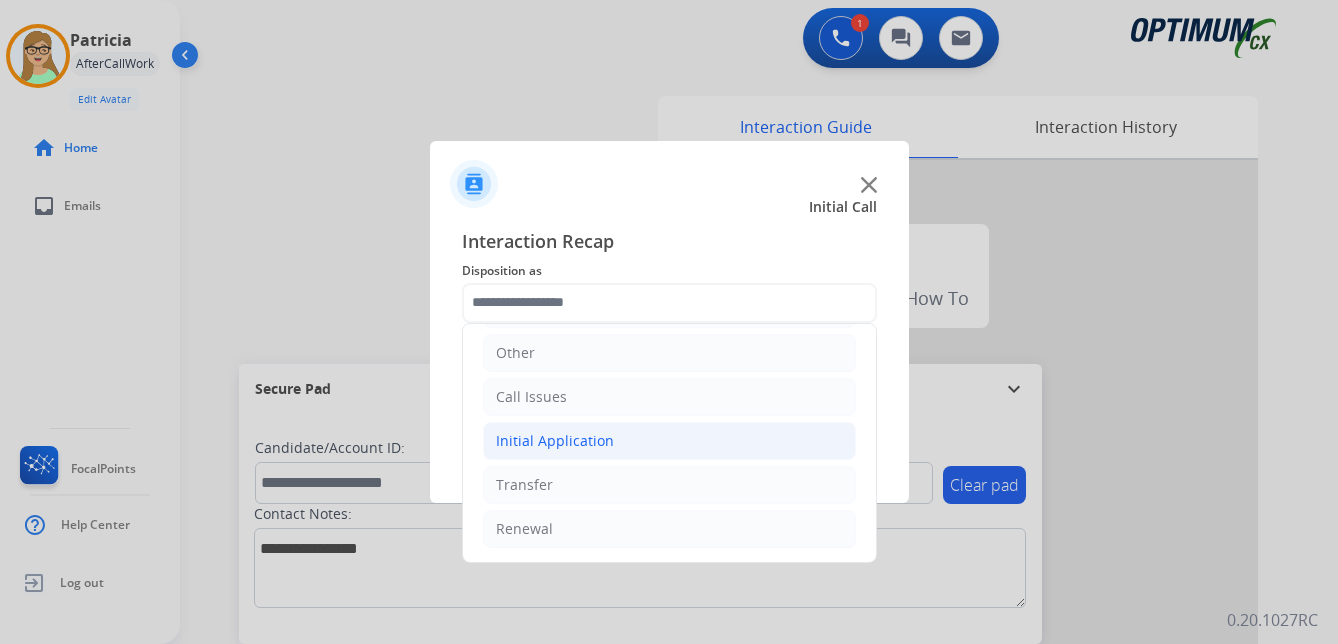 click on "Initial Application" 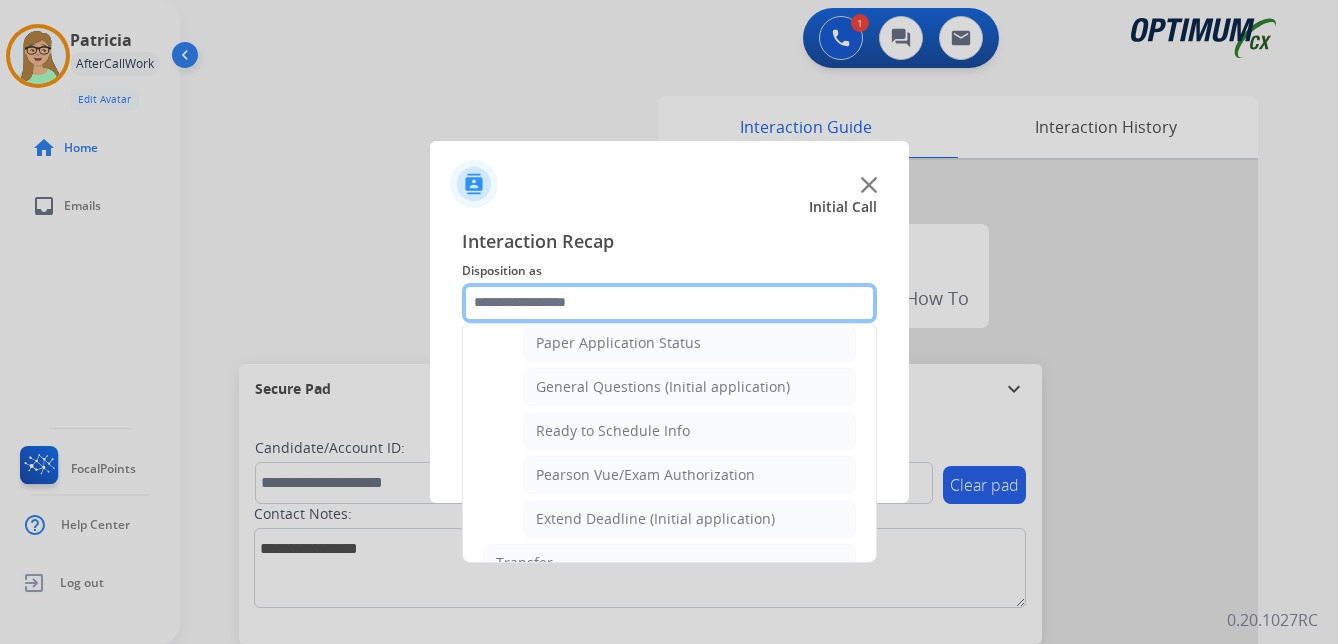 scroll, scrollTop: 1136, scrollLeft: 0, axis: vertical 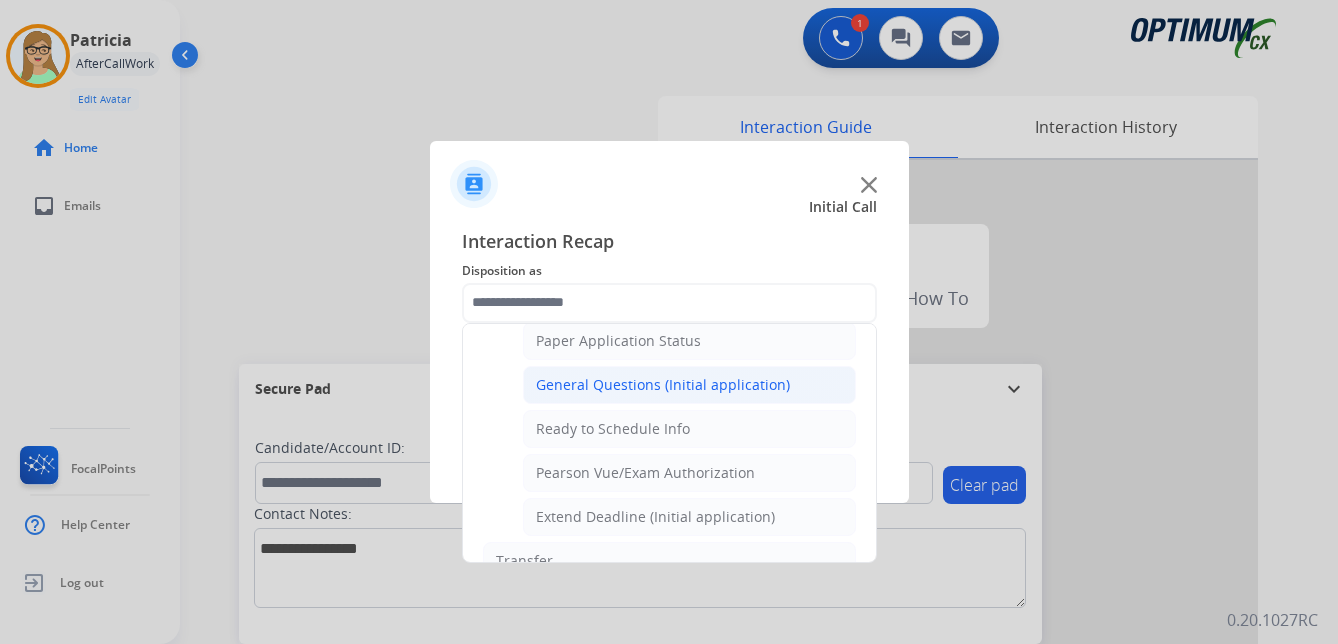 click on "General Questions (Initial application)" 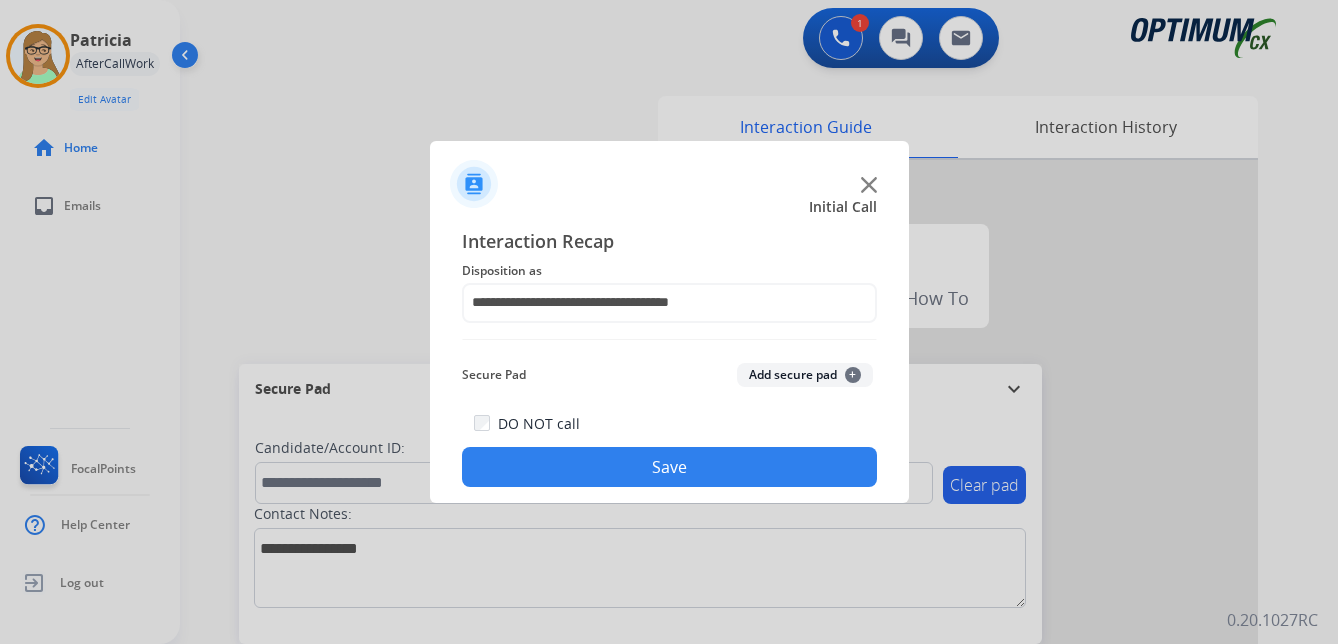 click on "Save" 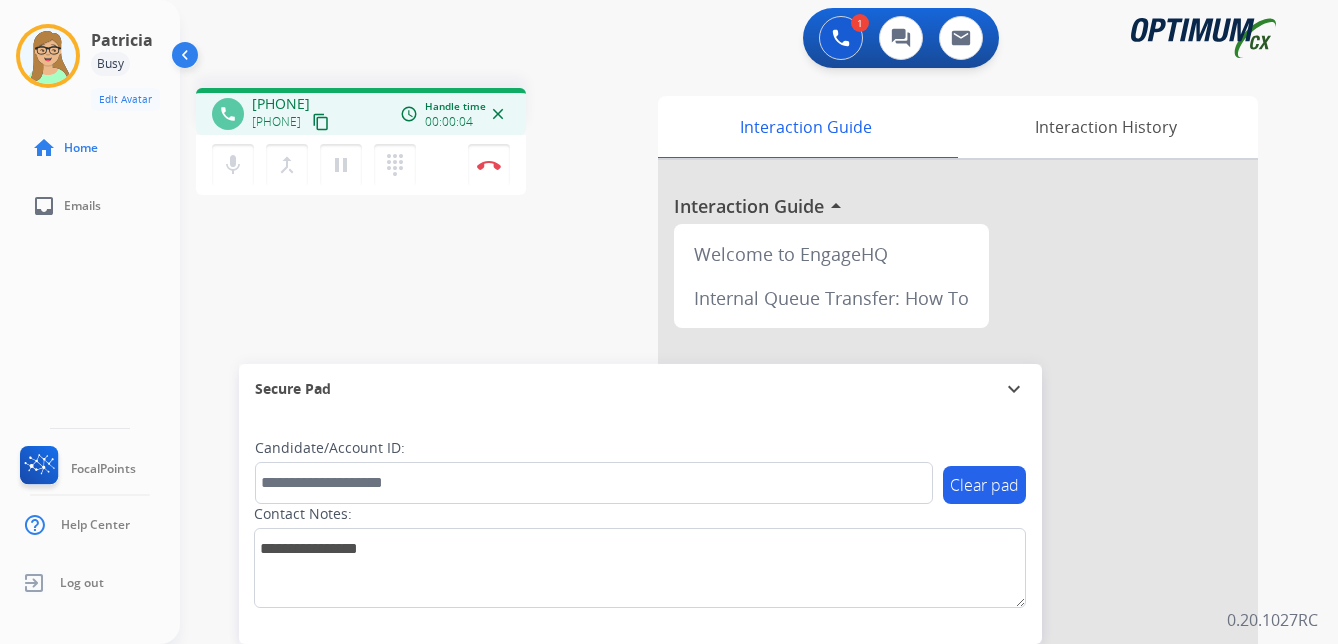 click on "content_copy" at bounding box center [321, 122] 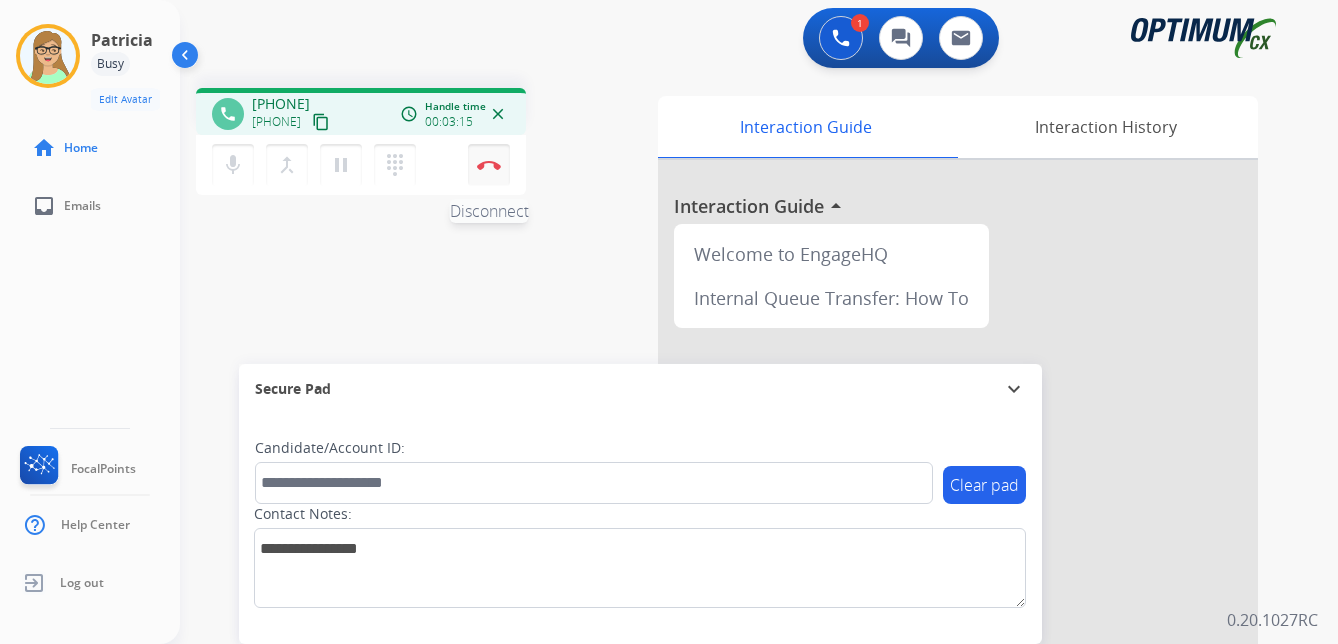 click at bounding box center (489, 165) 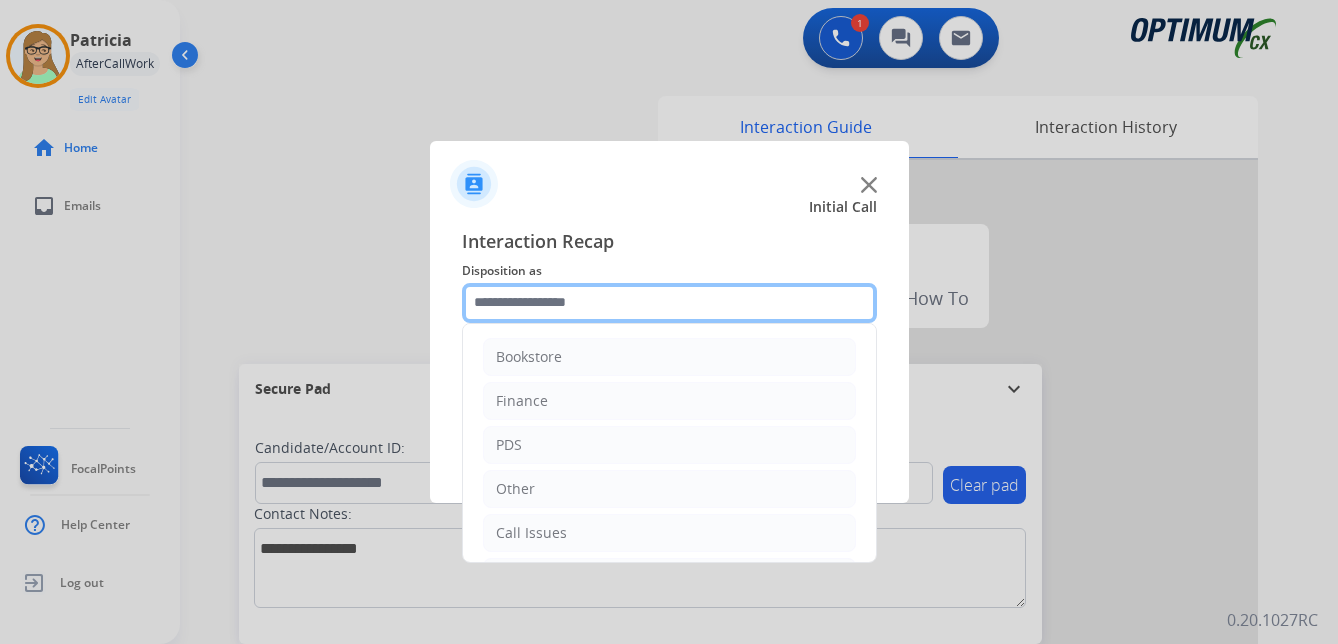 click 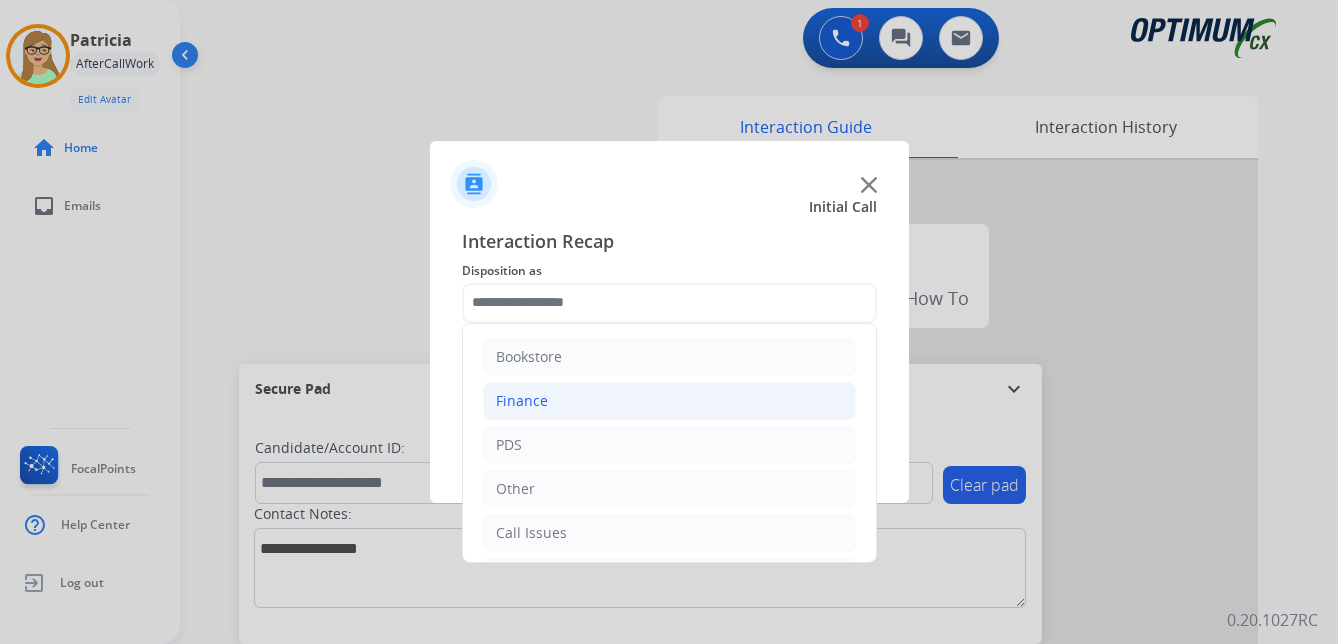 click on "Finance" 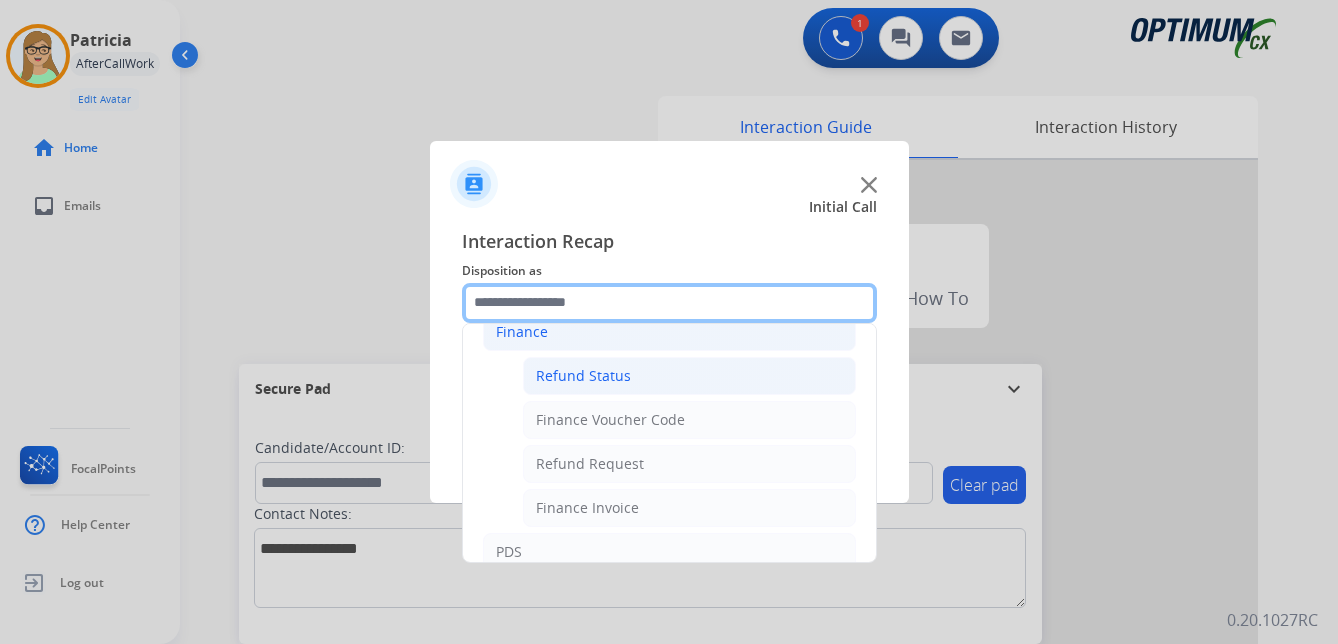 scroll, scrollTop: 100, scrollLeft: 0, axis: vertical 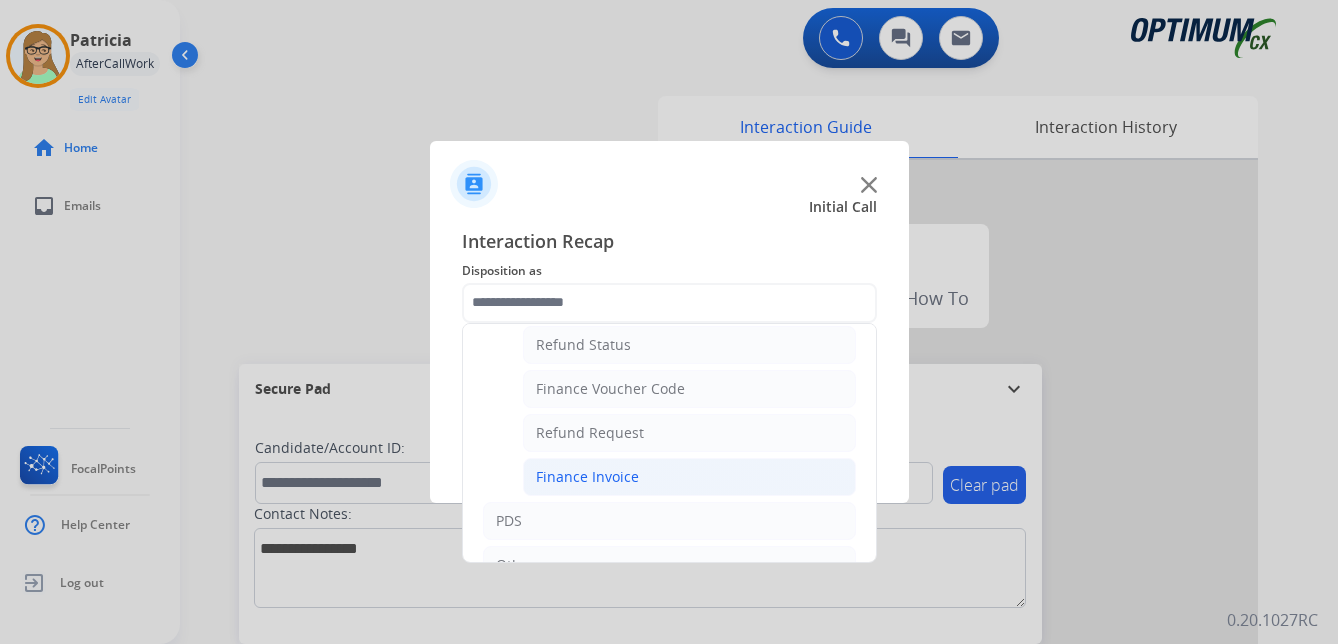 click on "Finance Invoice" 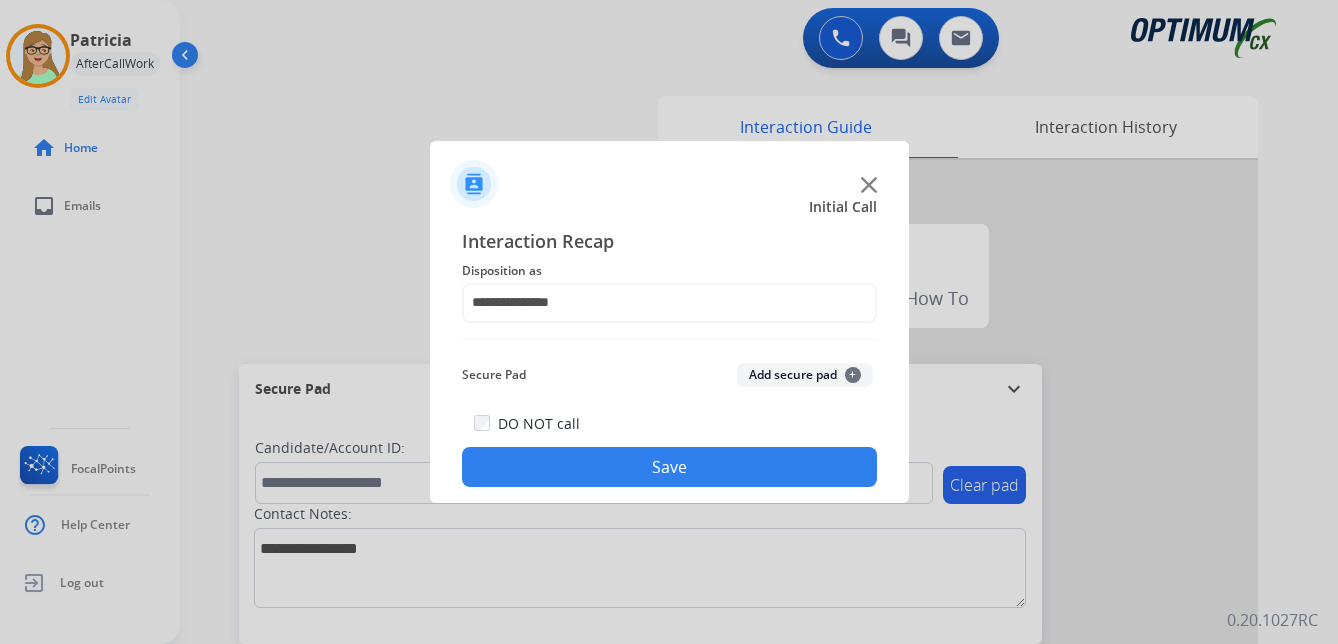 click on "Save" 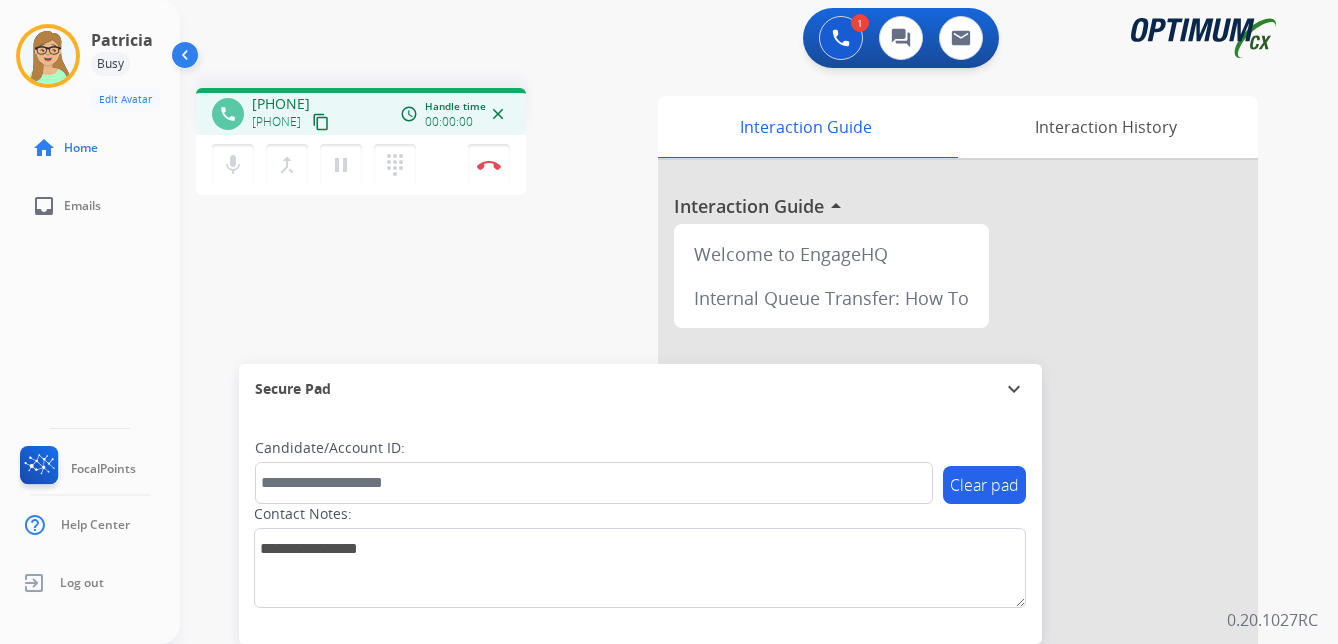 click on "content_copy" at bounding box center [321, 122] 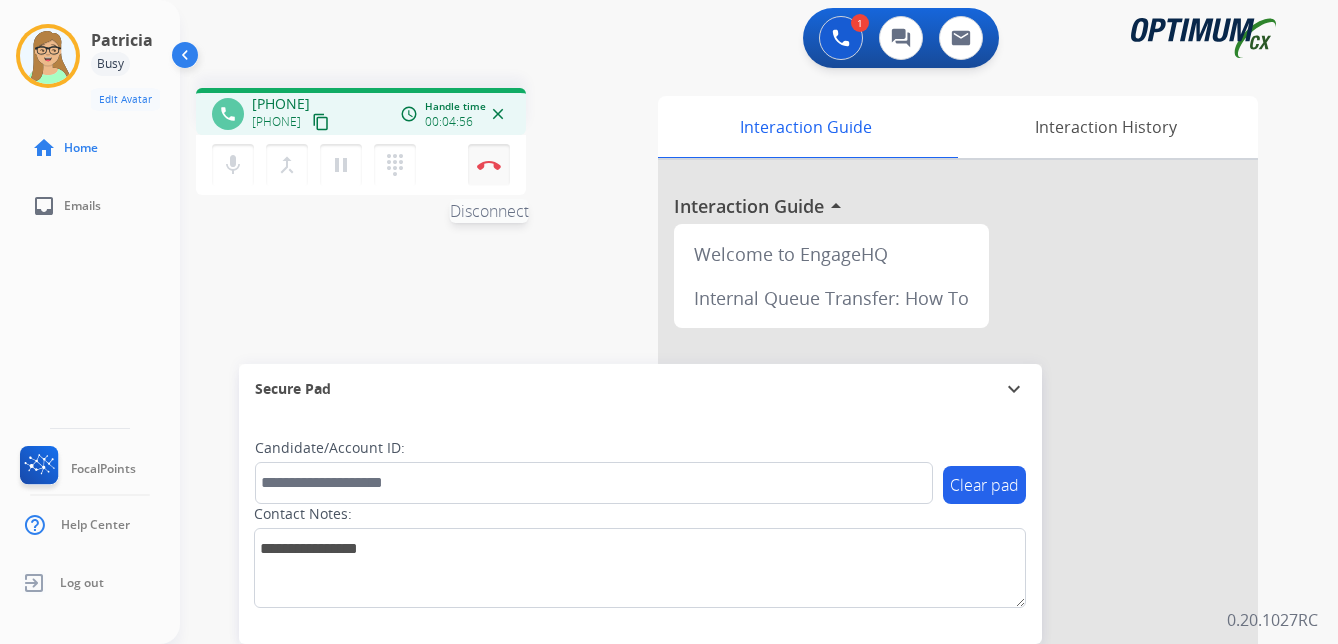 click at bounding box center [489, 165] 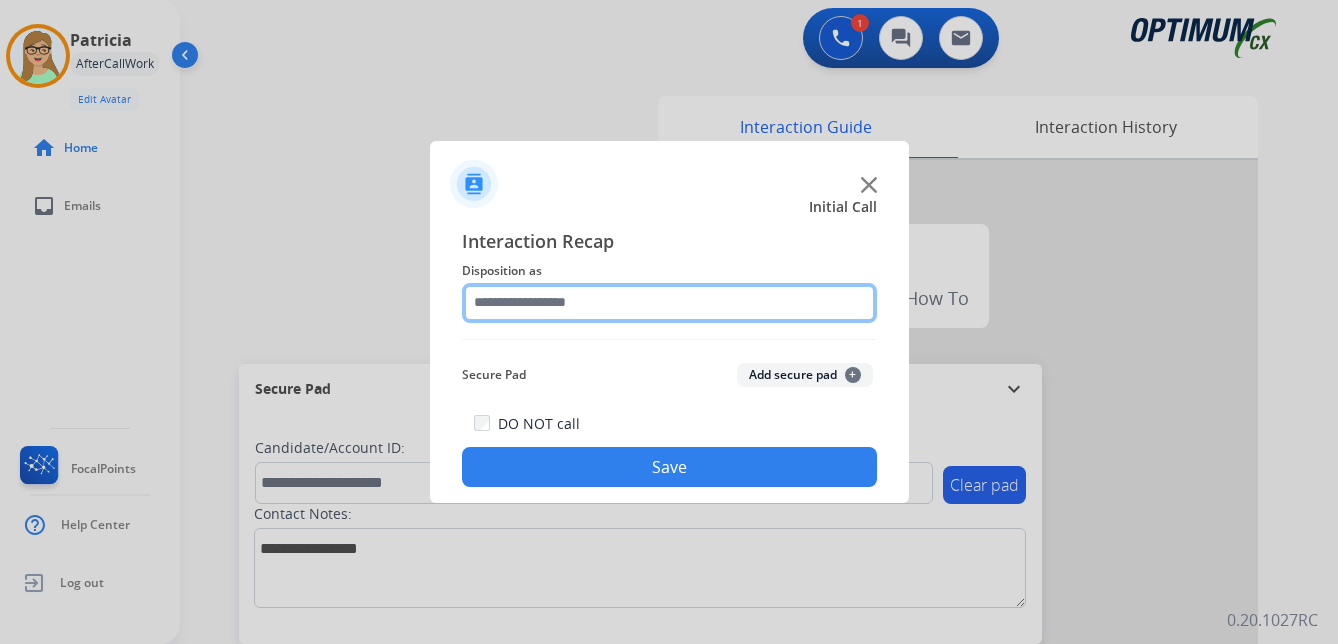 click 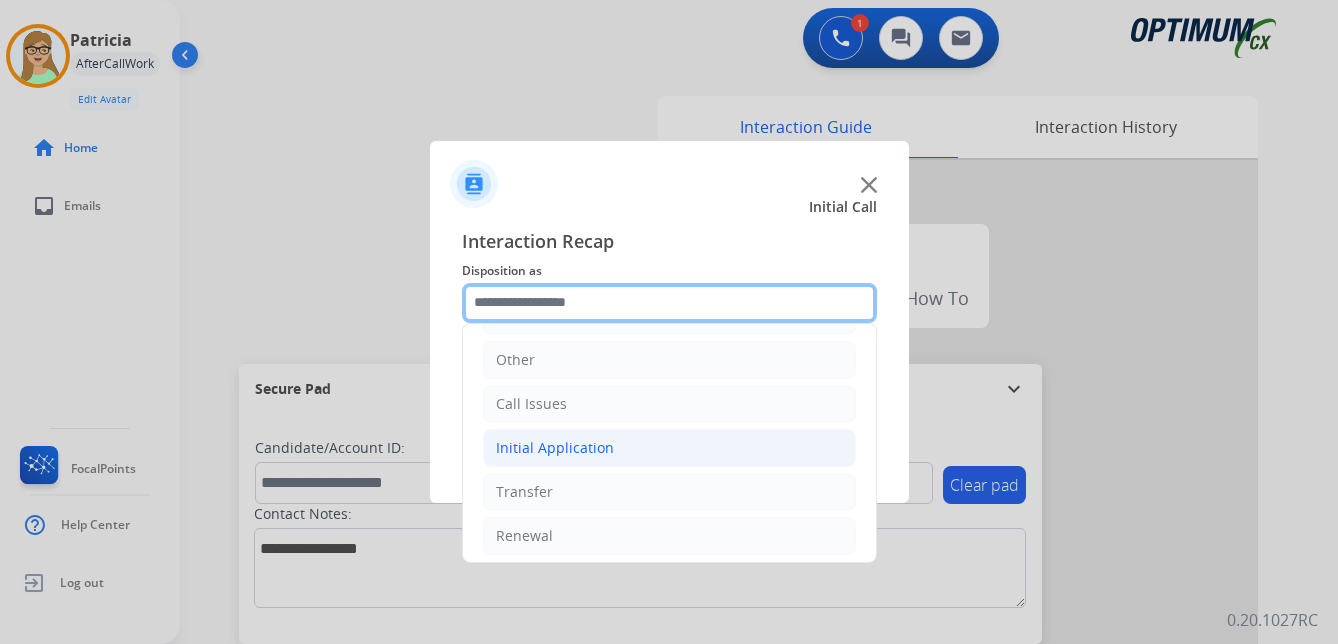 scroll, scrollTop: 136, scrollLeft: 0, axis: vertical 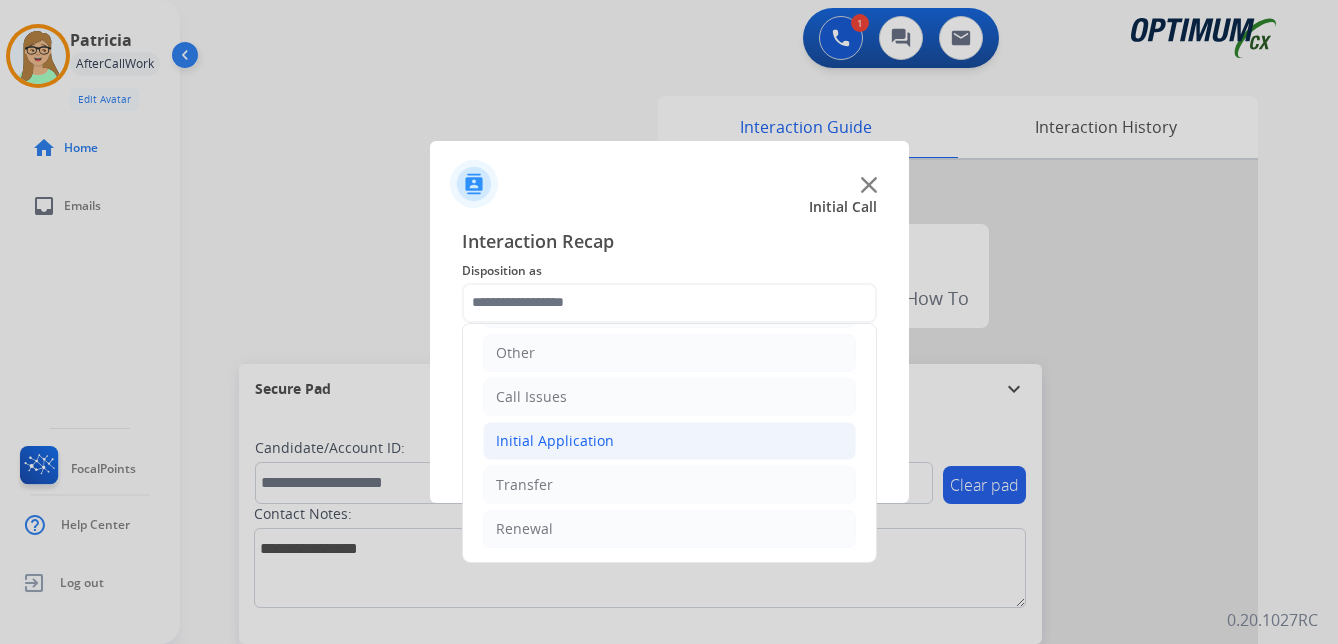 click on "Initial Application" 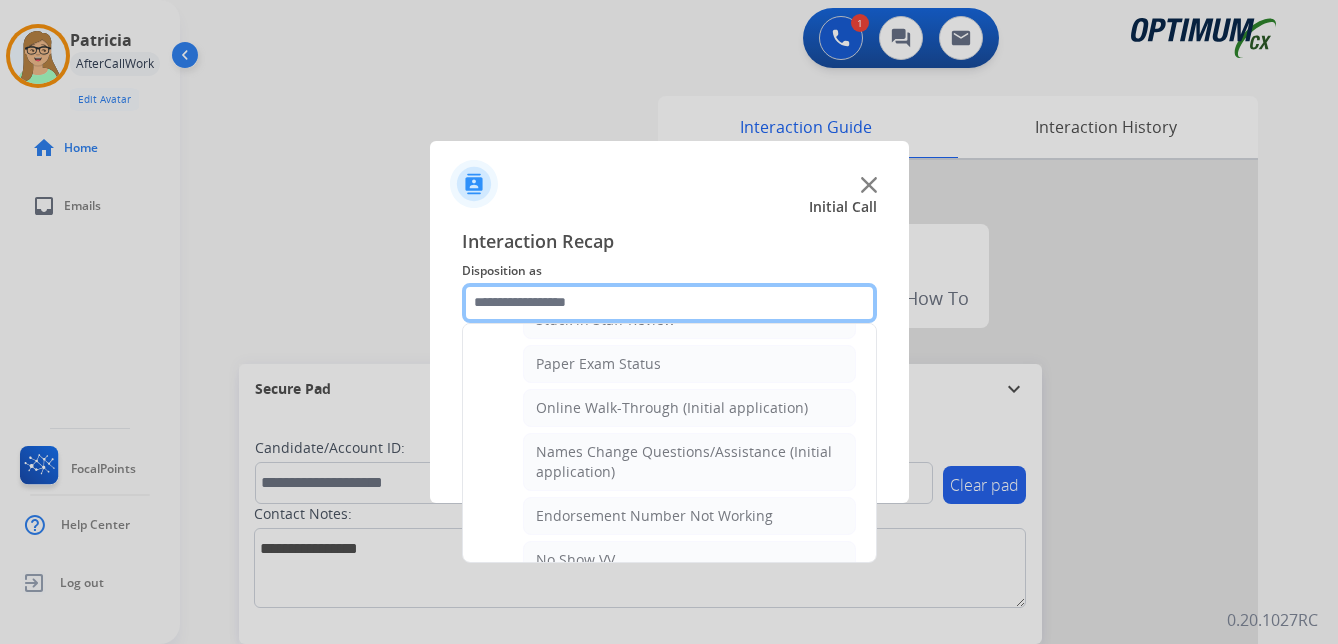 scroll, scrollTop: 436, scrollLeft: 0, axis: vertical 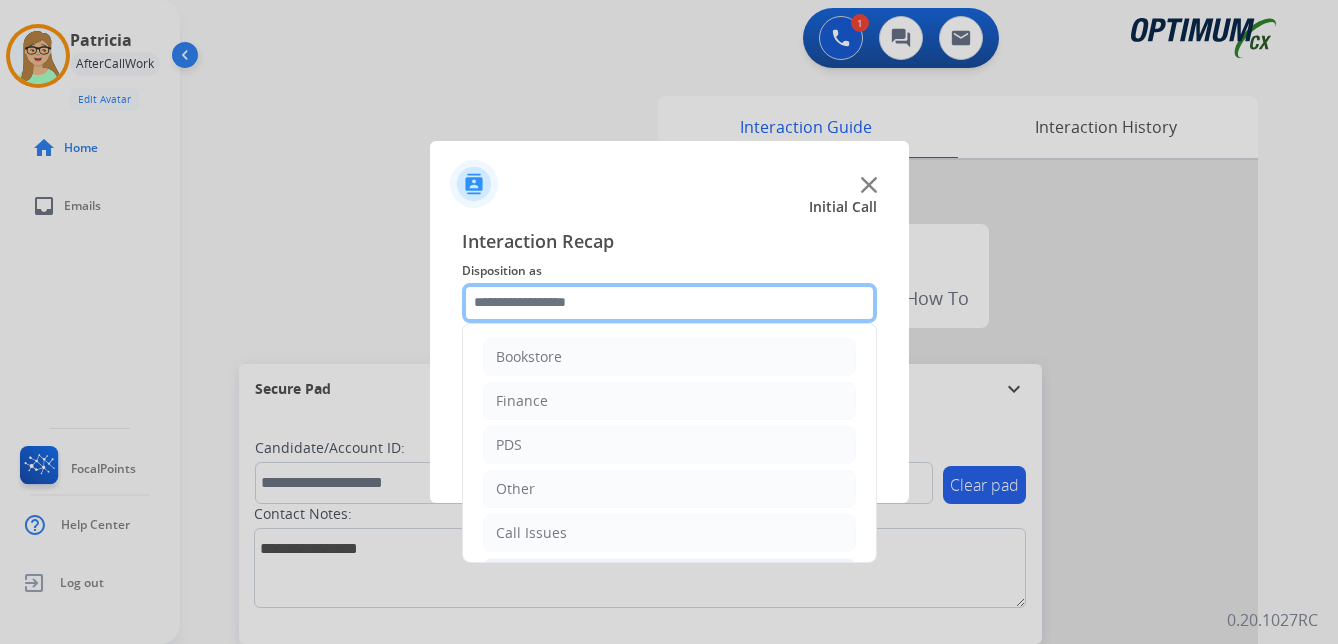 click 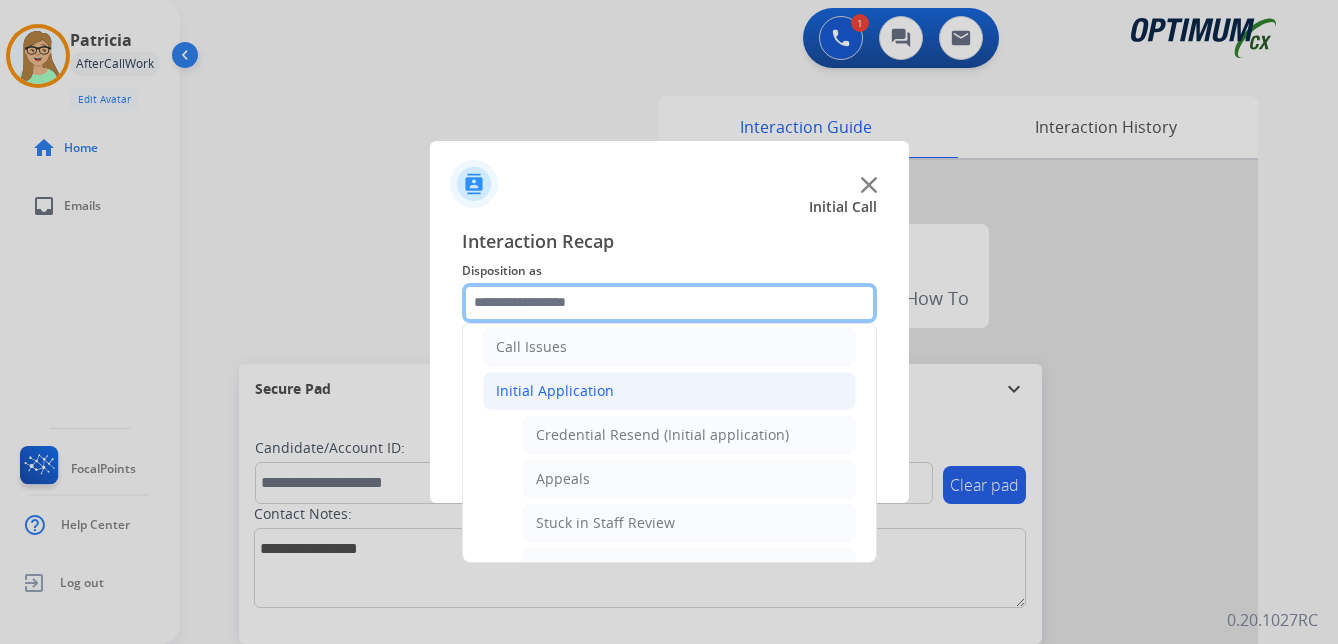 scroll, scrollTop: 200, scrollLeft: 0, axis: vertical 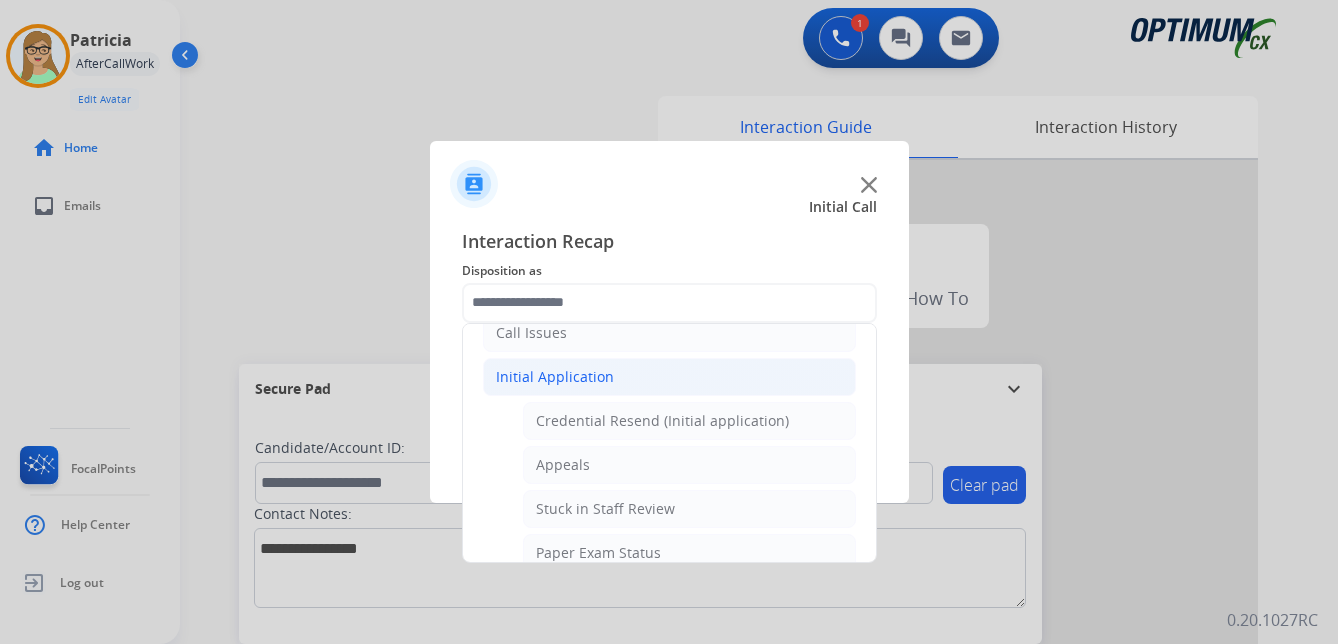 click on "Initial Application" 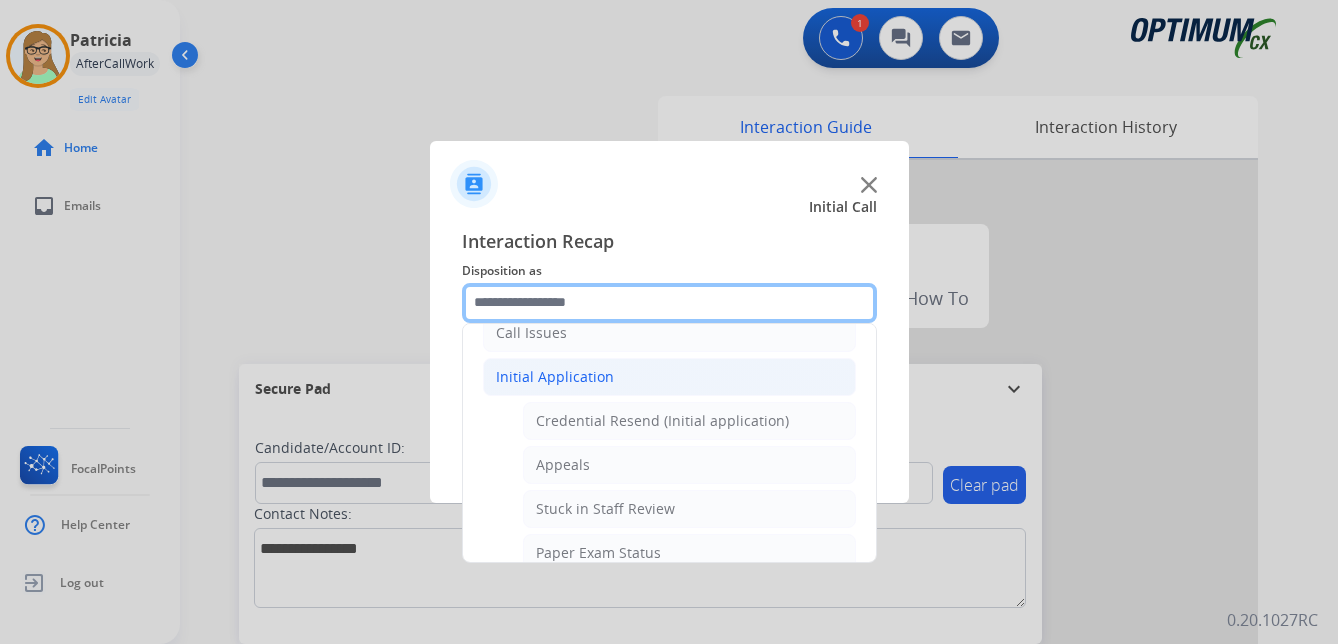 scroll, scrollTop: 136, scrollLeft: 0, axis: vertical 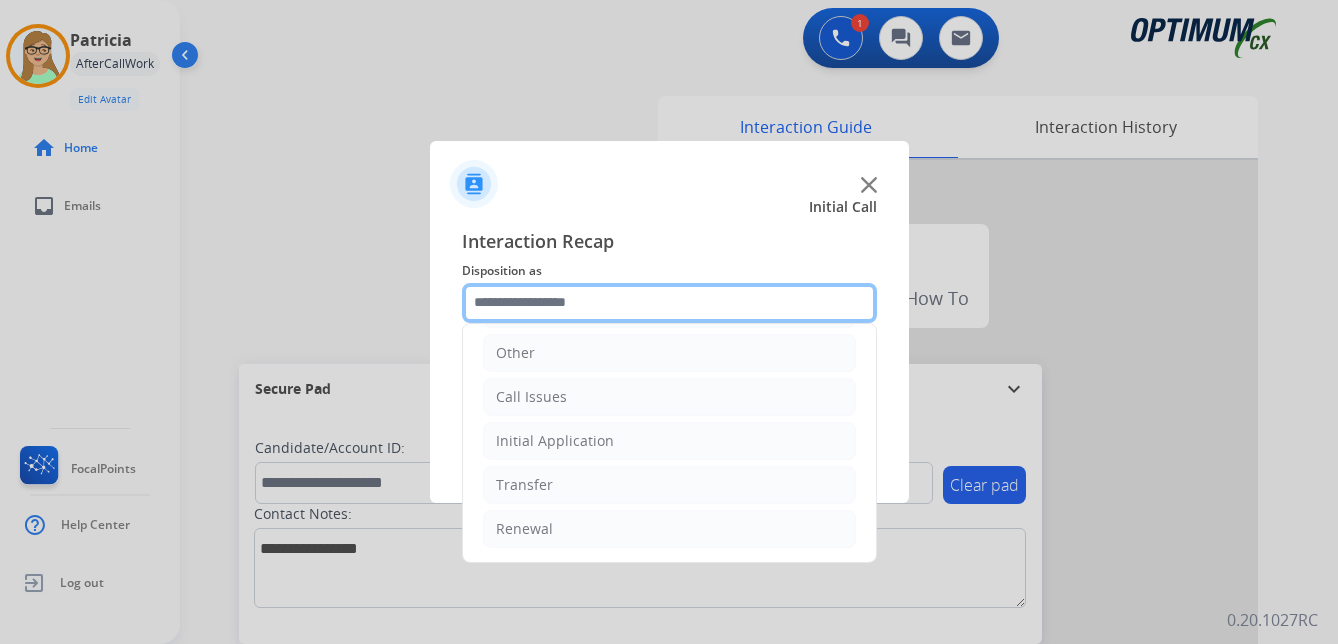 click 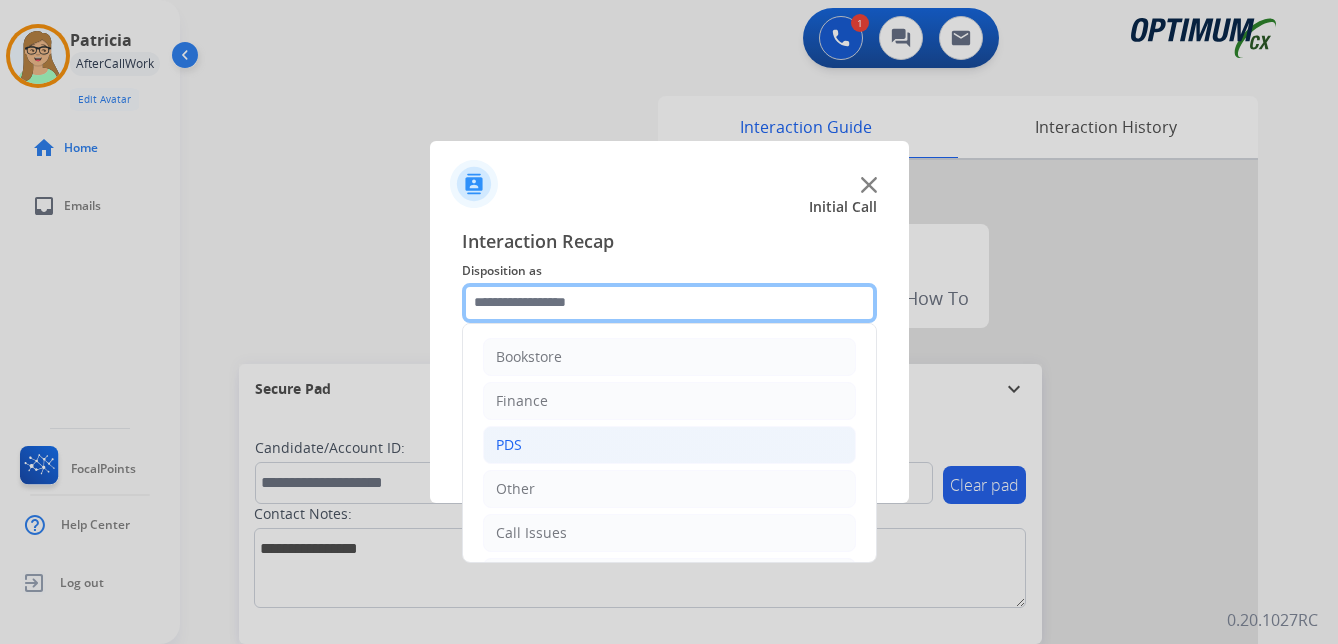 scroll, scrollTop: 136, scrollLeft: 0, axis: vertical 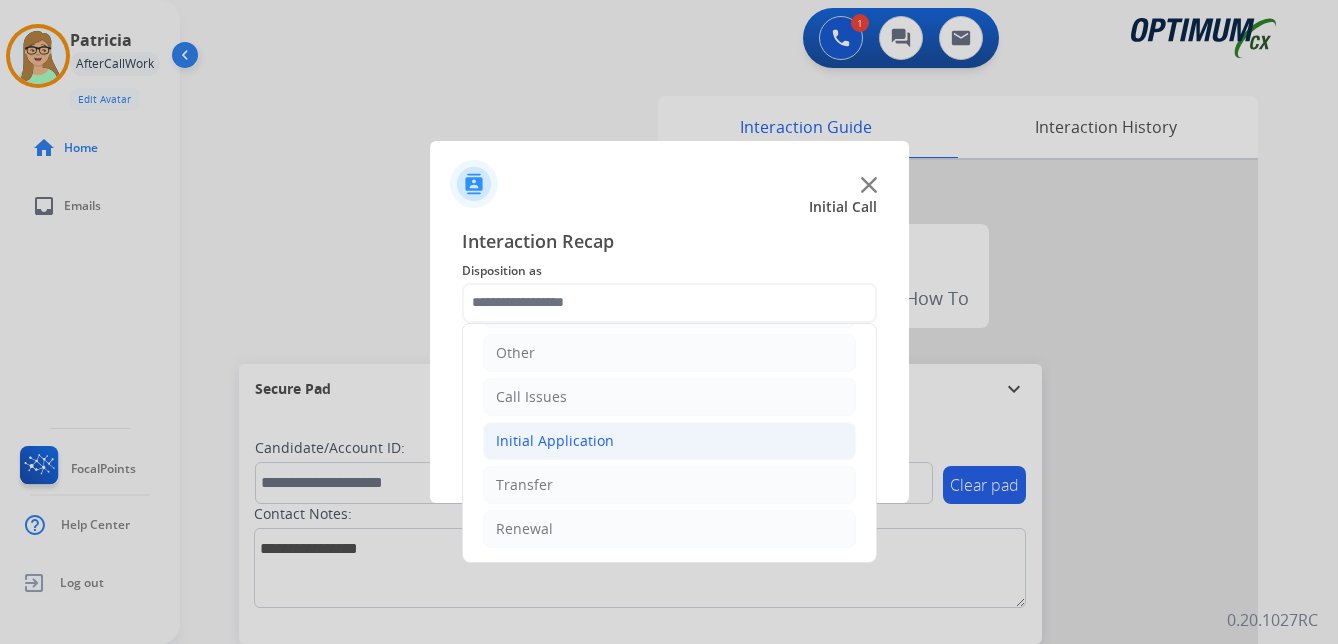 click on "Initial Application" 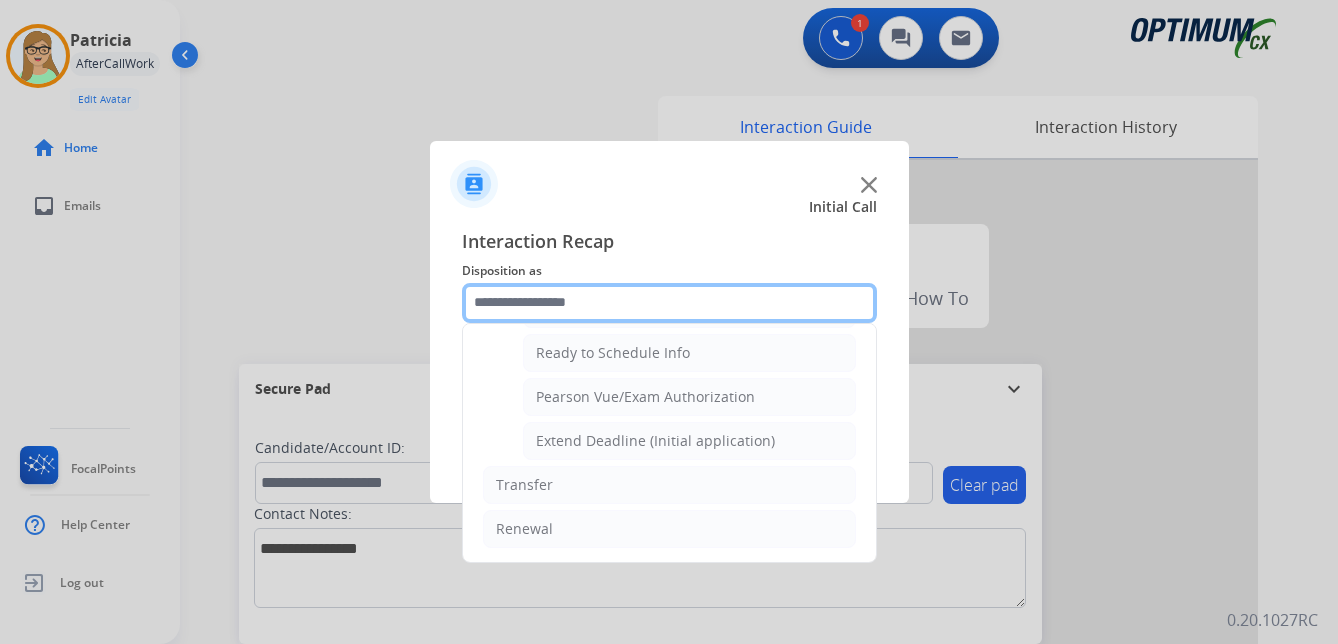 scroll, scrollTop: 1112, scrollLeft: 0, axis: vertical 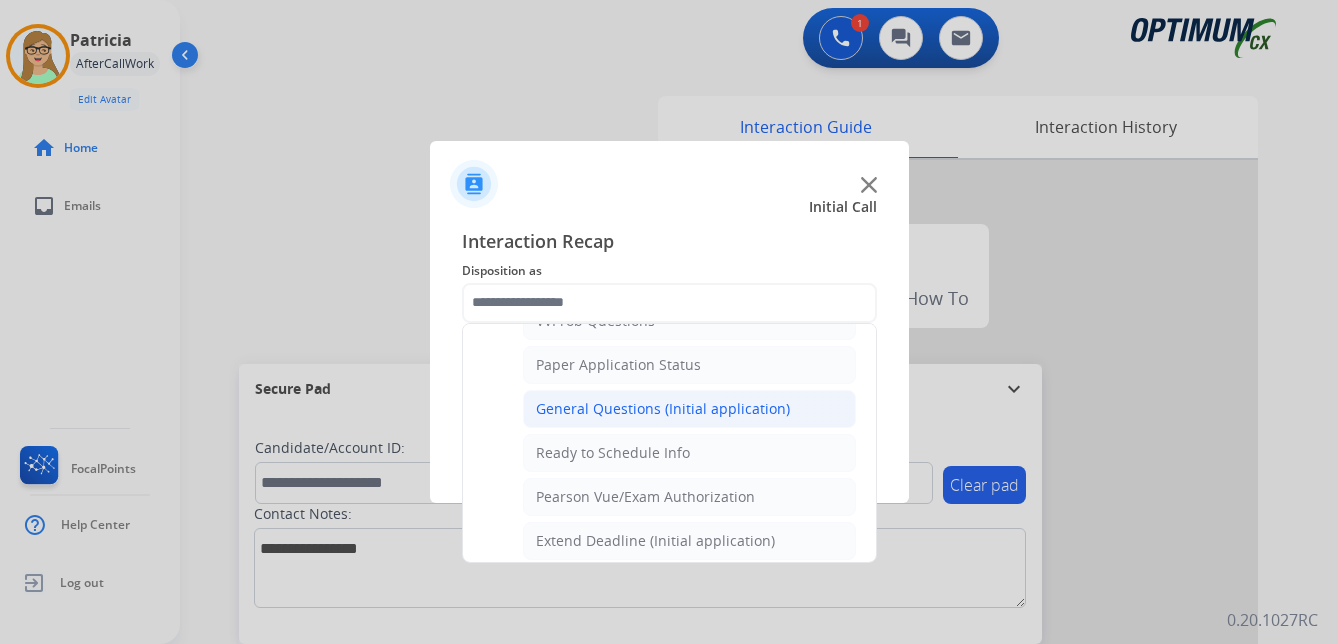 click on "General Questions (Initial application)" 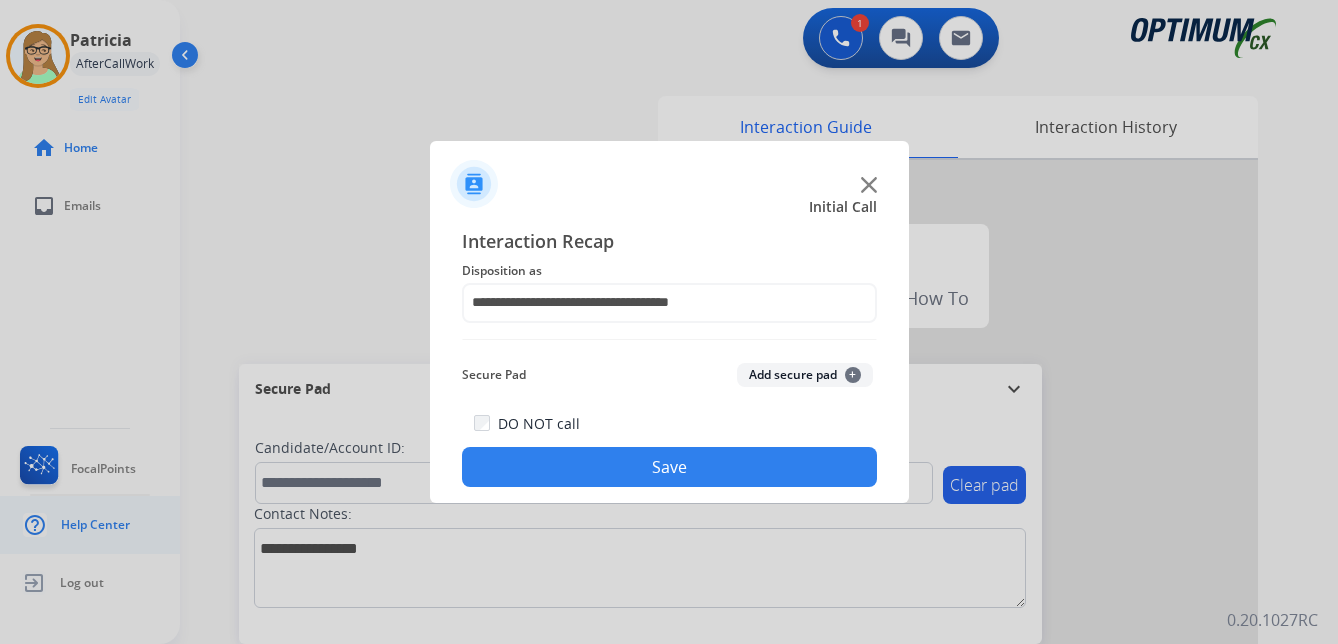 drag, startPoint x: 604, startPoint y: 453, endPoint x: 4, endPoint y: 497, distance: 601.61115 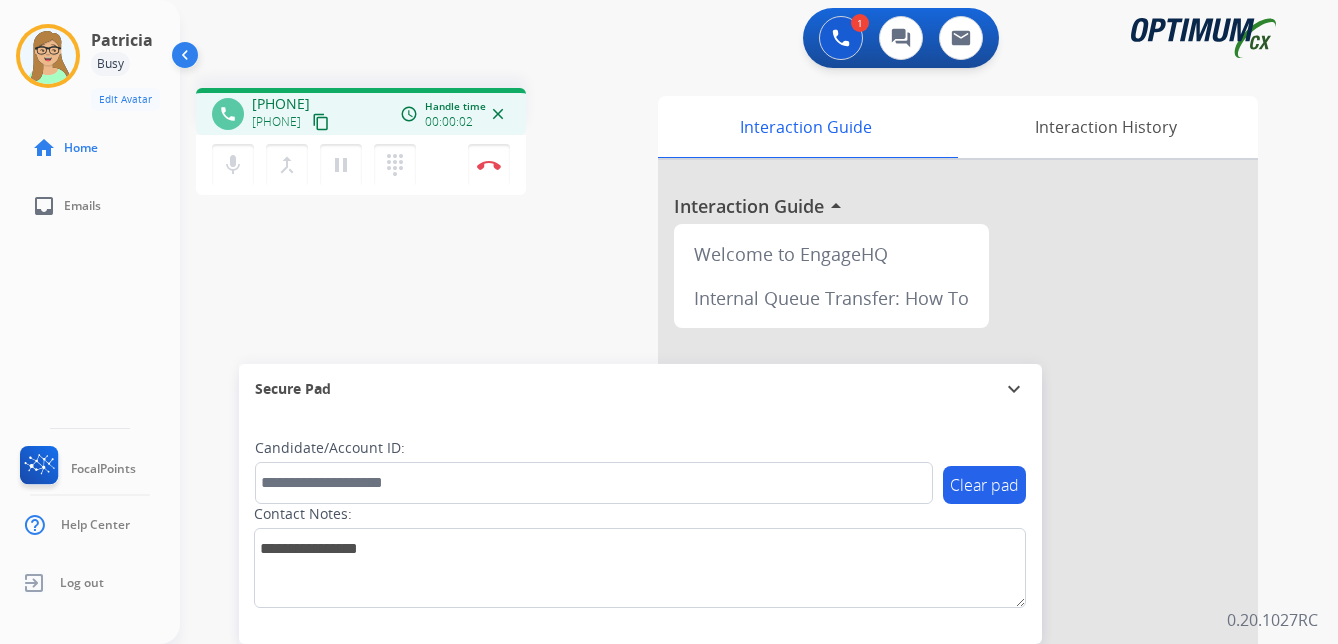 drag, startPoint x: 352, startPoint y: 121, endPoint x: 280, endPoint y: 131, distance: 72.691124 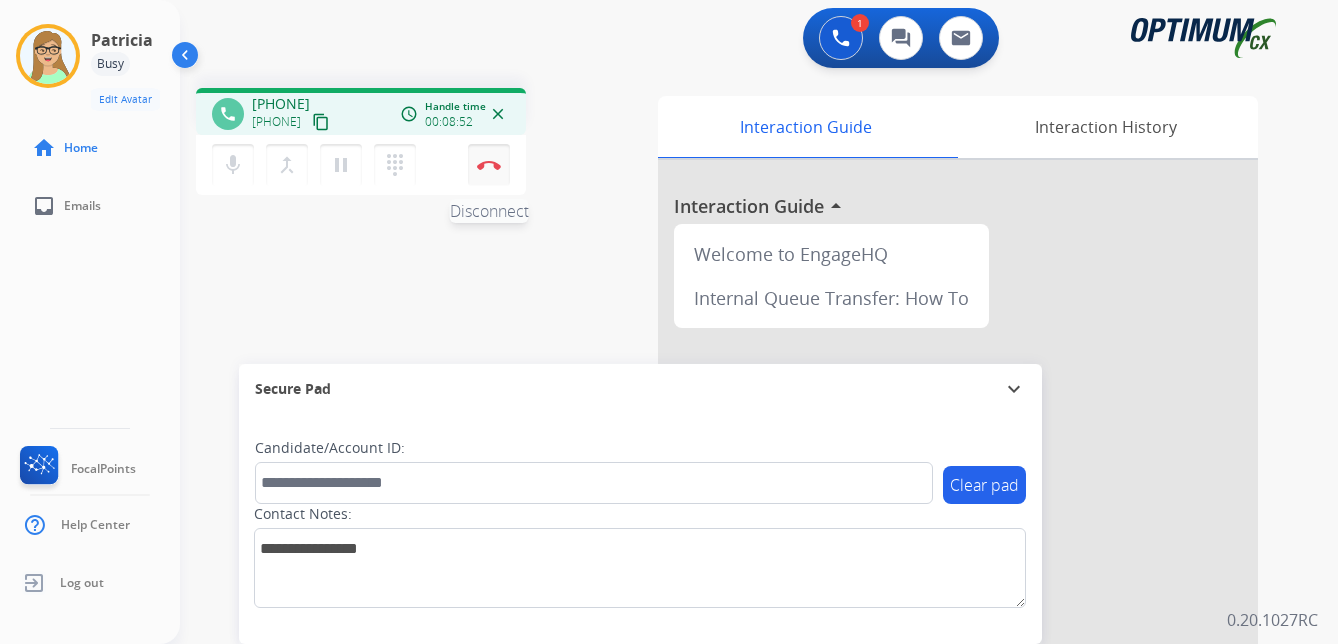 click at bounding box center (489, 165) 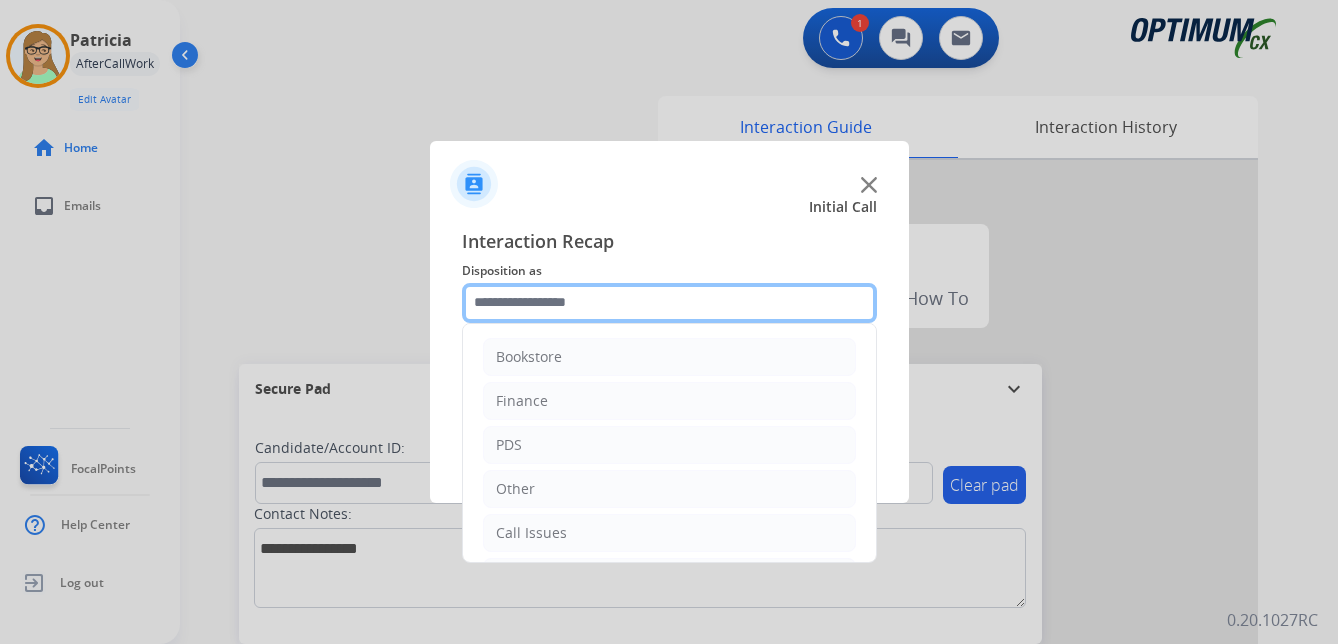 drag, startPoint x: 558, startPoint y: 307, endPoint x: 562, endPoint y: 327, distance: 20.396078 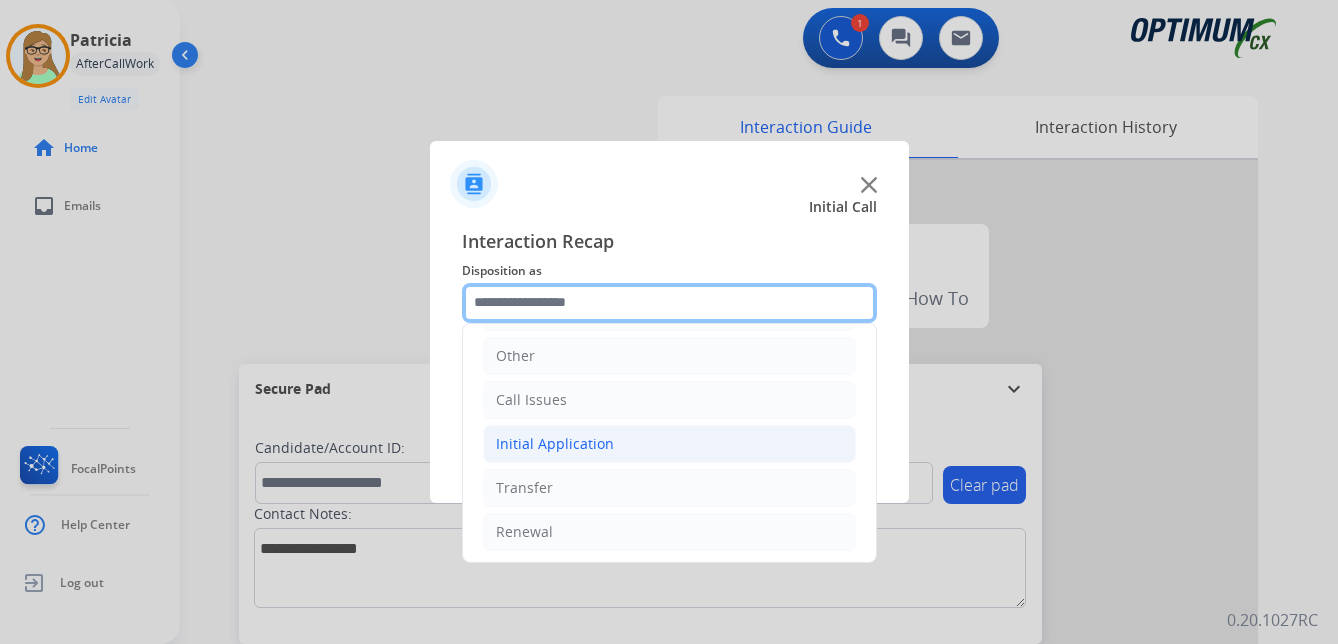 scroll, scrollTop: 136, scrollLeft: 0, axis: vertical 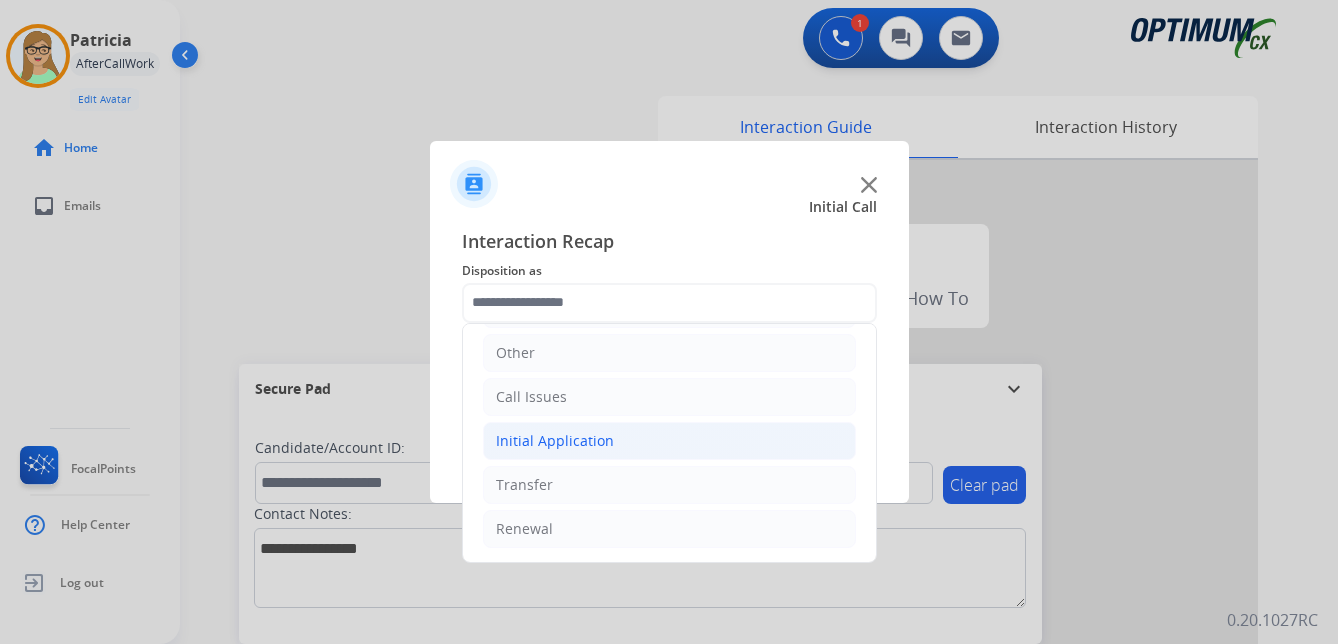 click on "Initial Application" 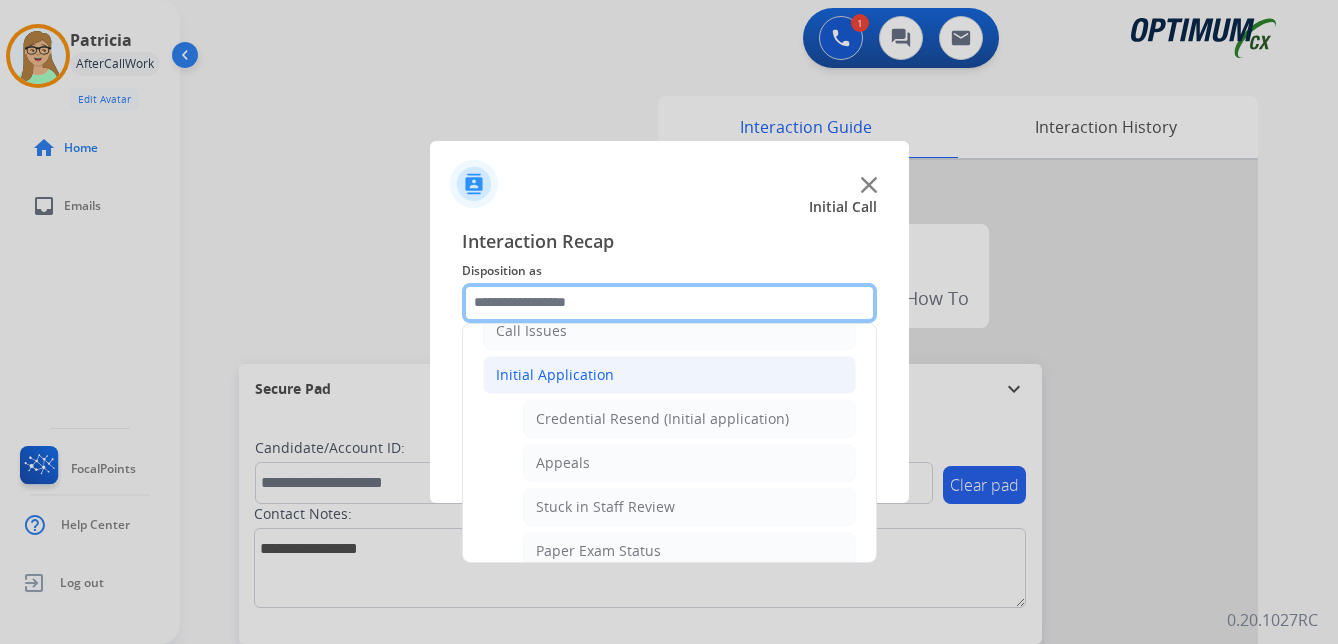 scroll, scrollTop: 236, scrollLeft: 0, axis: vertical 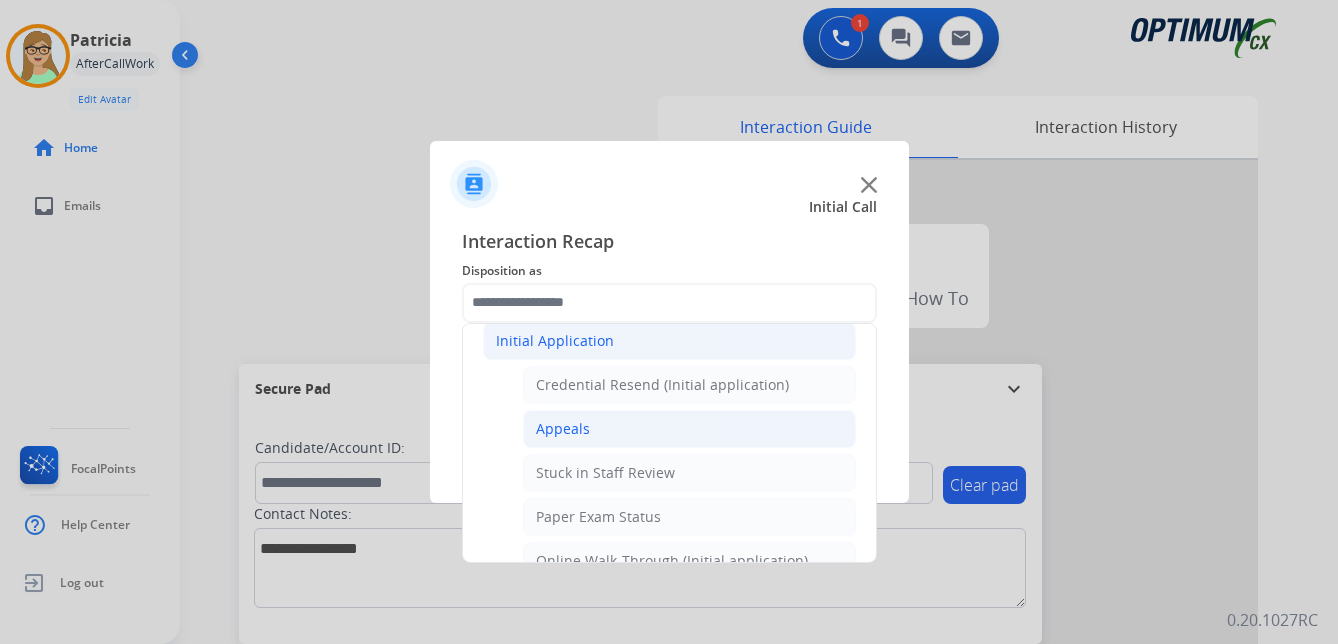 click on "Appeals" 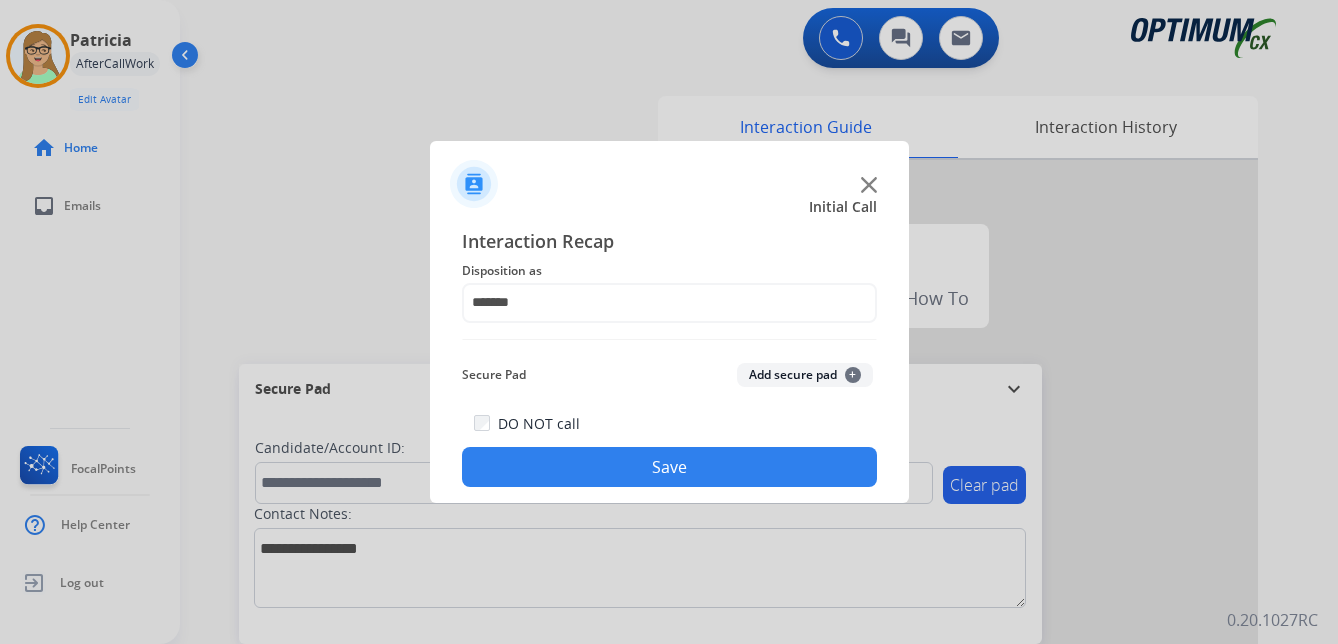 drag, startPoint x: 574, startPoint y: 461, endPoint x: 292, endPoint y: 456, distance: 282.0443 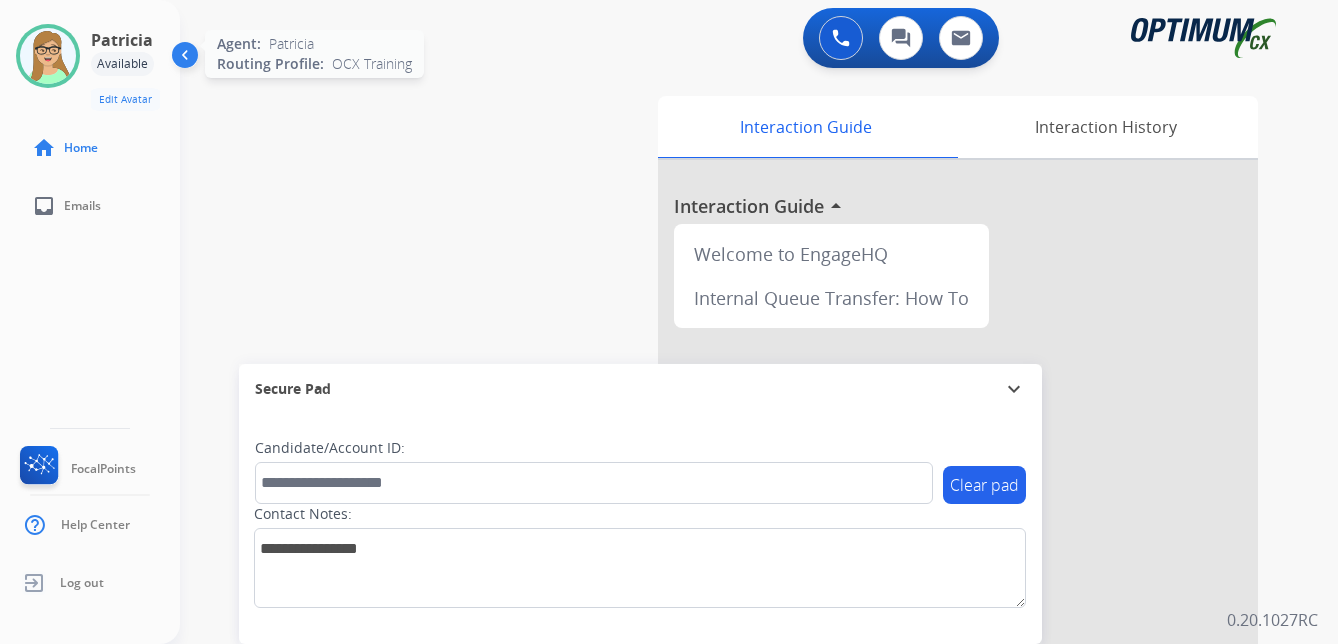 click at bounding box center (48, 56) 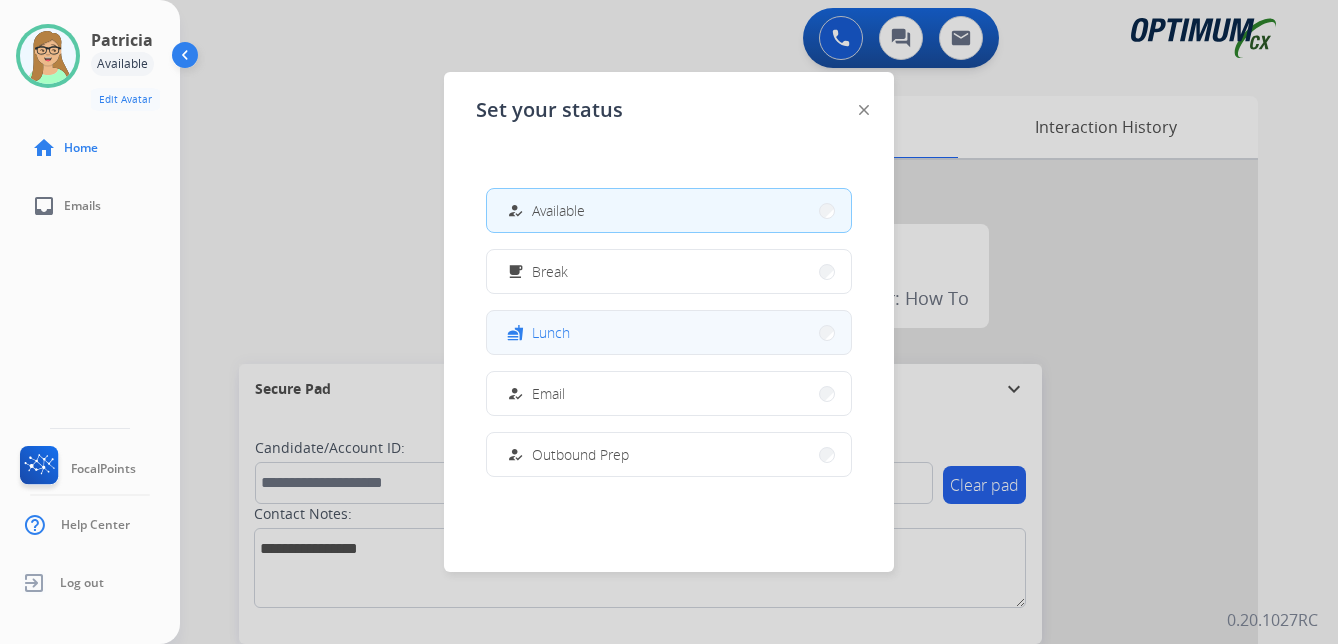 click on "fastfood Lunch" at bounding box center (669, 332) 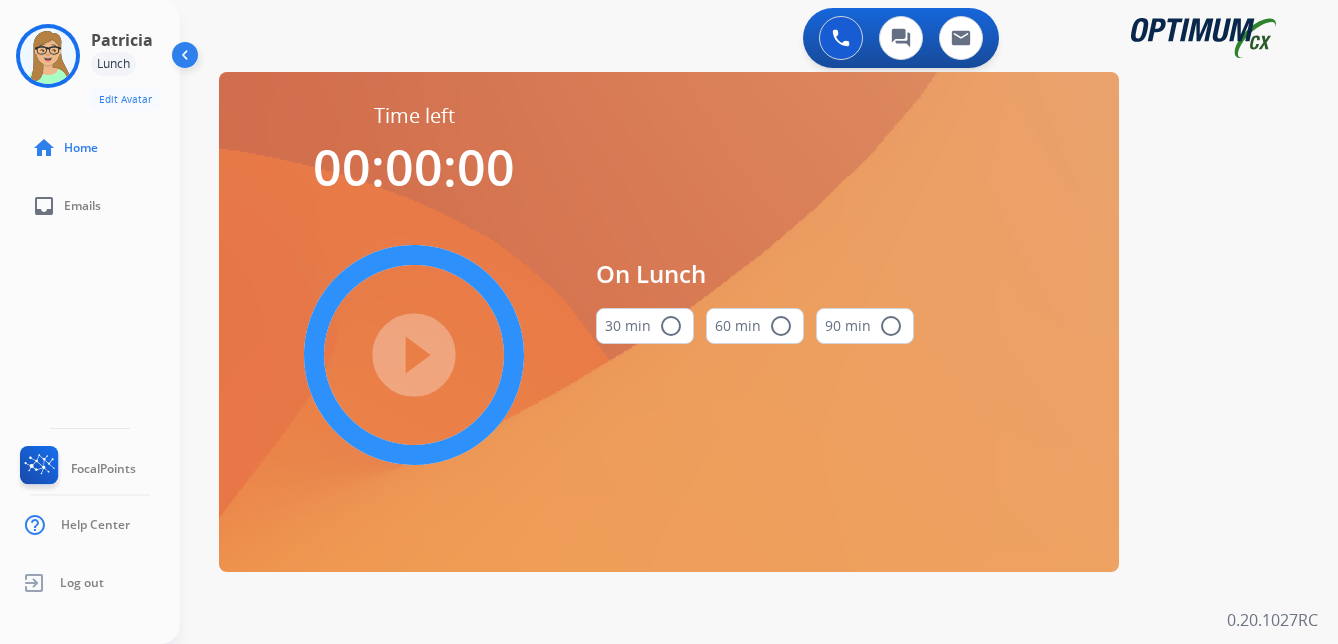 click on "radio_button_unchecked" at bounding box center (671, 326) 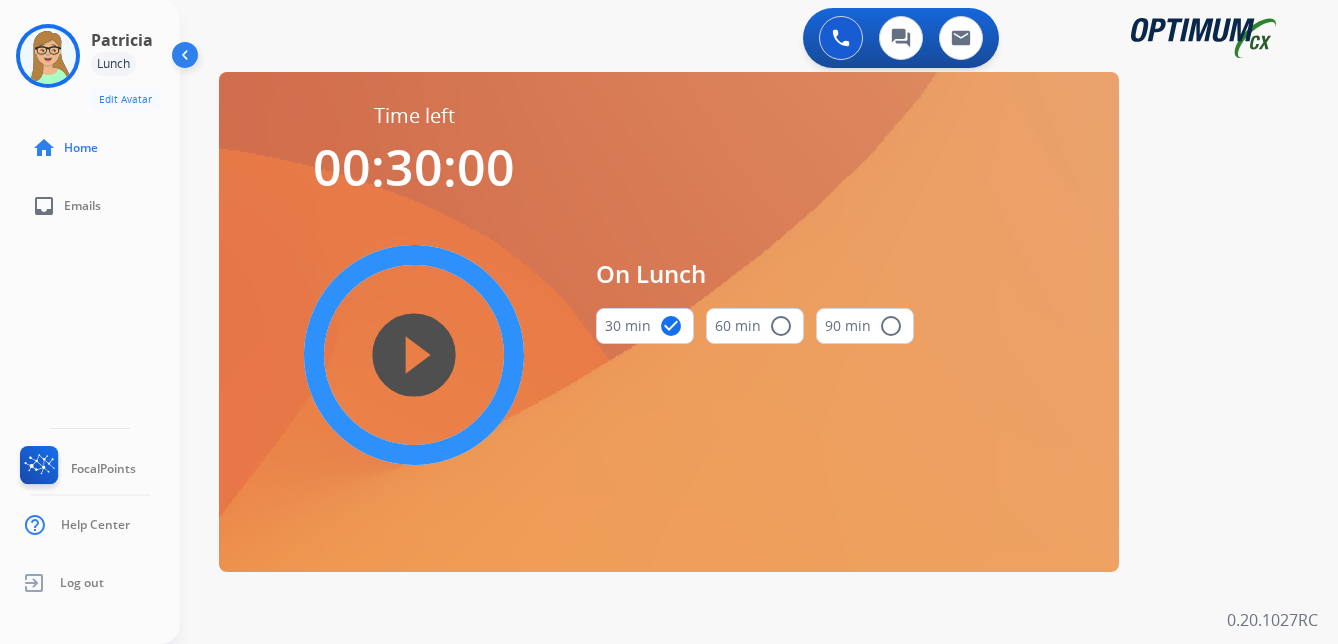 click on "play_circle_filled" at bounding box center [414, 355] 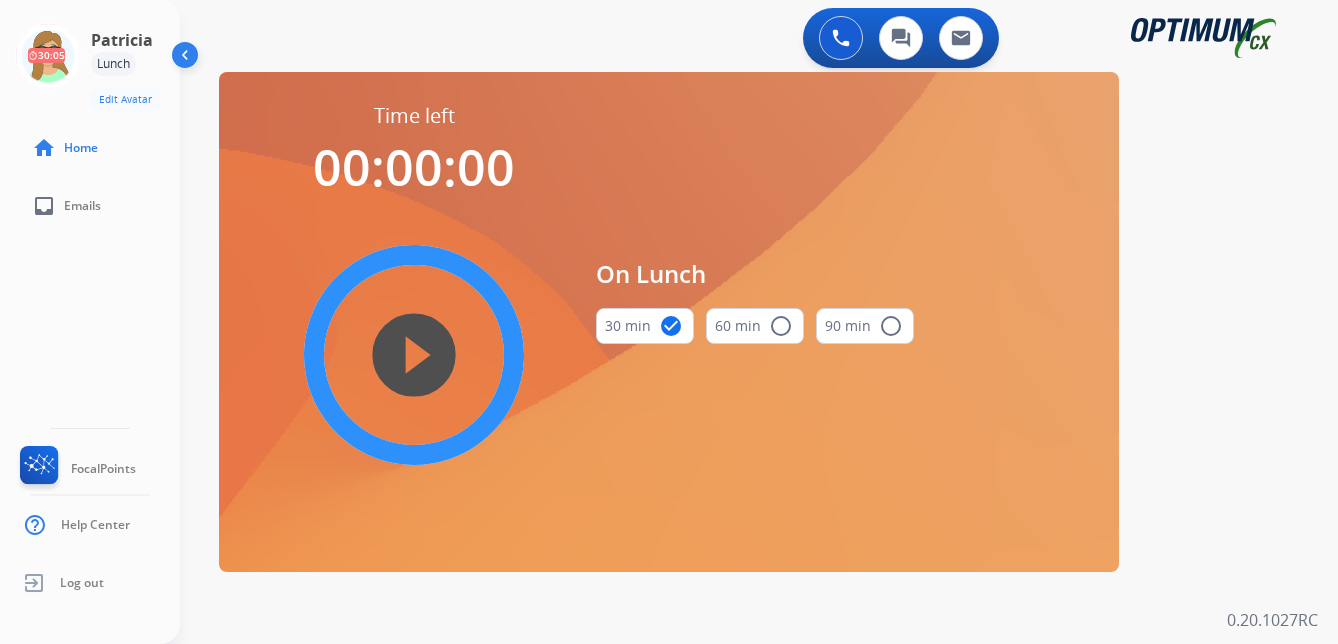 click on "play_circle_filled" at bounding box center [414, 355] 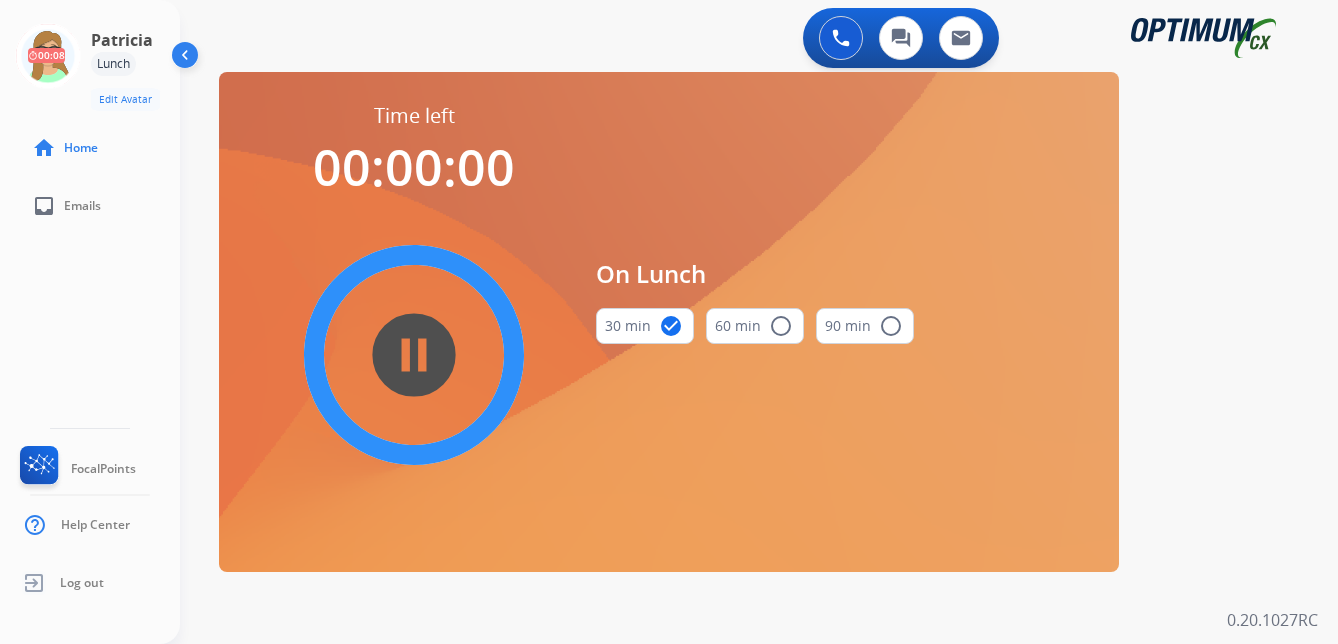 click on "Patricia" at bounding box center [122, 40] 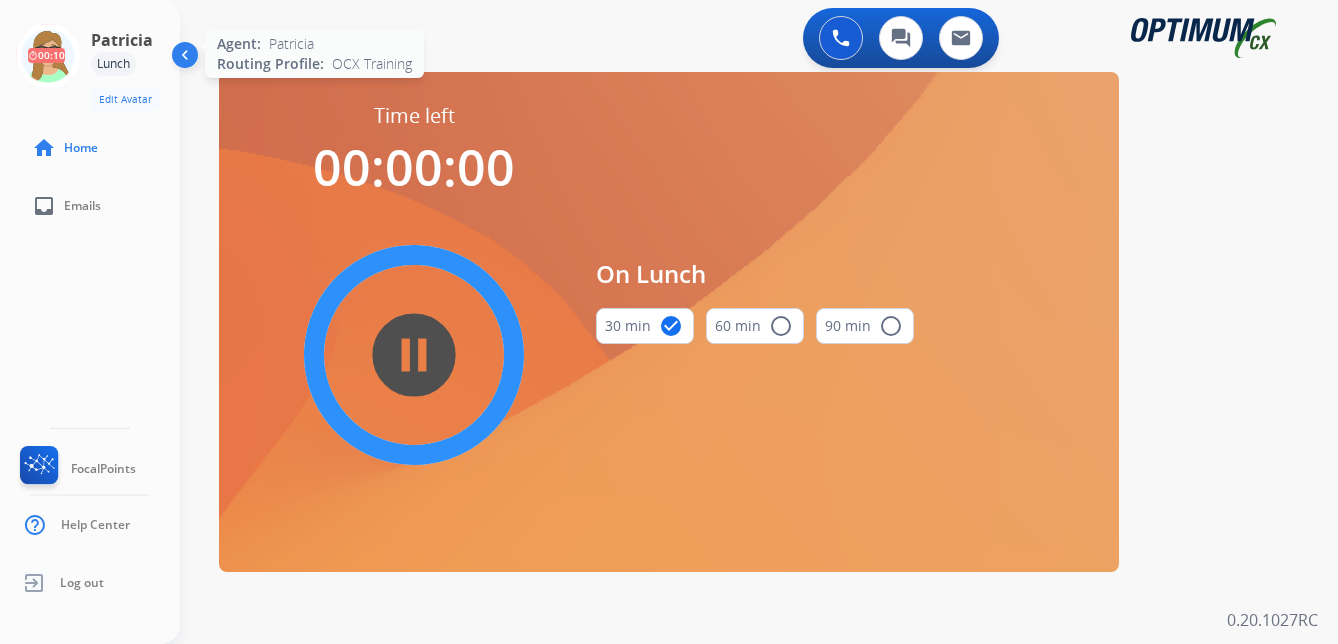 click 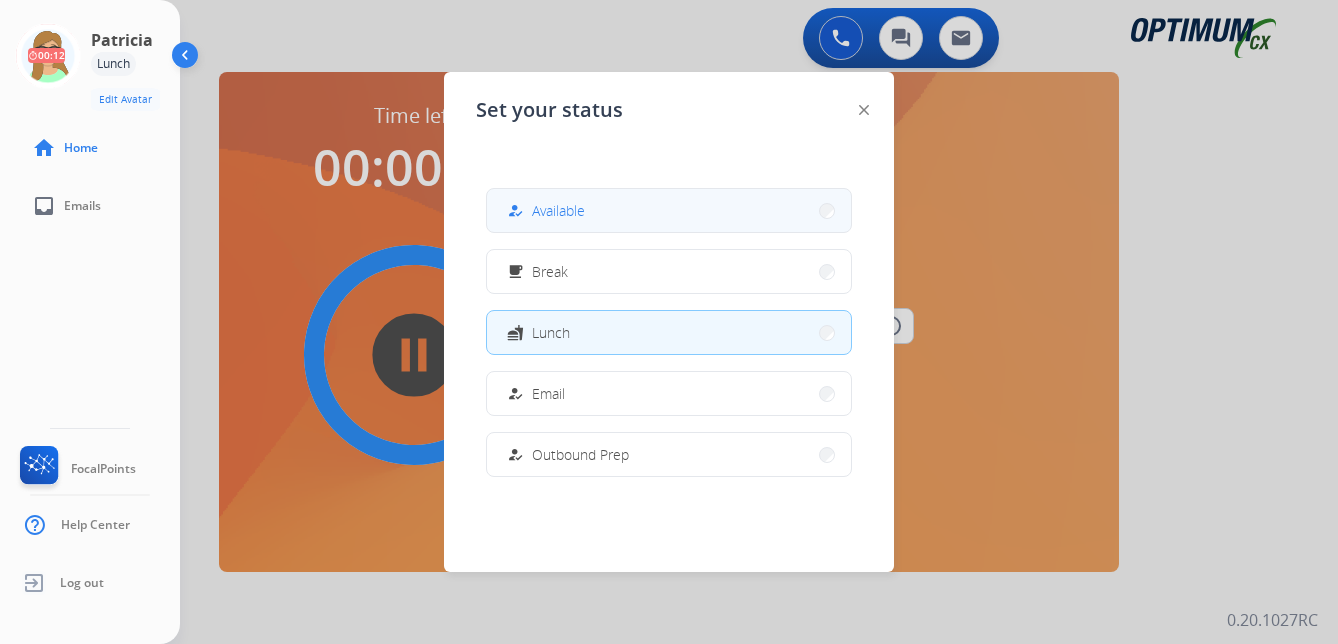 click on "Available" at bounding box center (558, 210) 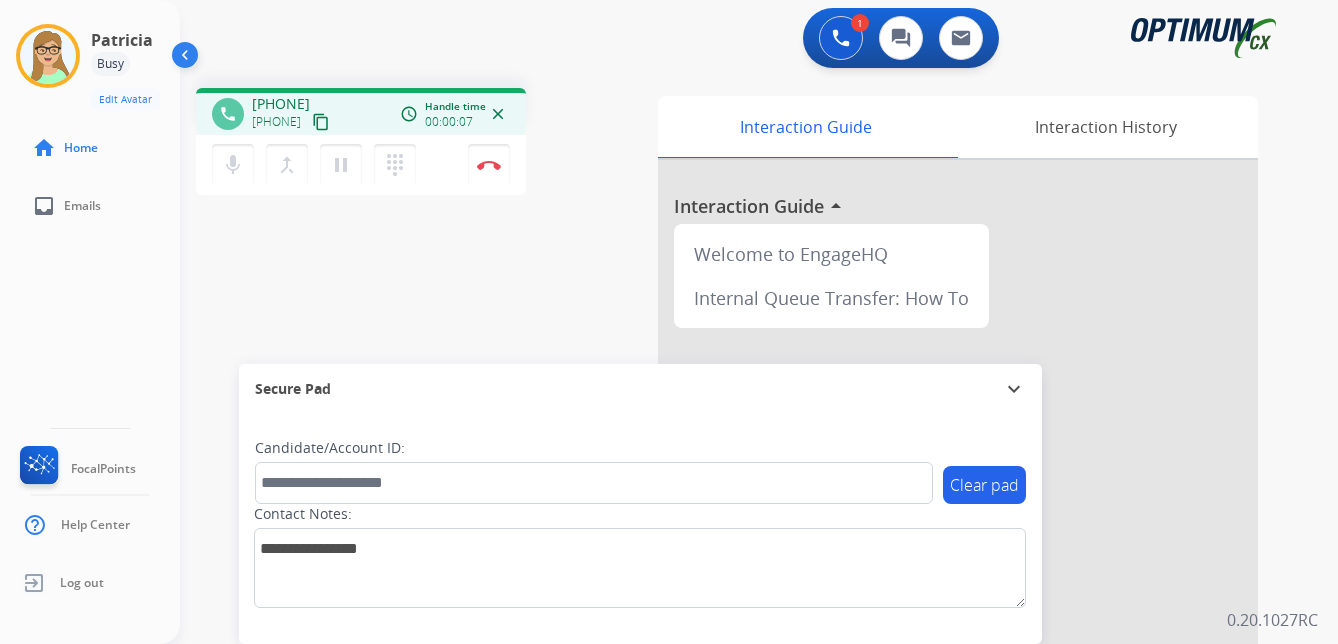 click on "content_copy" at bounding box center (321, 122) 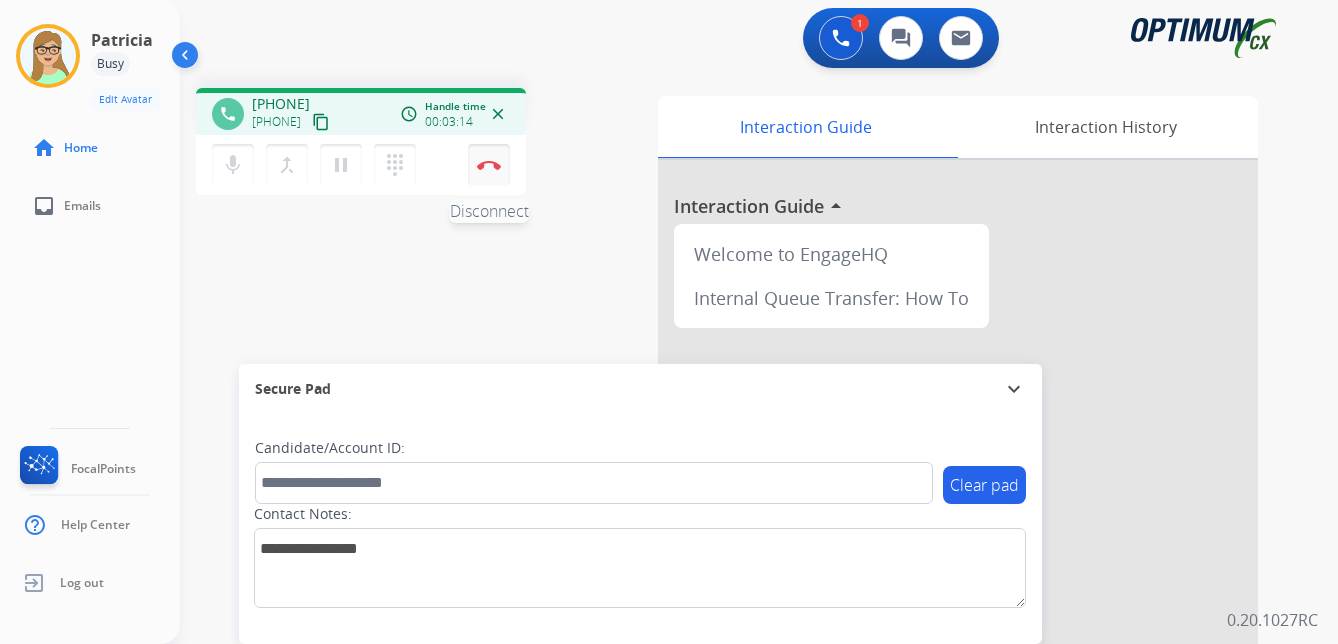 click at bounding box center [489, 165] 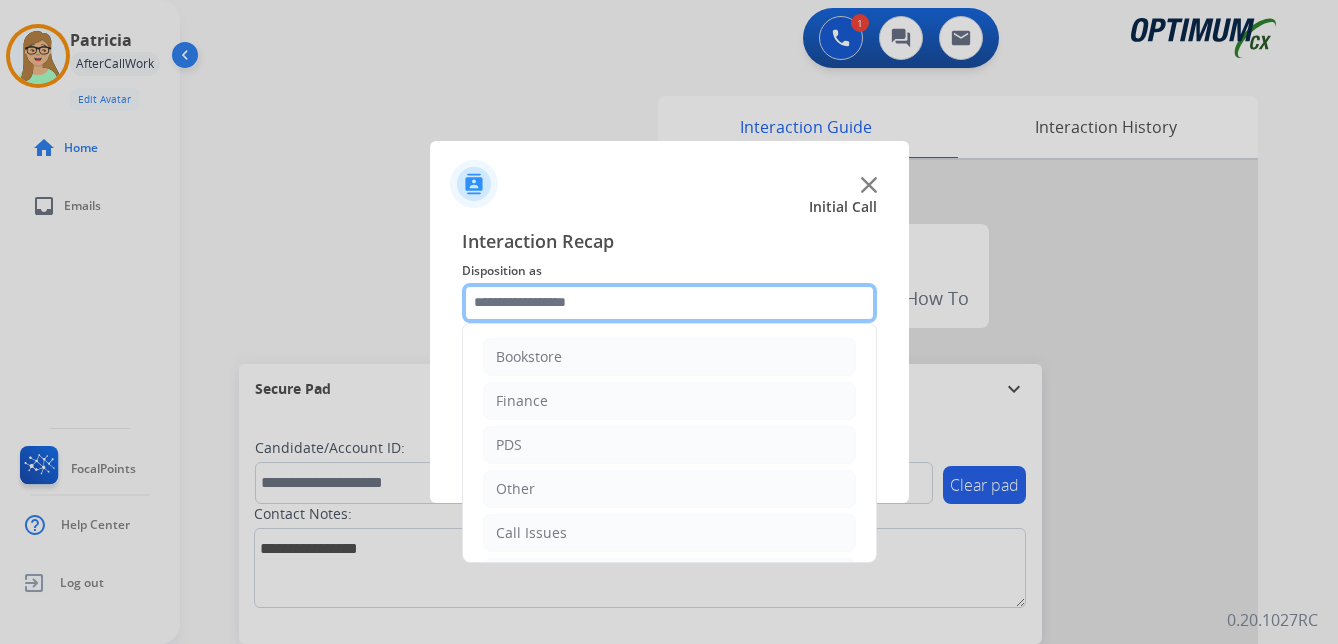 click 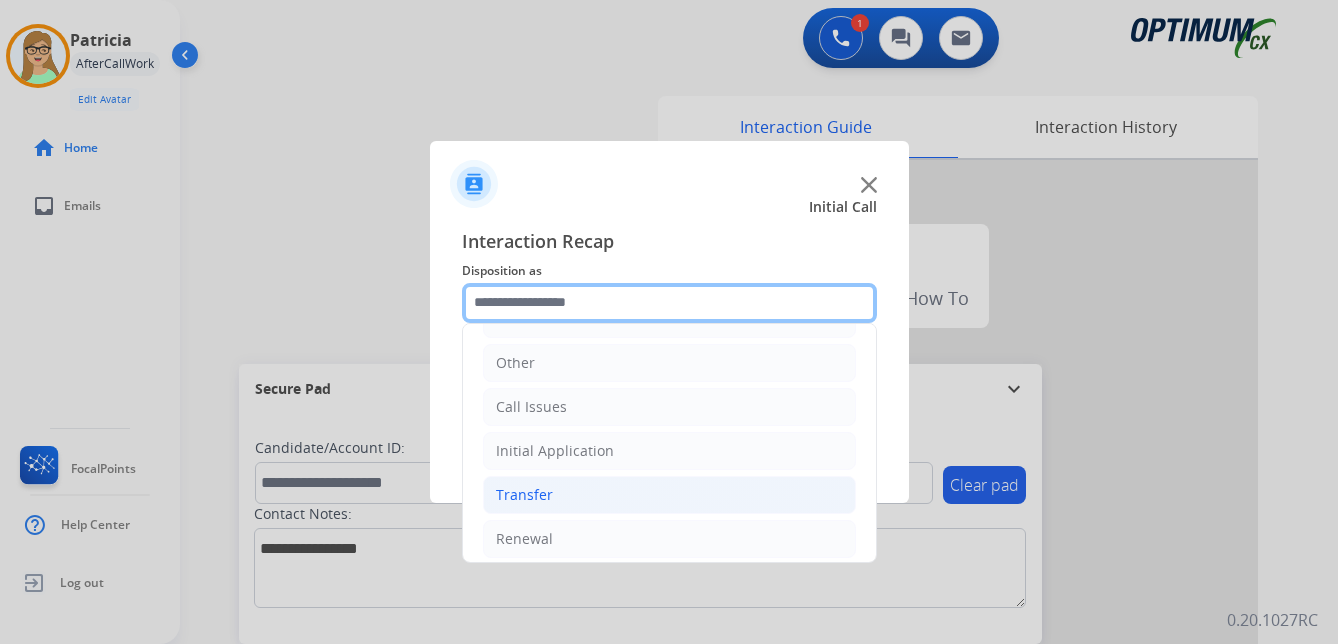 scroll, scrollTop: 136, scrollLeft: 0, axis: vertical 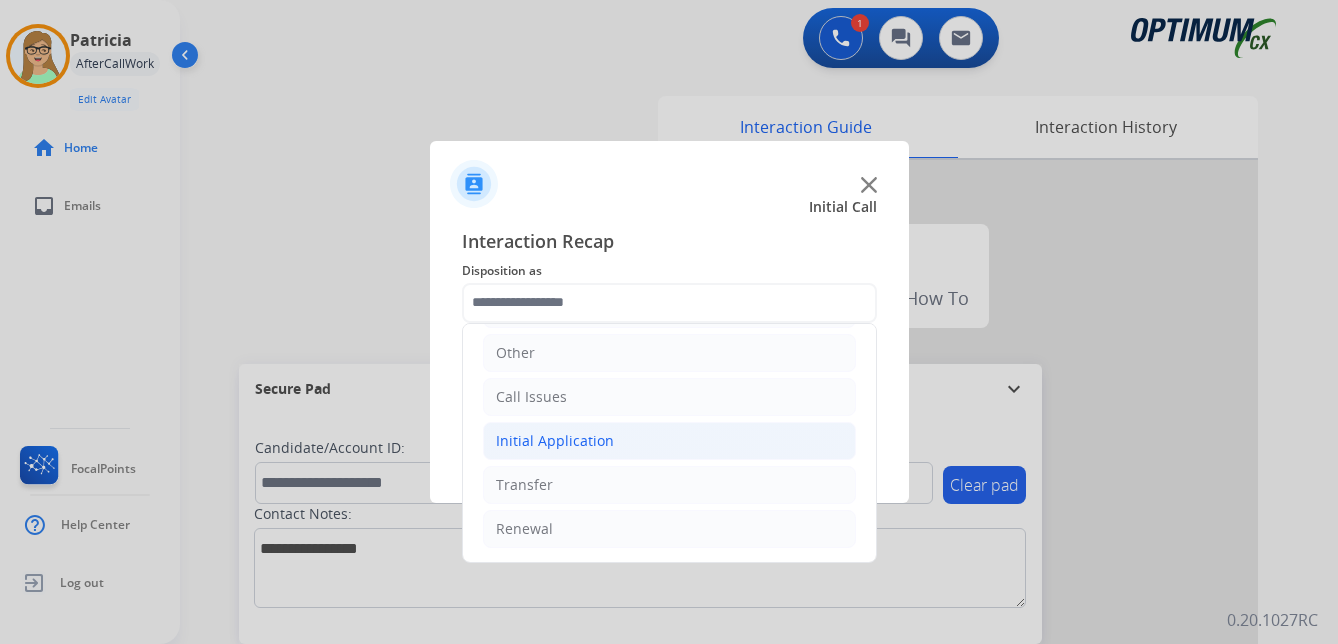 click on "Initial Application" 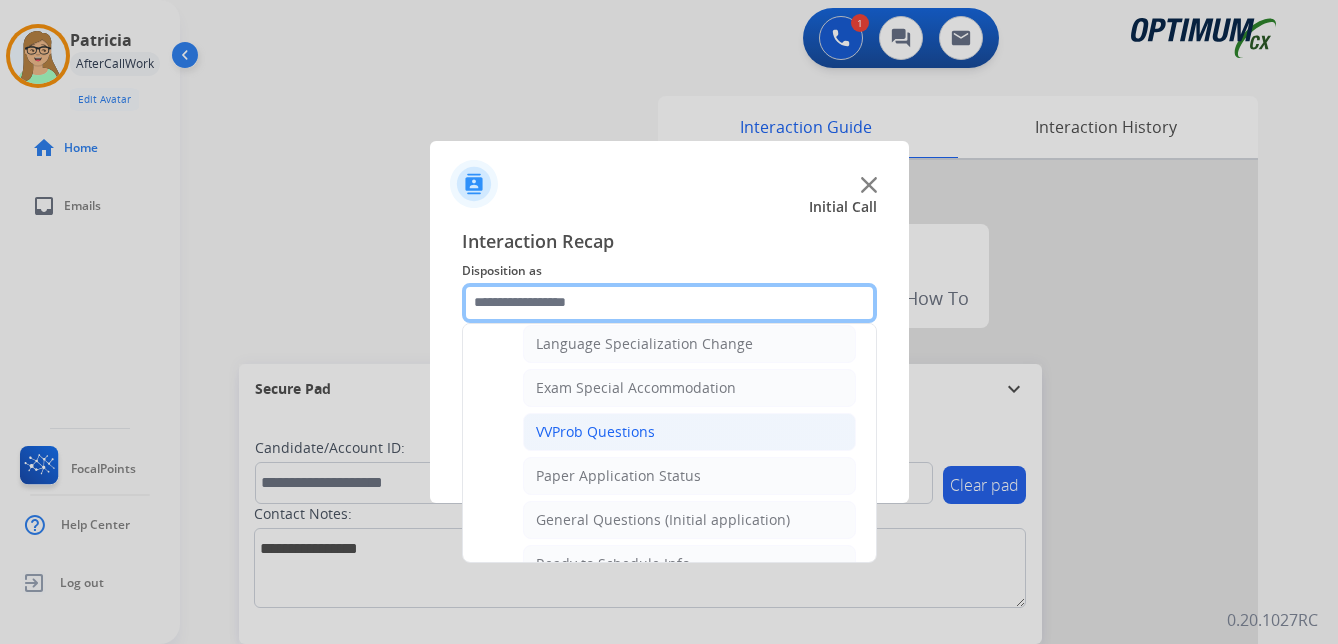 scroll, scrollTop: 1036, scrollLeft: 0, axis: vertical 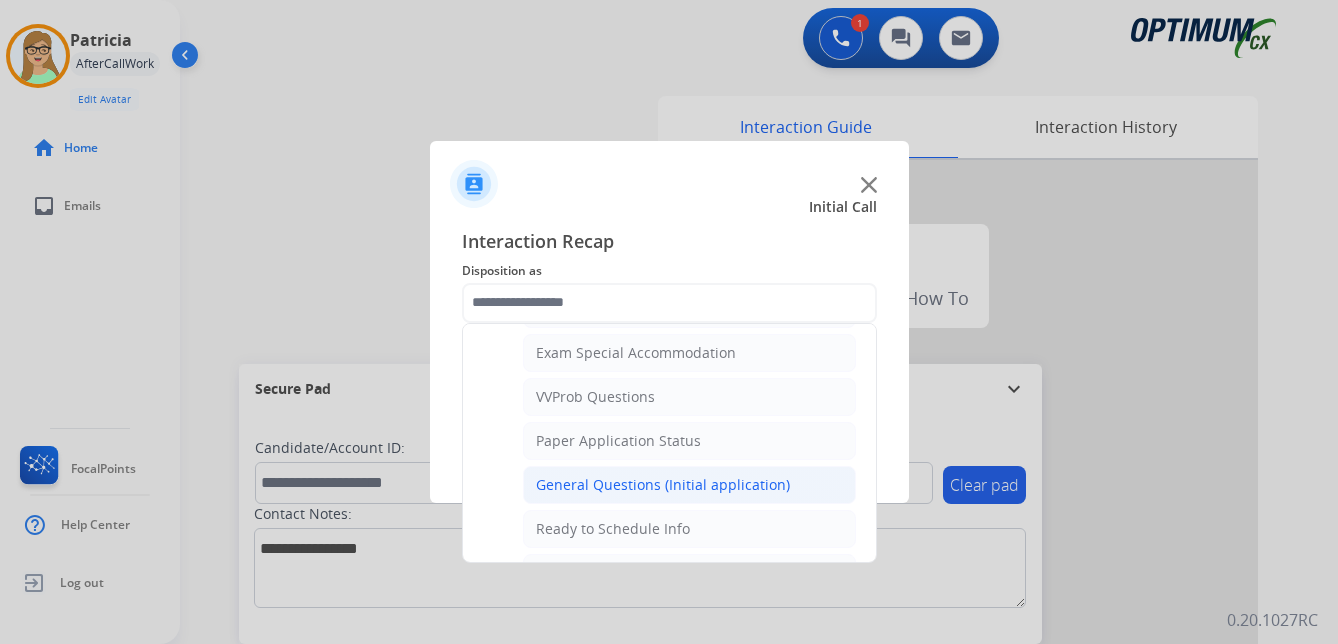 click on "General Questions (Initial application)" 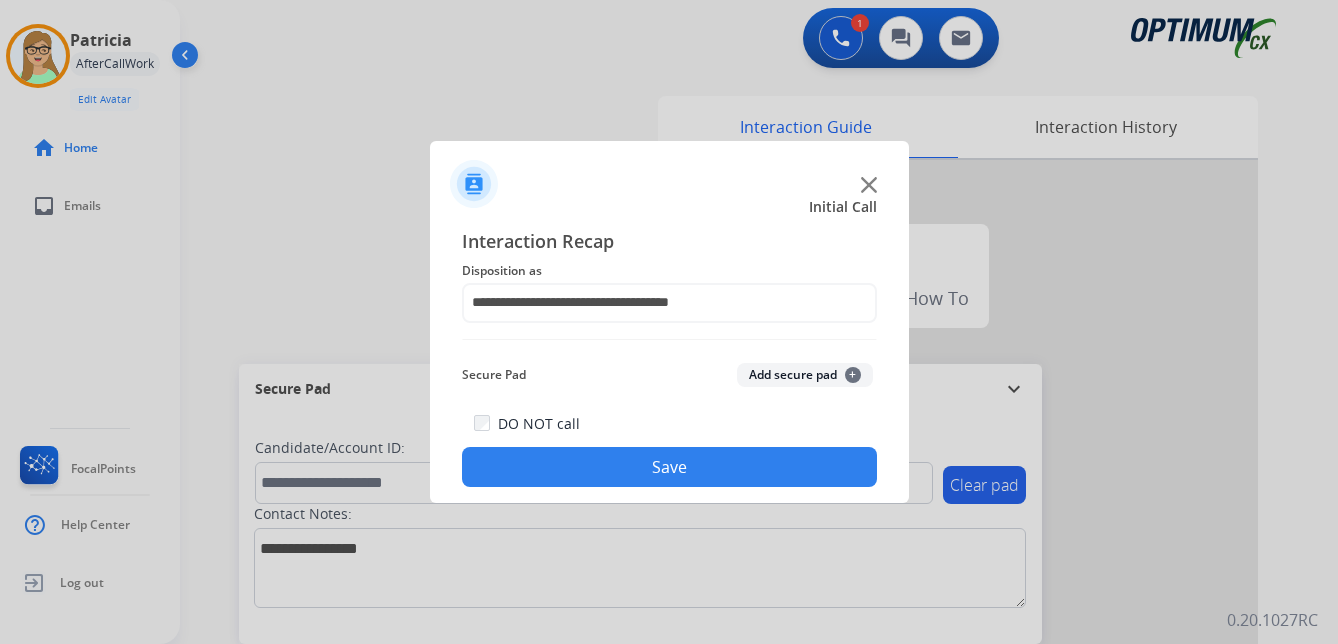click on "Save" 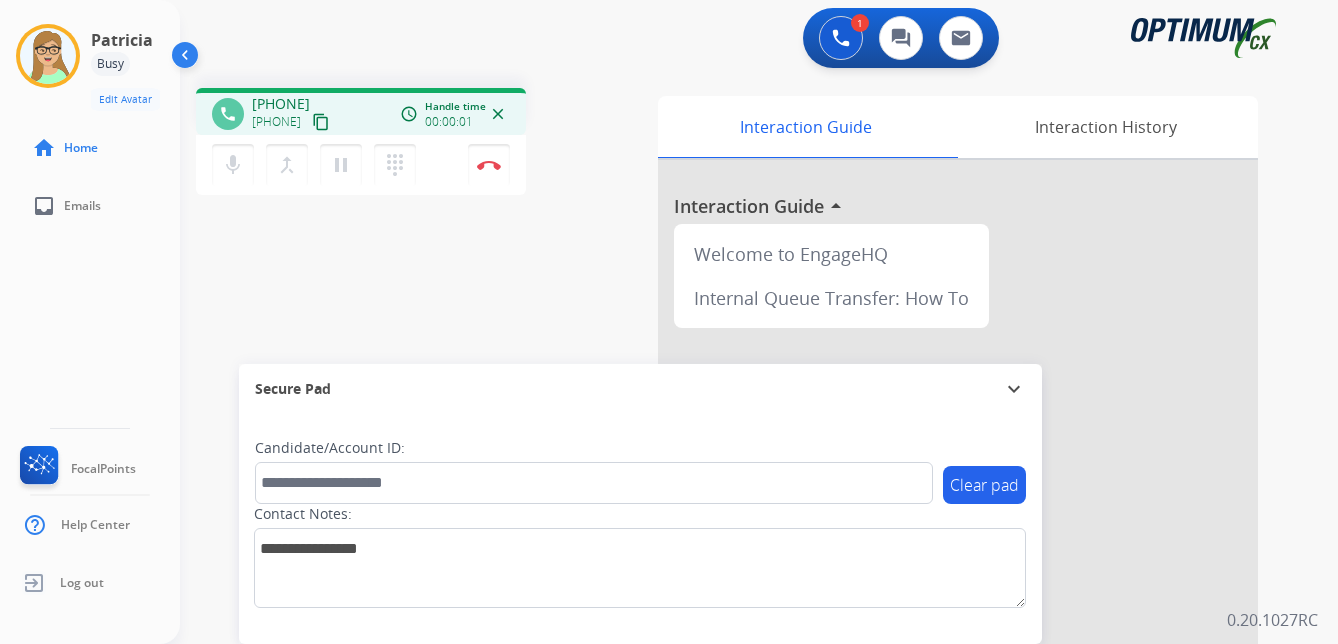 click on "content_copy" at bounding box center (321, 122) 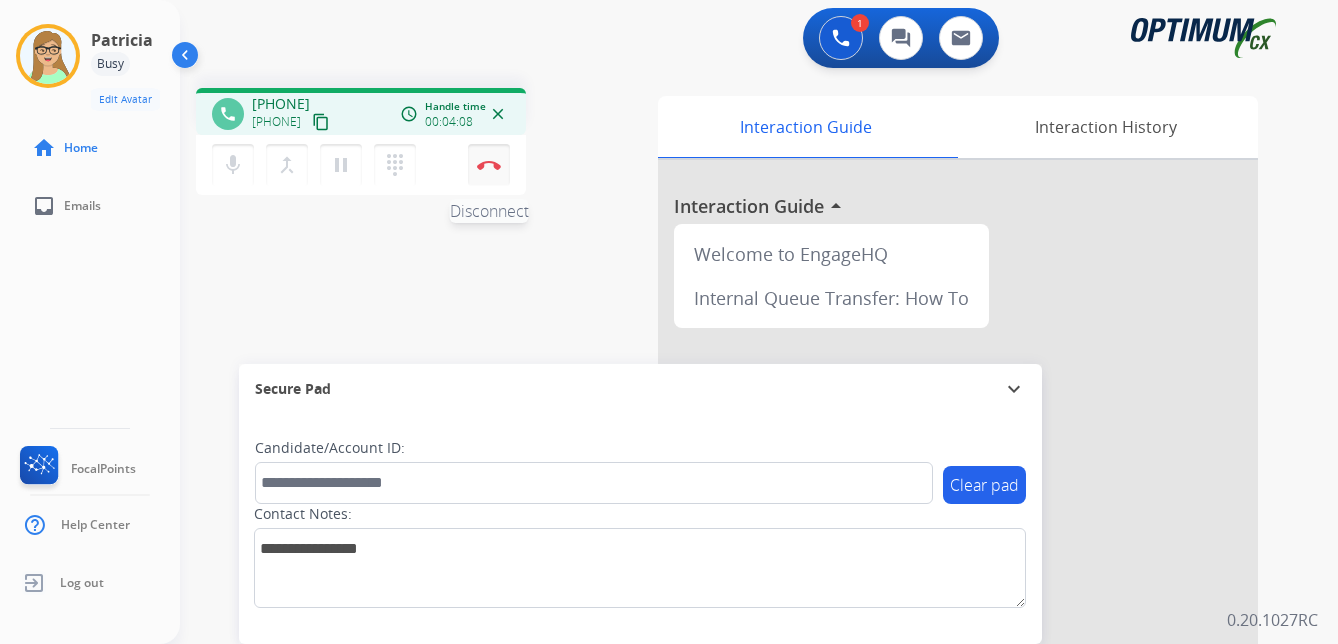 click at bounding box center [489, 165] 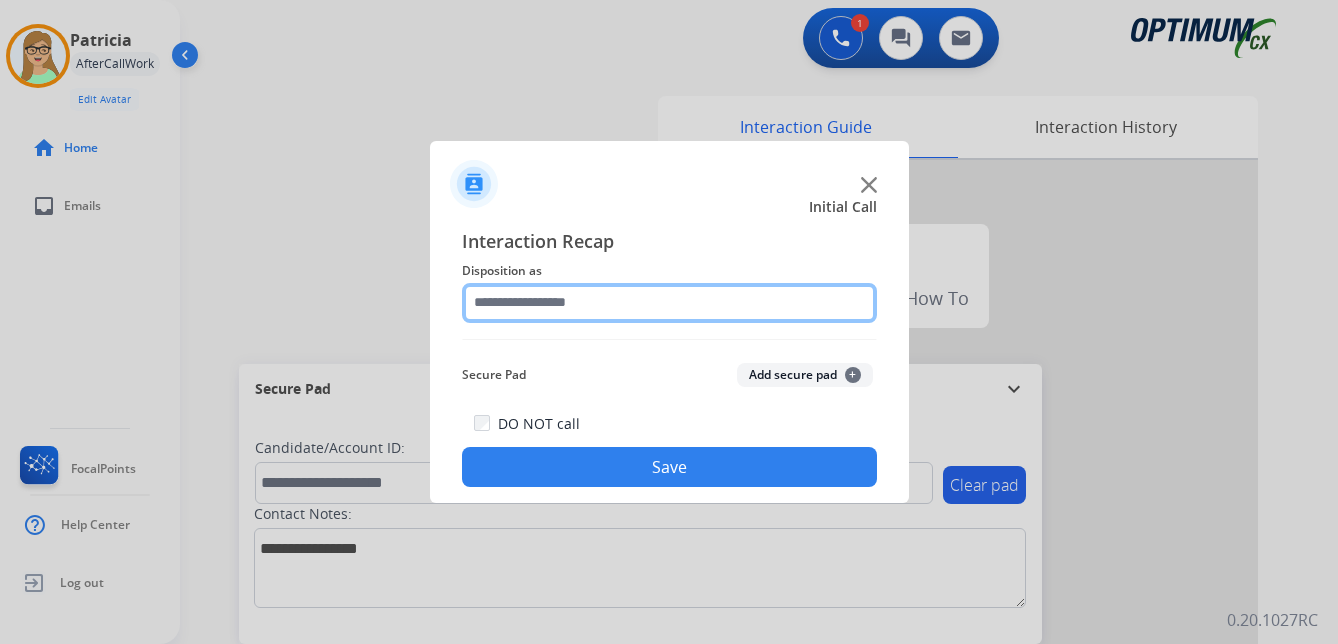 click 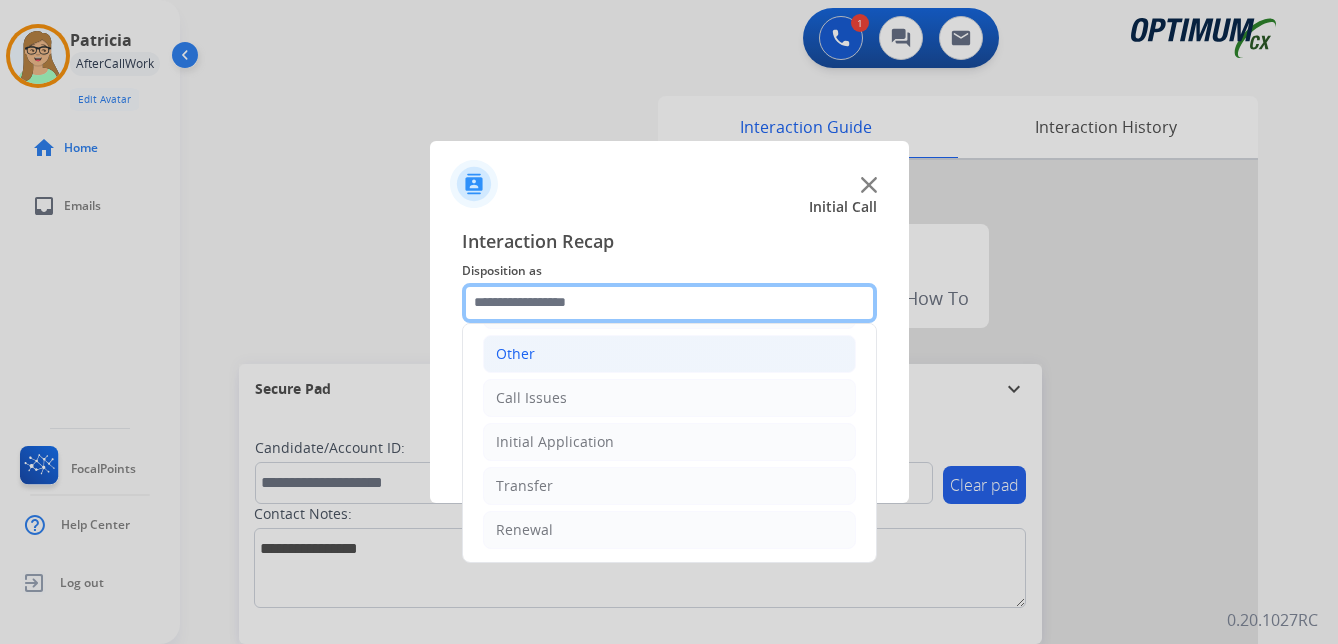 scroll, scrollTop: 136, scrollLeft: 0, axis: vertical 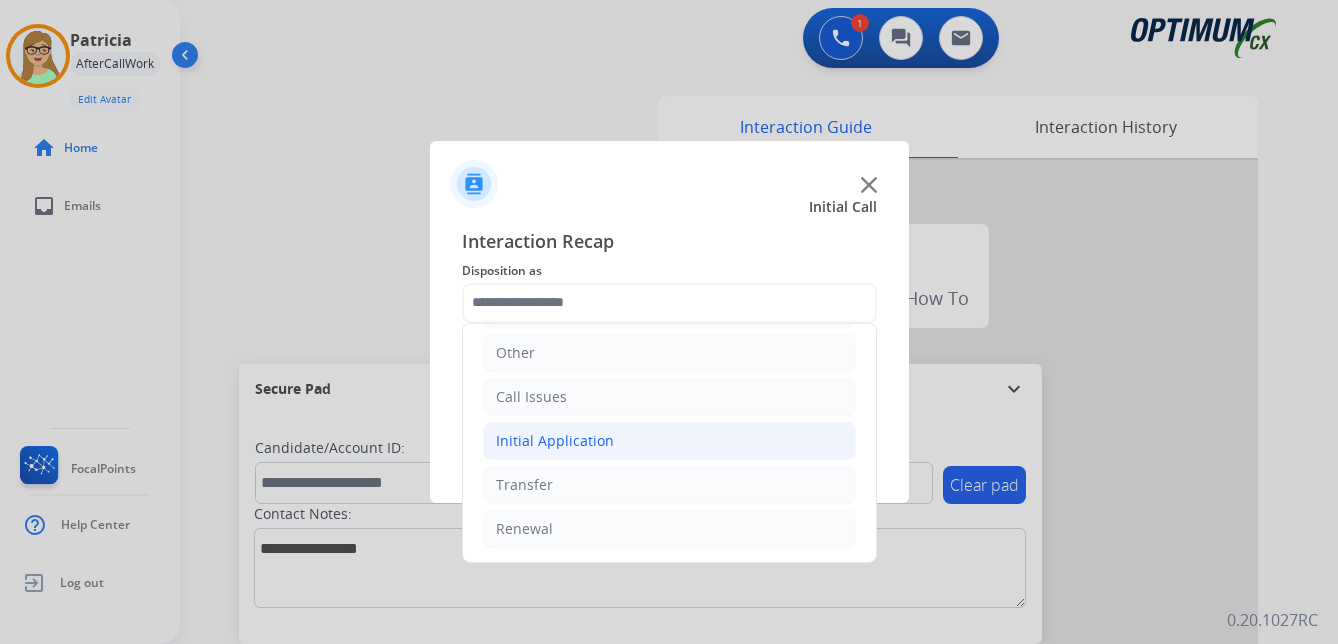 click on "Initial Application" 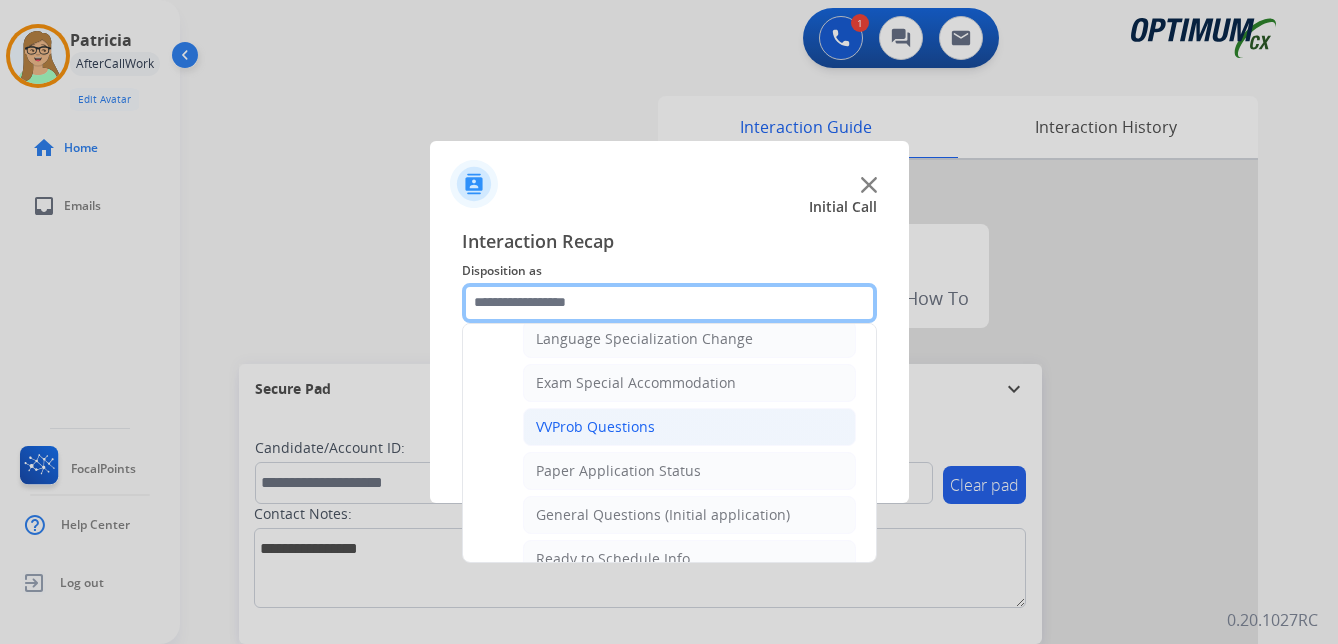 scroll, scrollTop: 1036, scrollLeft: 0, axis: vertical 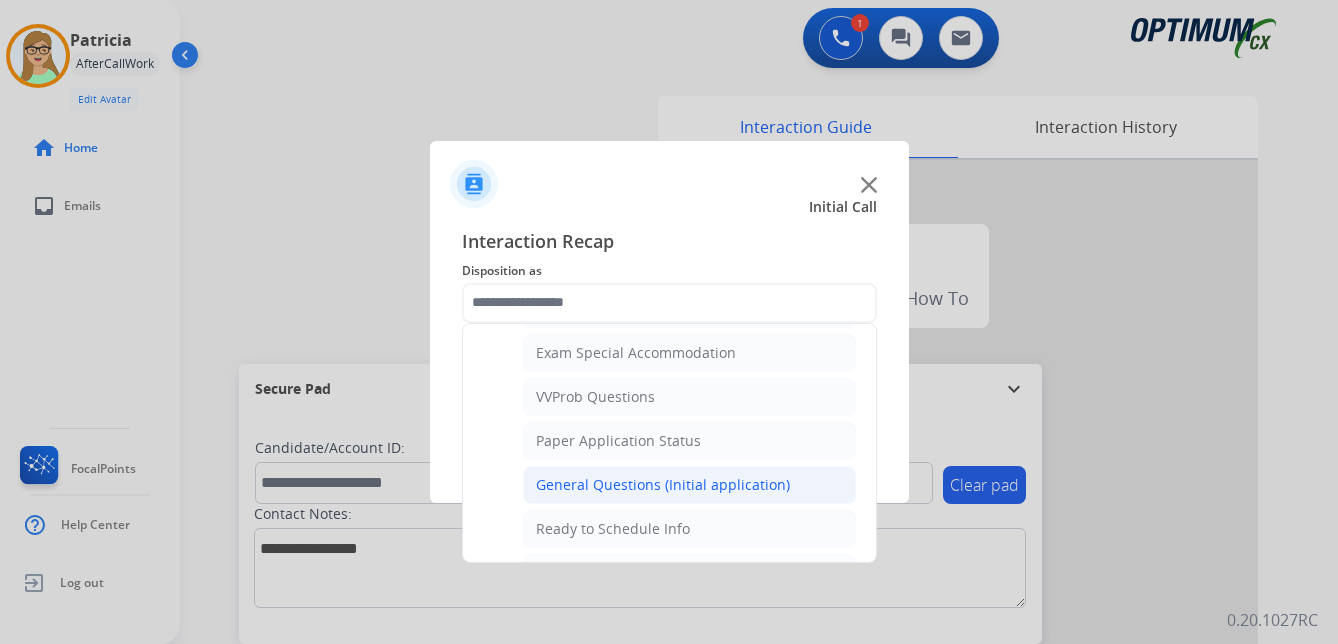 click on "General Questions (Initial application)" 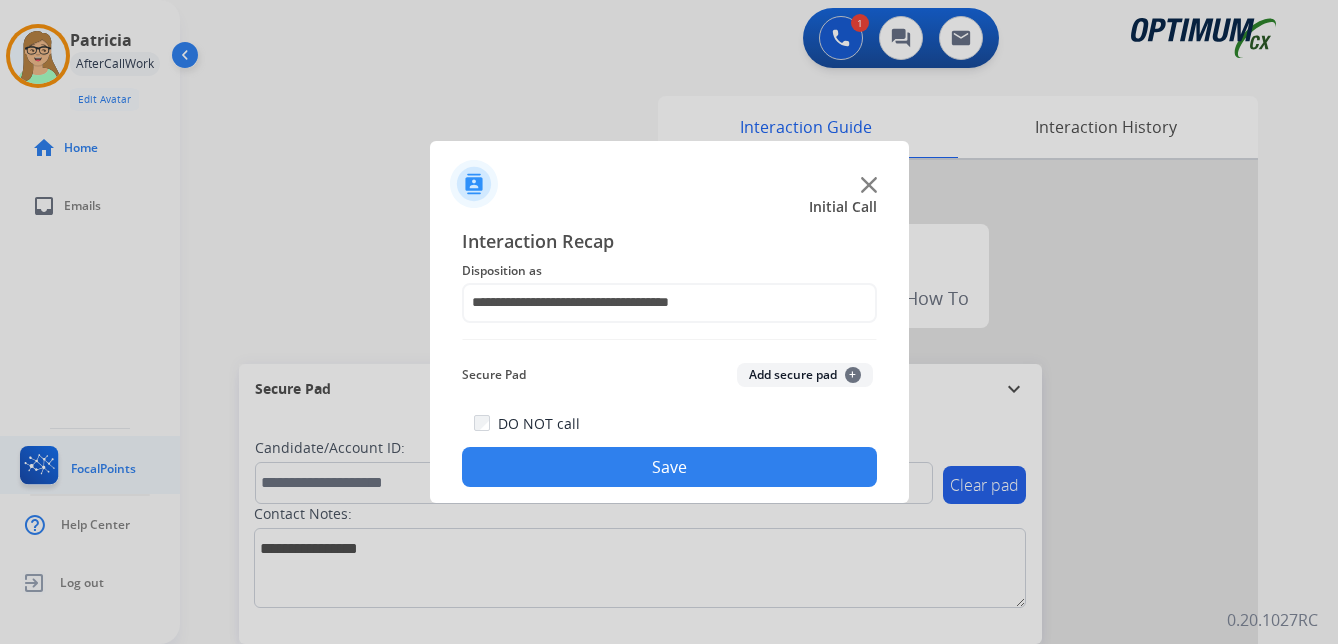 drag, startPoint x: 589, startPoint y: 472, endPoint x: 35, endPoint y: 464, distance: 554.05774 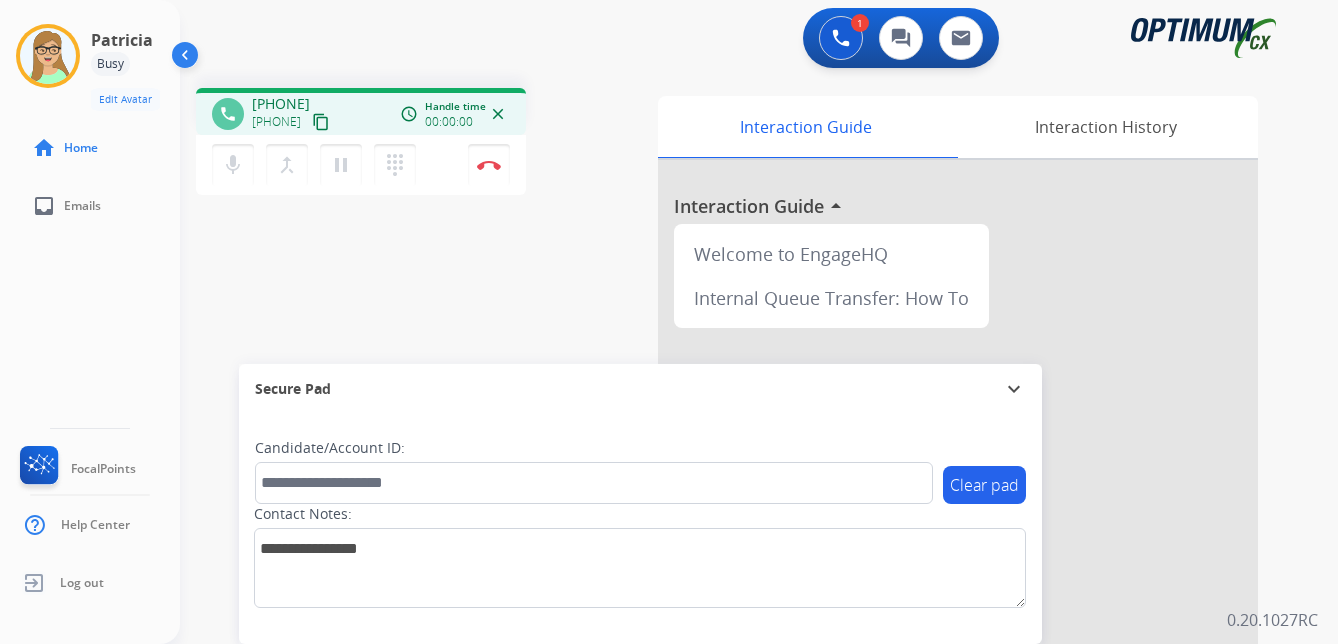 click on "content_copy" at bounding box center (321, 122) 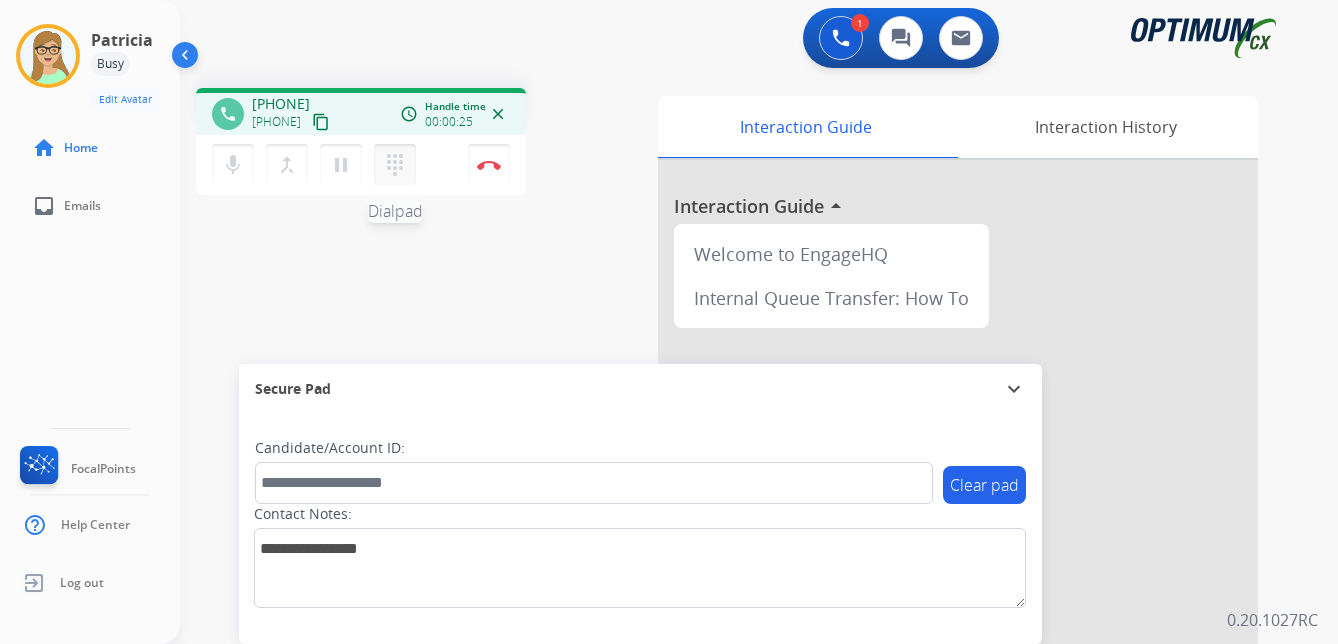 click on "dialpad" at bounding box center (395, 165) 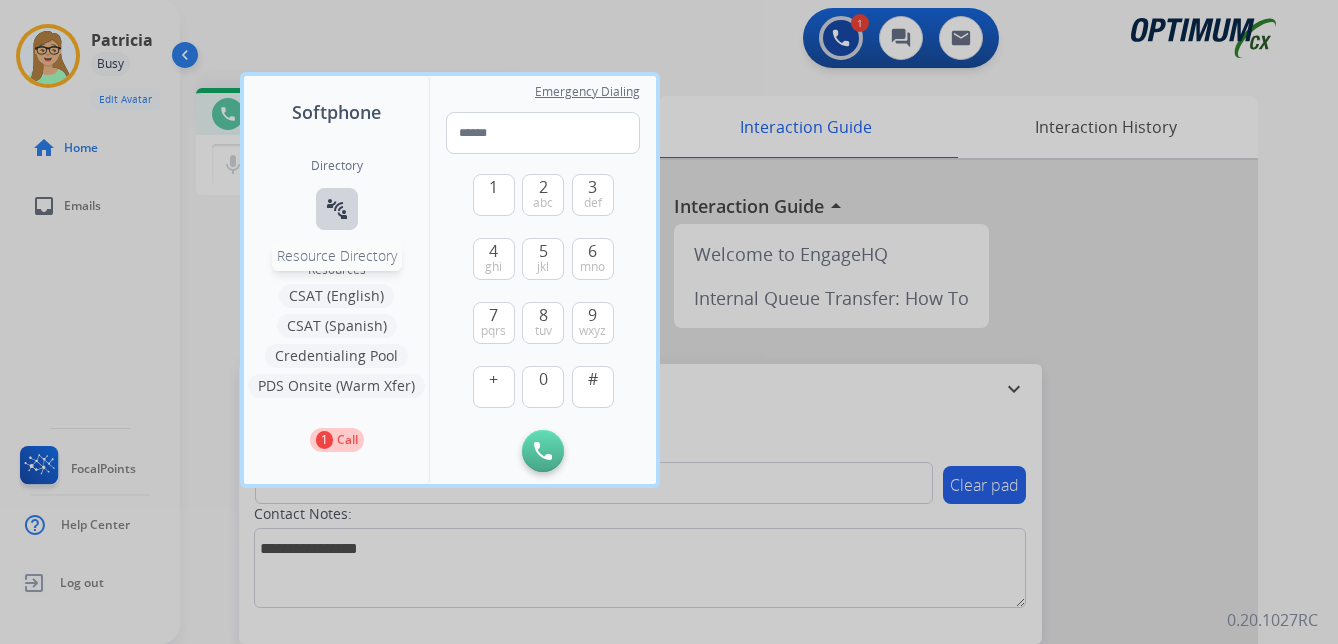 click on "connect_without_contact" at bounding box center (337, 209) 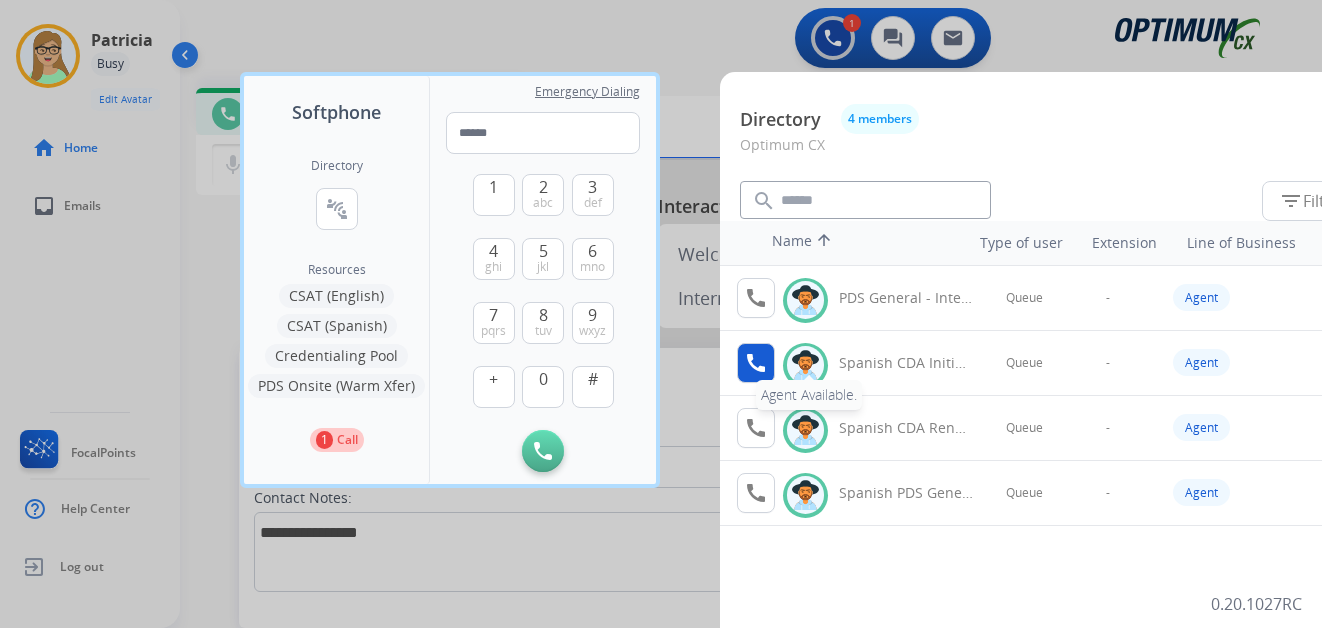 click on "call" at bounding box center (756, 363) 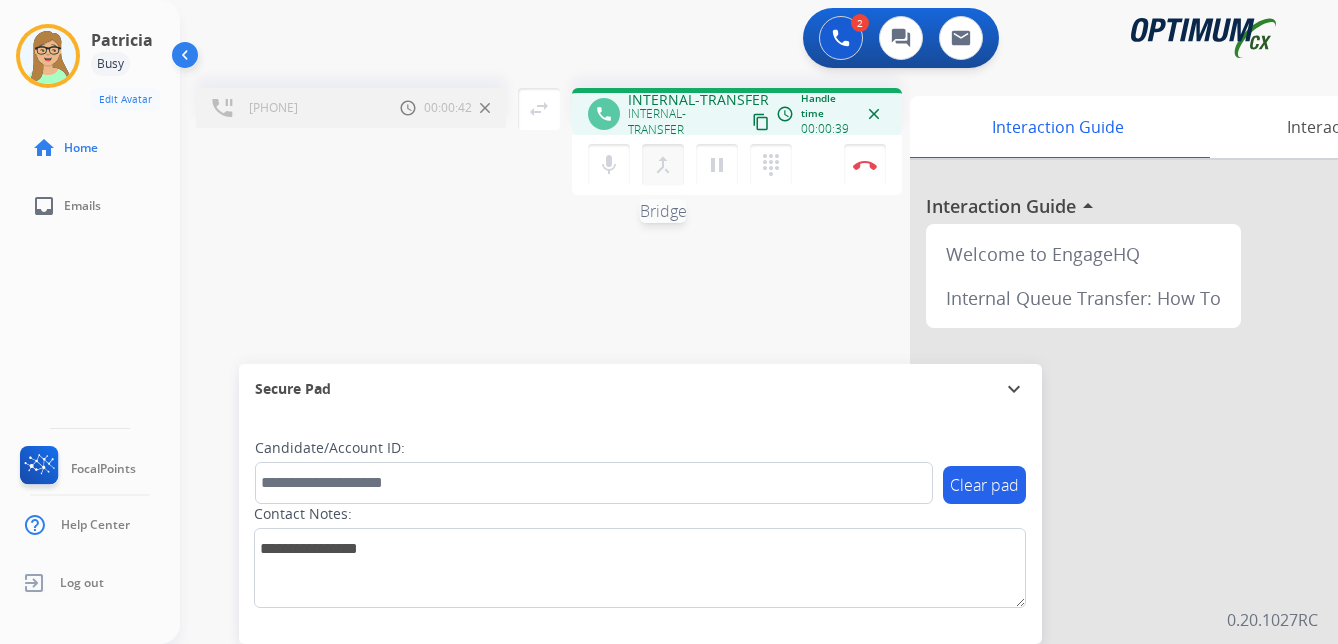 click on "merge_type" at bounding box center [663, 165] 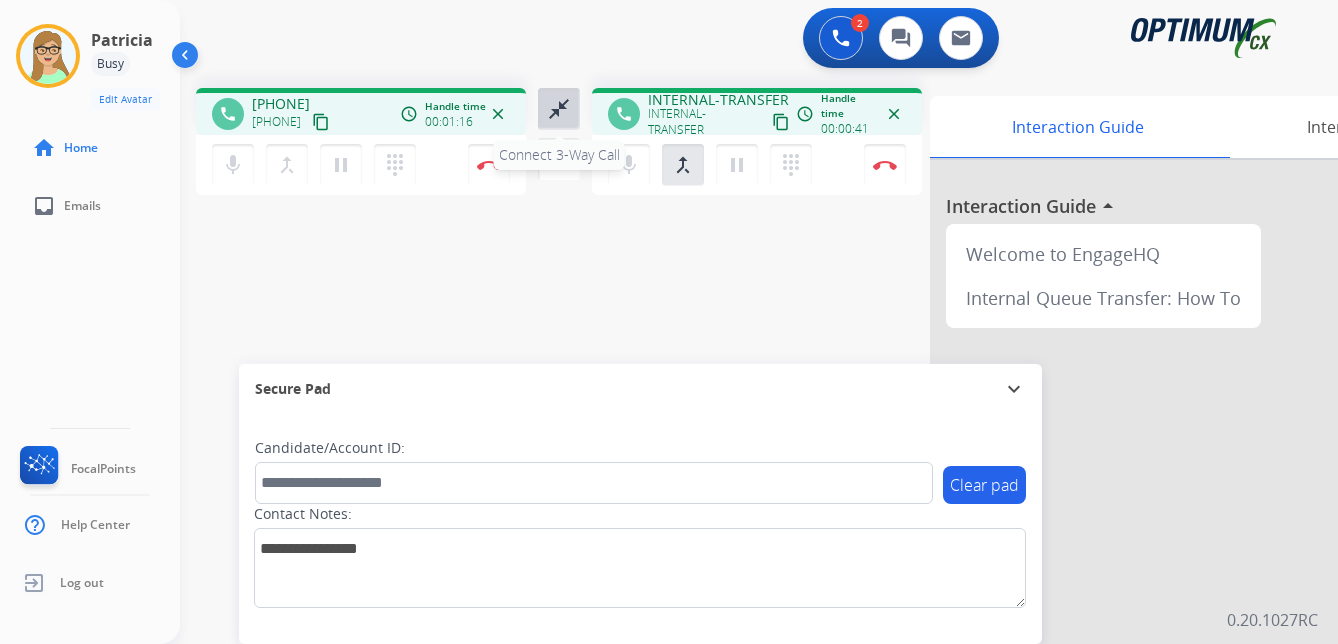 click on "close_fullscreen" at bounding box center (559, 109) 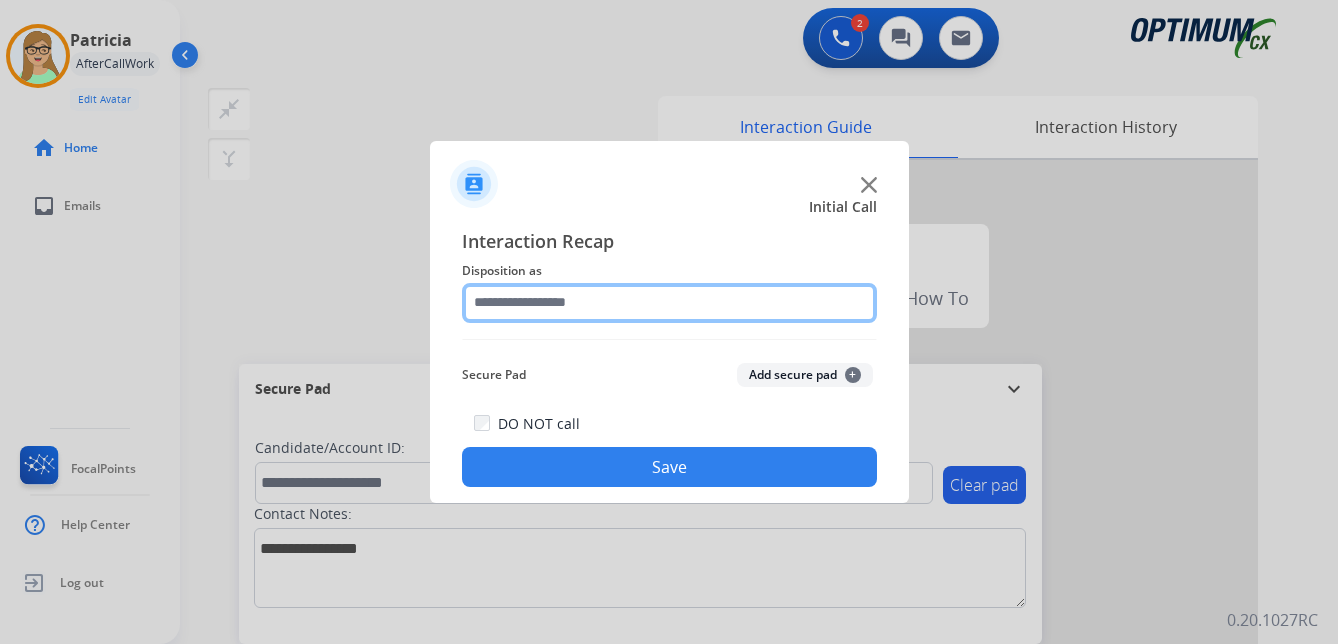 click 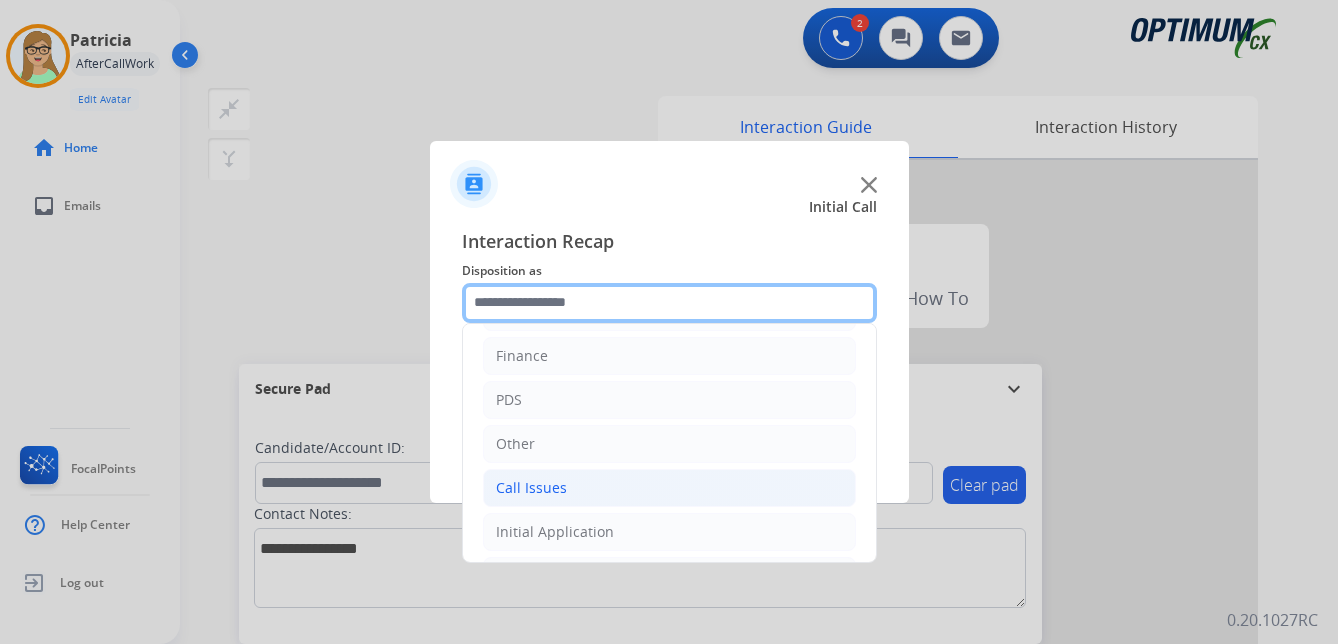 scroll, scrollTop: 0, scrollLeft: 0, axis: both 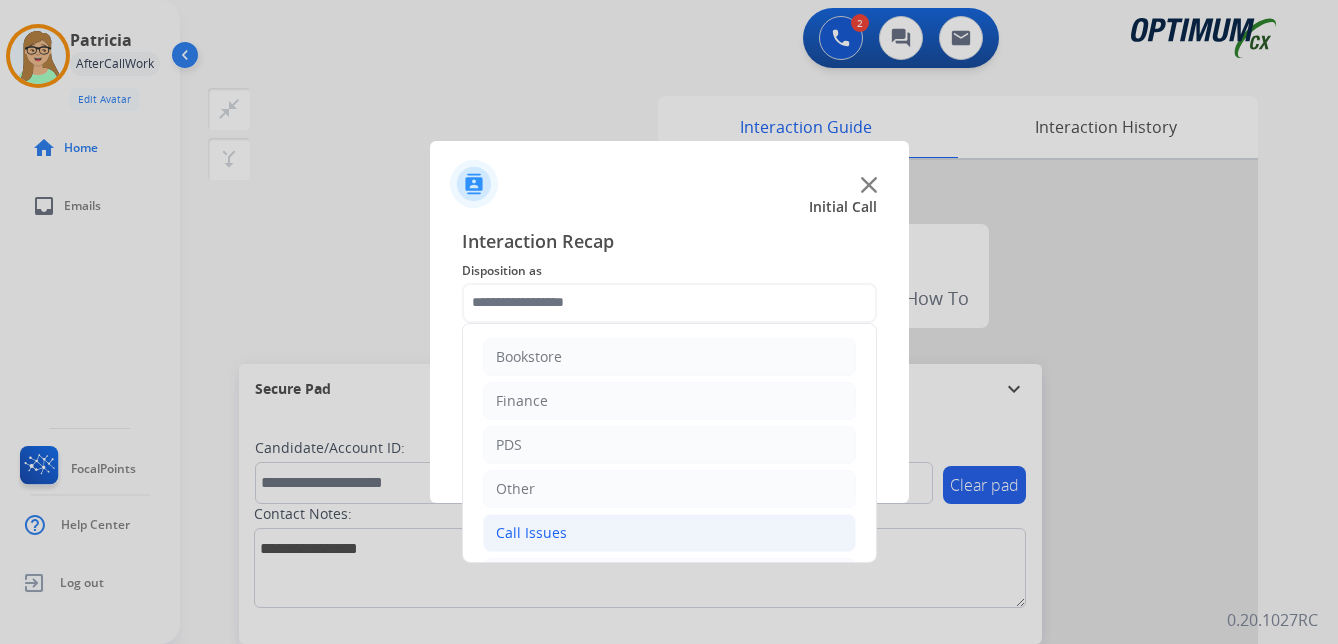 click on "Call Issues" 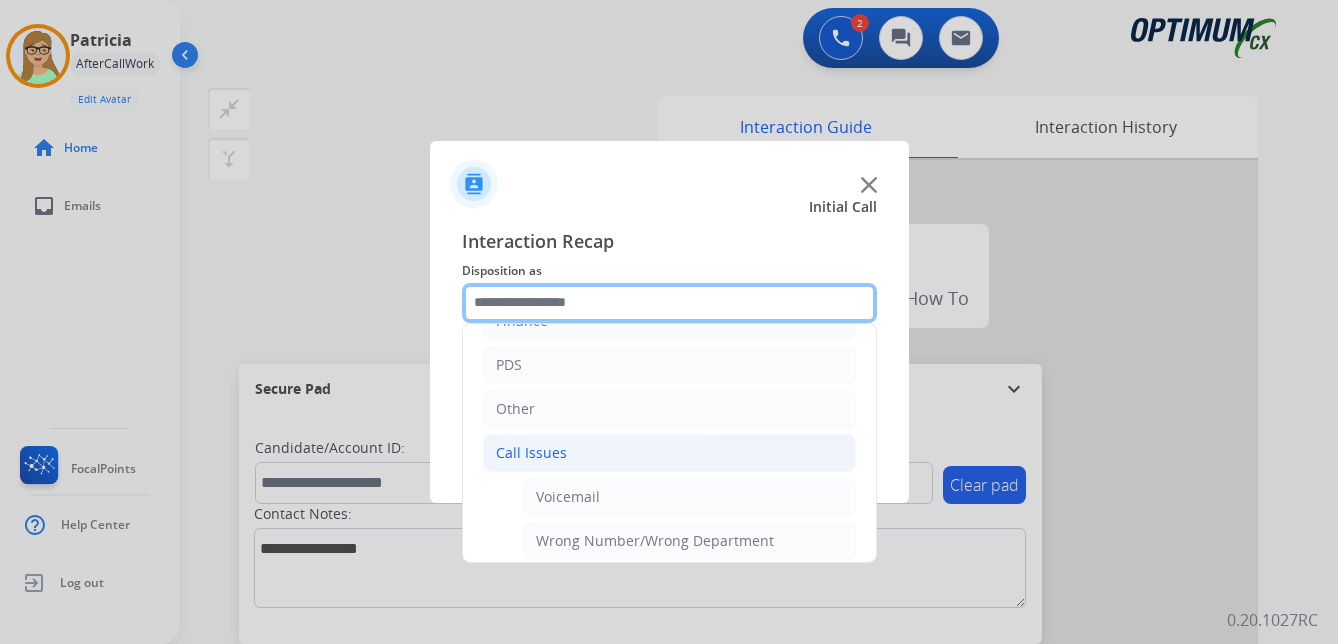 scroll, scrollTop: 200, scrollLeft: 0, axis: vertical 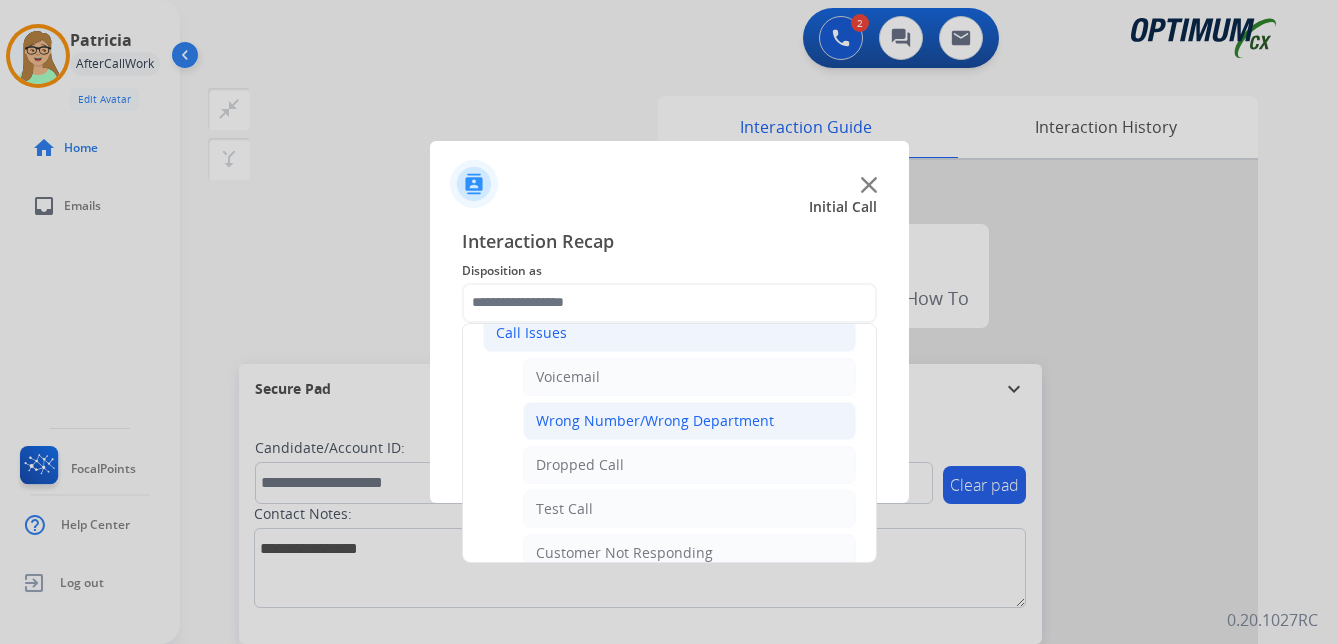 click on "Wrong Number/Wrong Department" 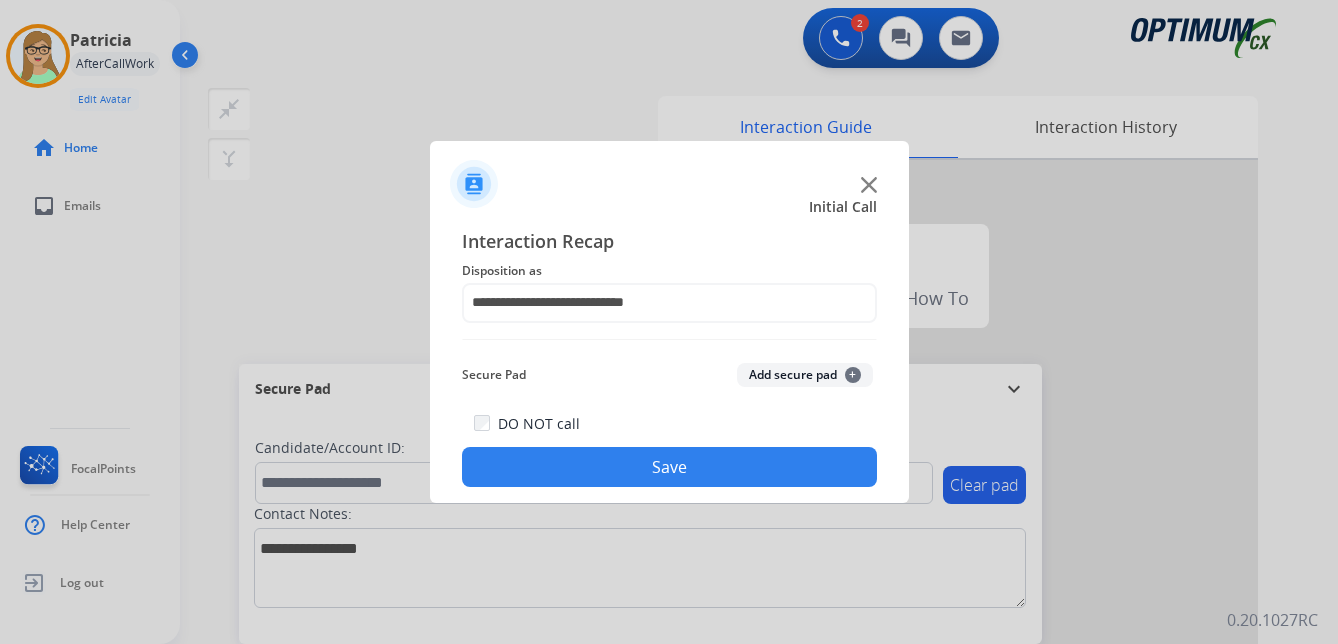 click on "Save" 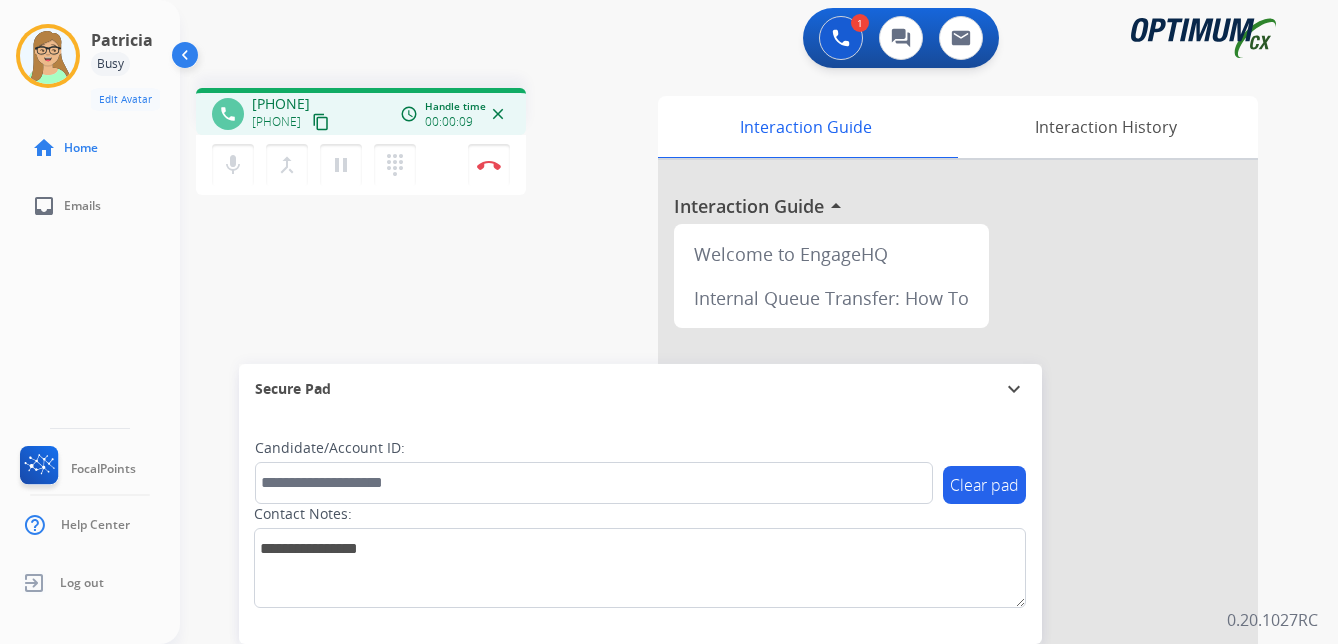 drag, startPoint x: 355, startPoint y: 126, endPoint x: 2, endPoint y: 215, distance: 364.0467 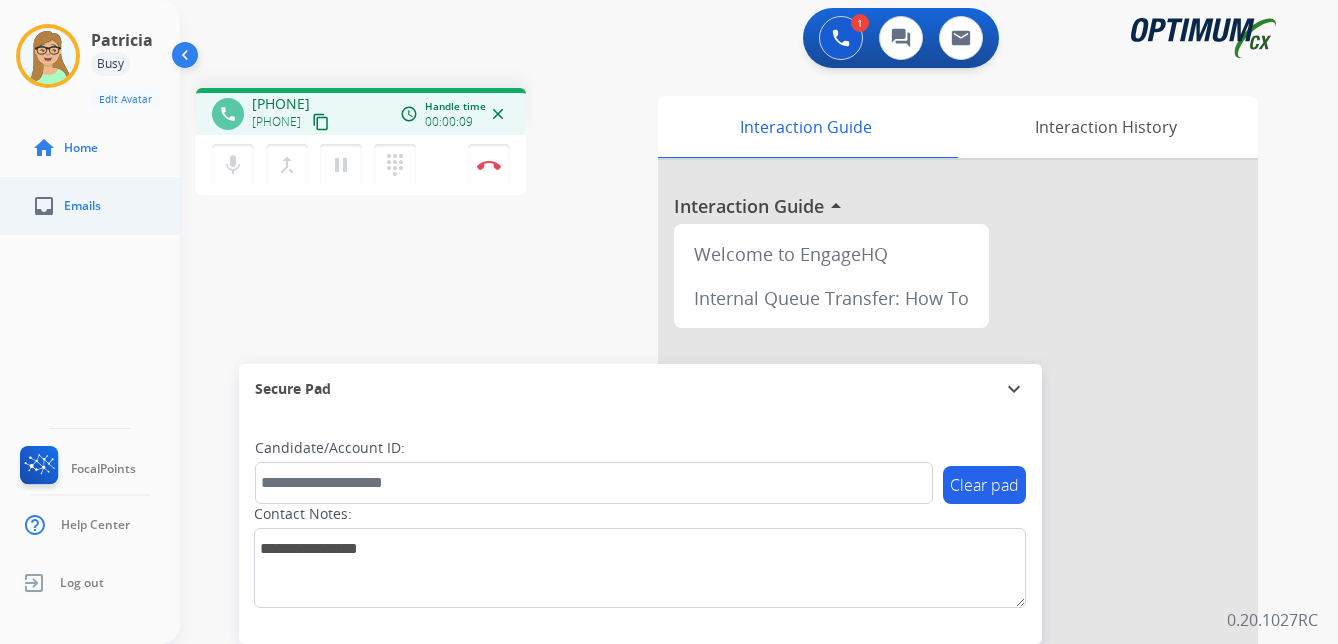 click on "[PHONE] content_copy" at bounding box center (292, 122) 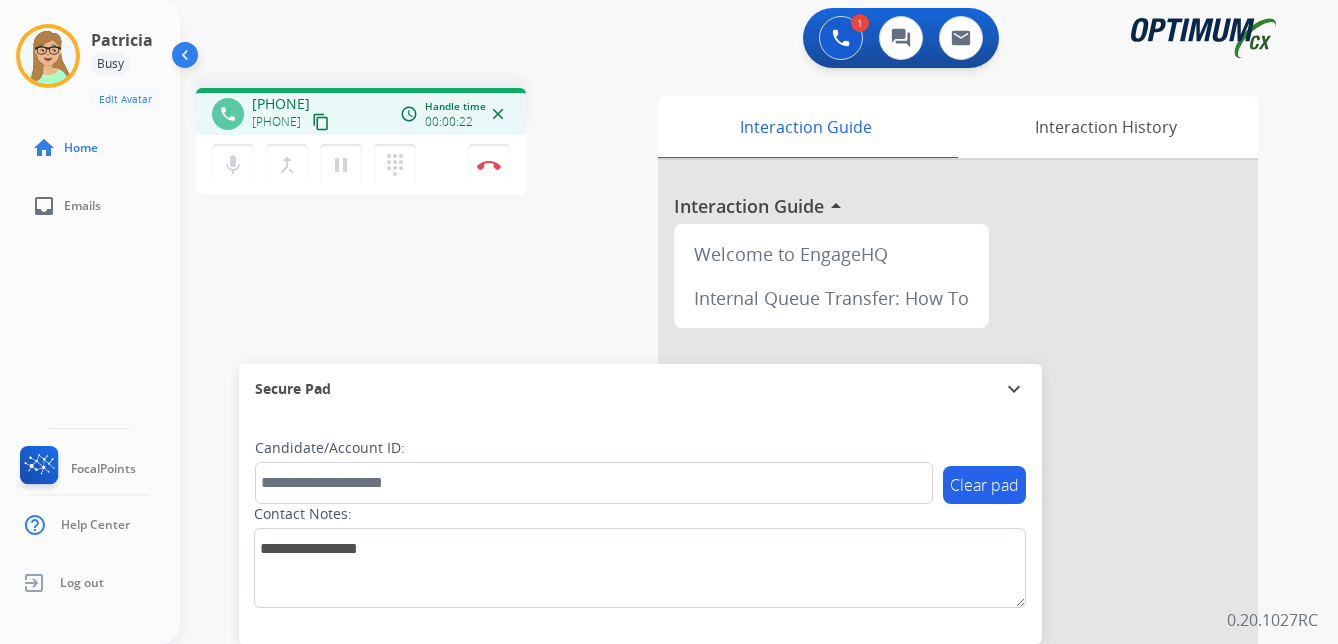 click on "content_copy" at bounding box center [321, 122] 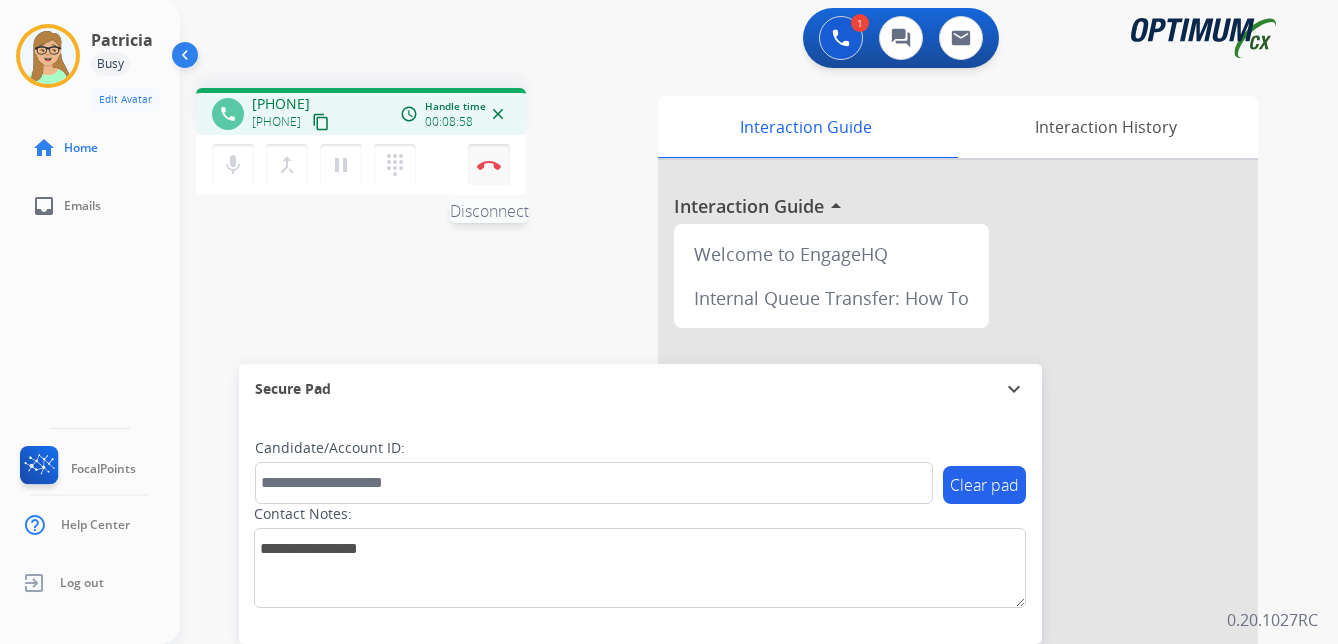 click at bounding box center [489, 165] 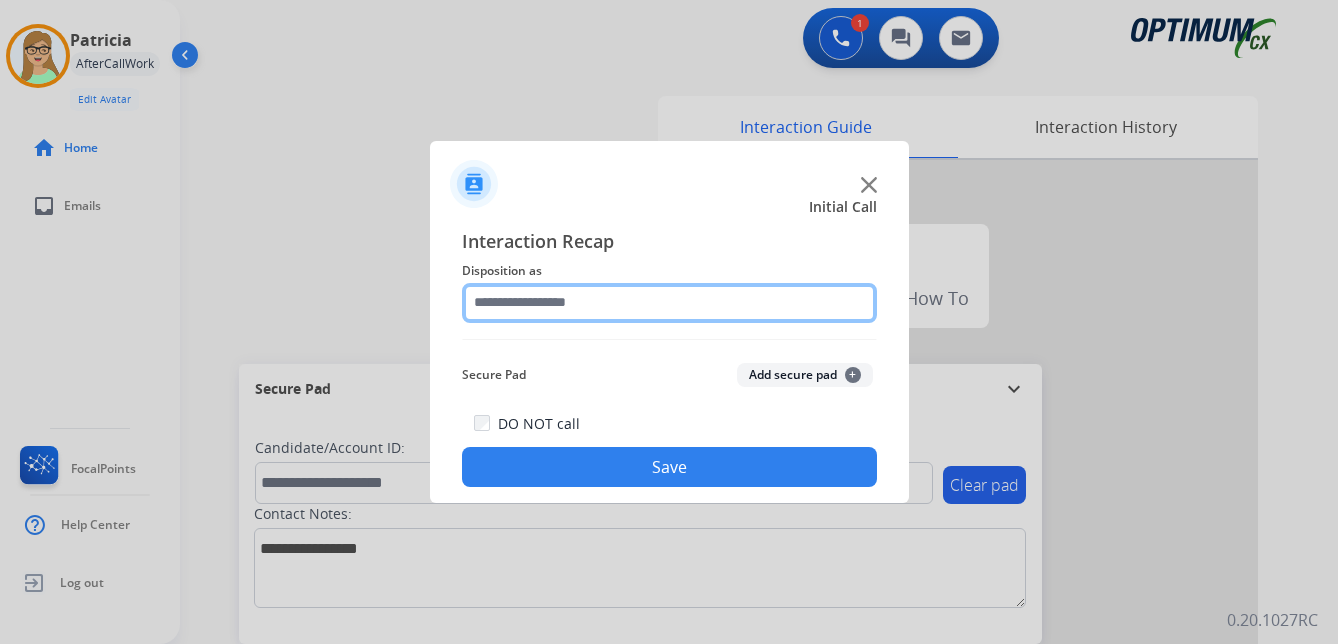 click 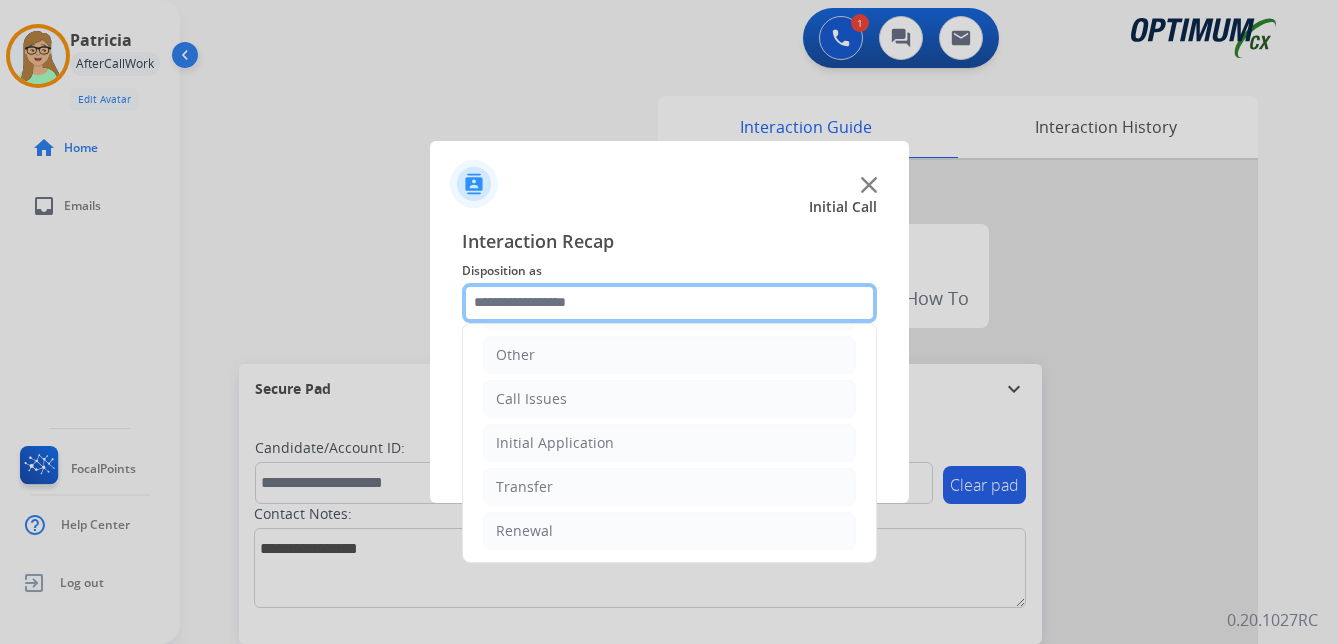 scroll, scrollTop: 136, scrollLeft: 0, axis: vertical 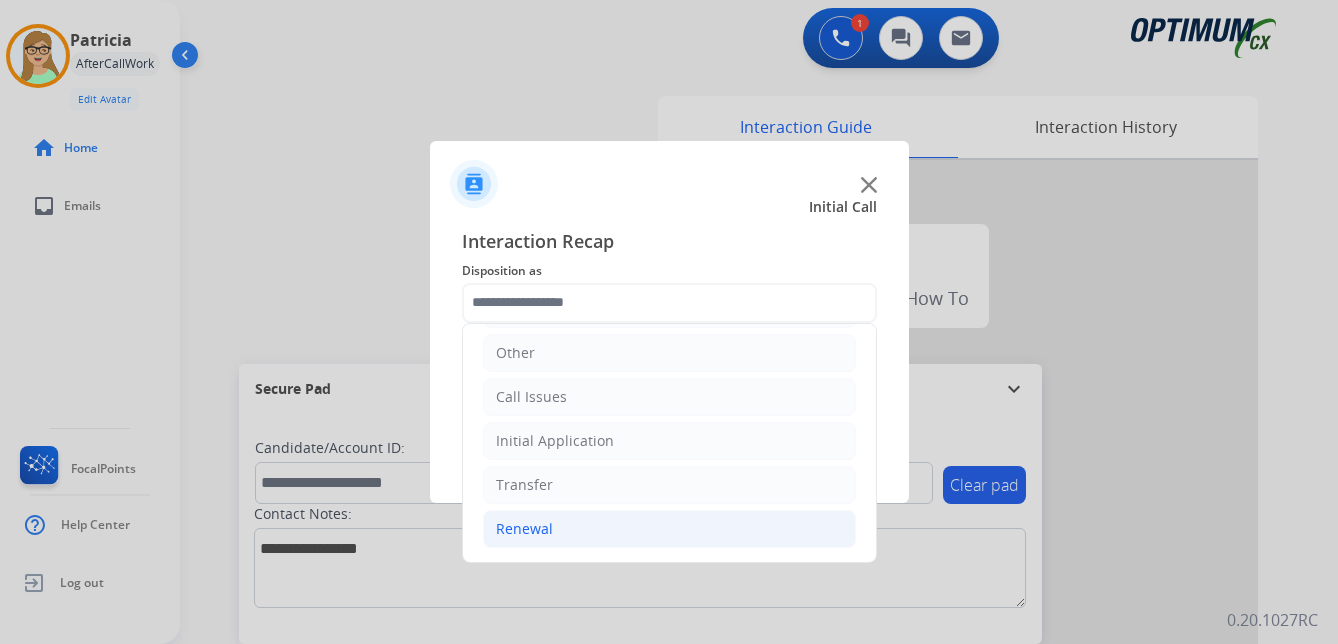 click on "Renewal" 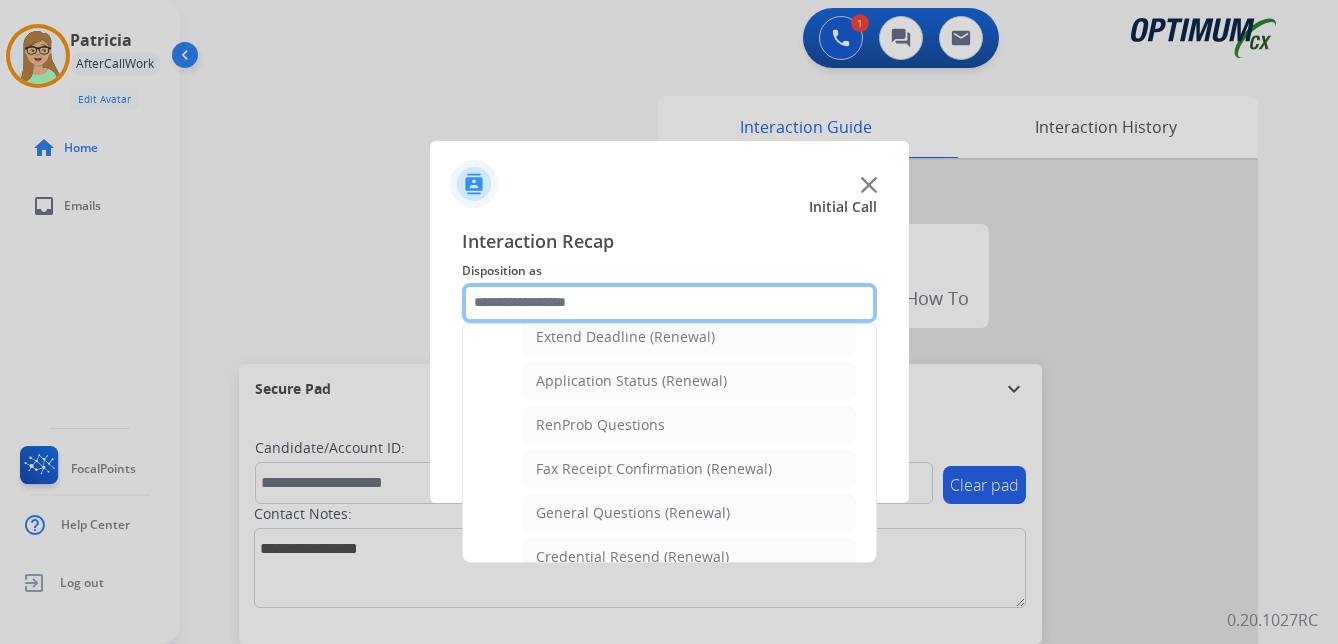 scroll, scrollTop: 536, scrollLeft: 0, axis: vertical 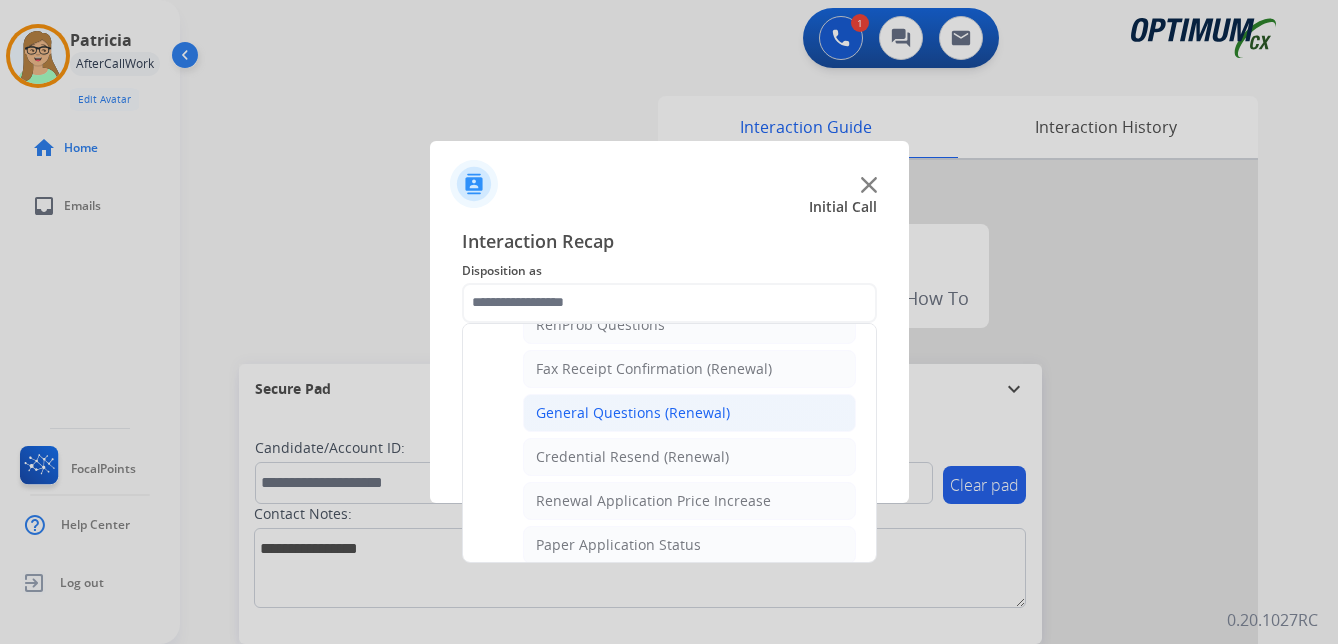 click on "General Questions (Renewal)" 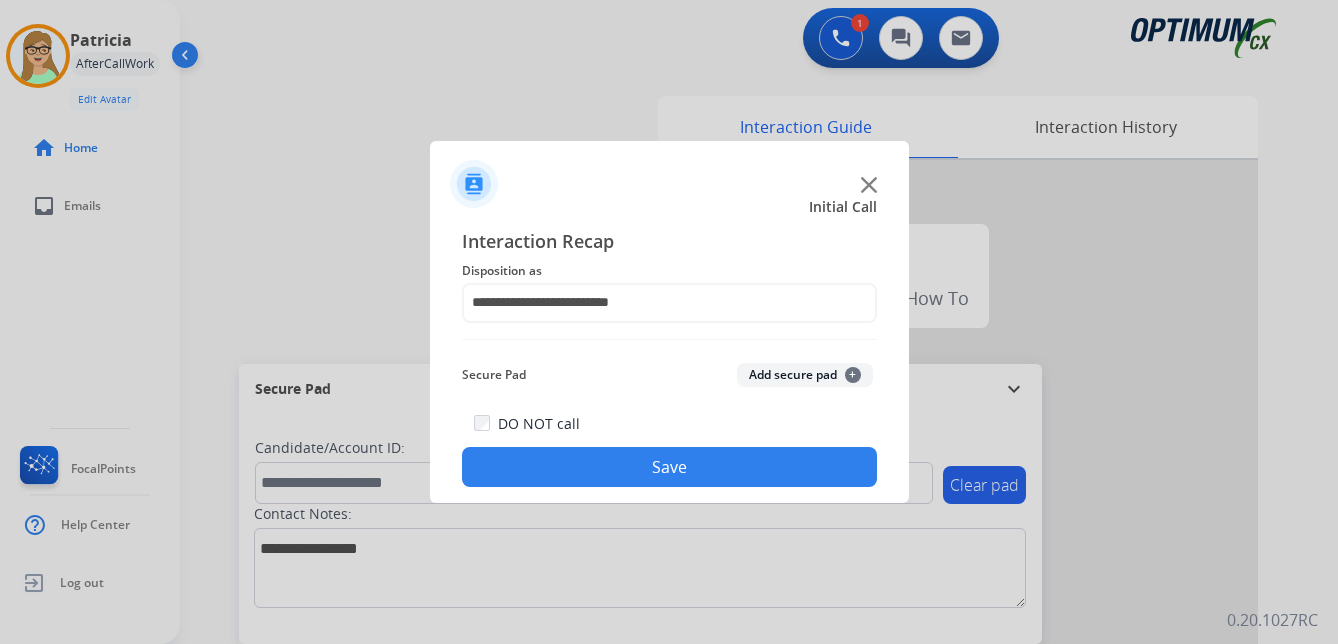 click on "Save" 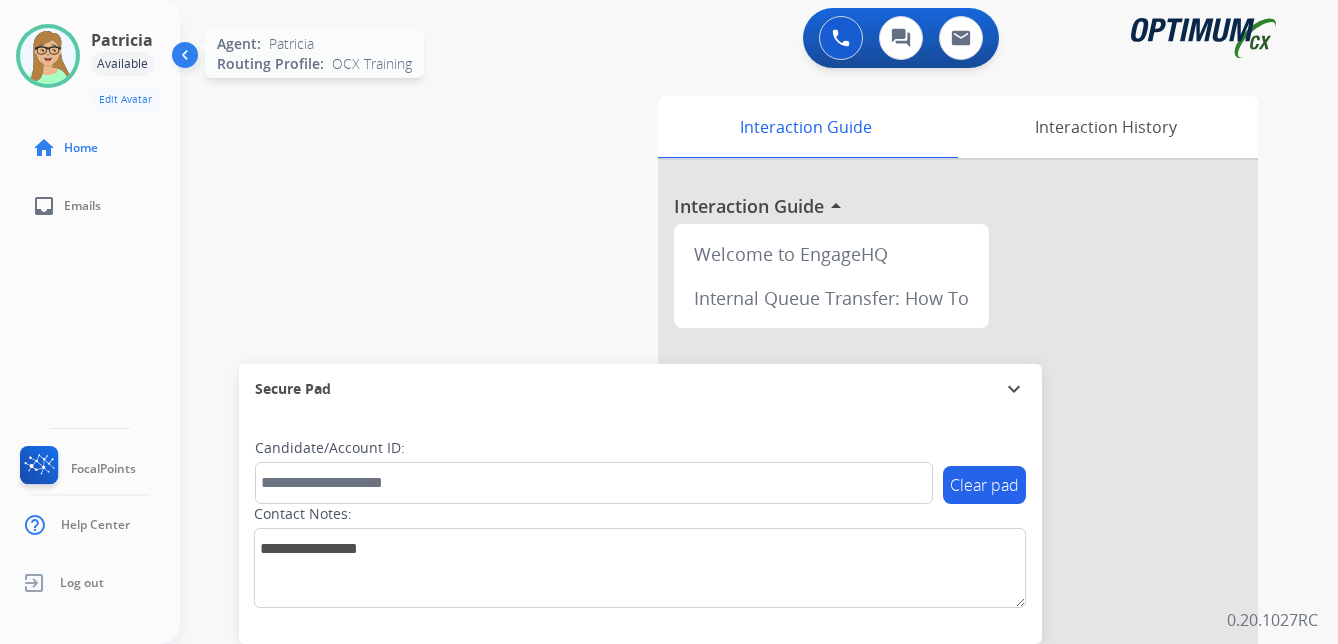 click at bounding box center (48, 56) 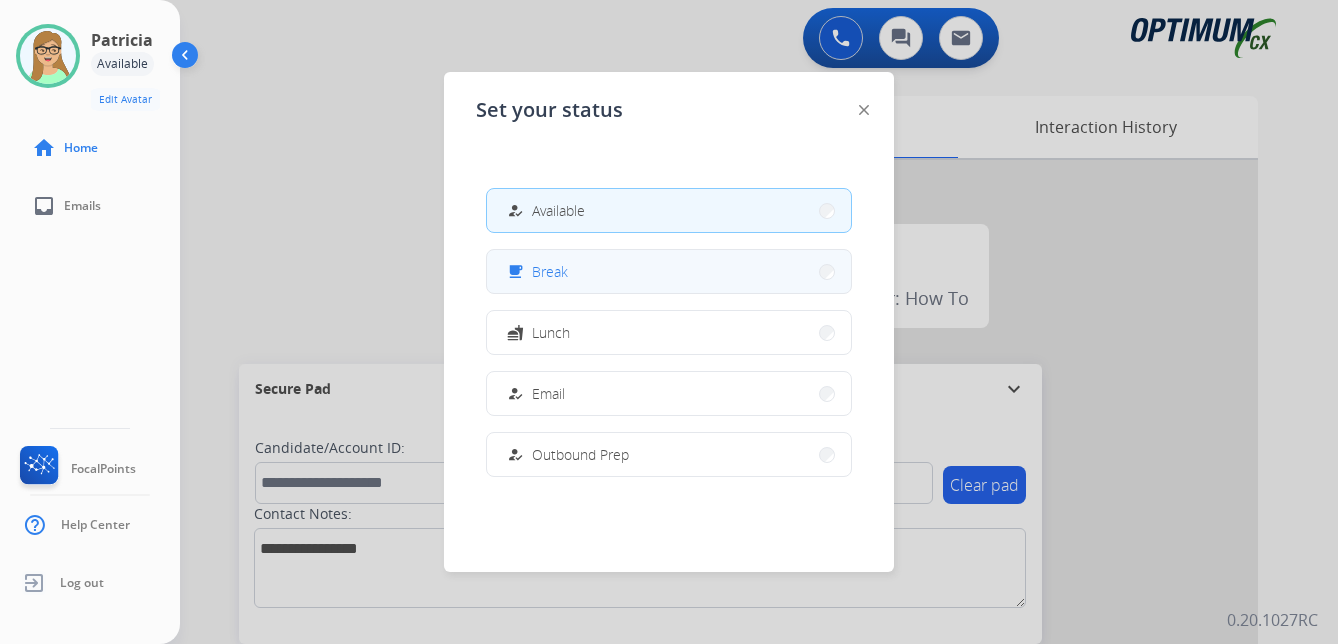 click on "Break" at bounding box center (550, 271) 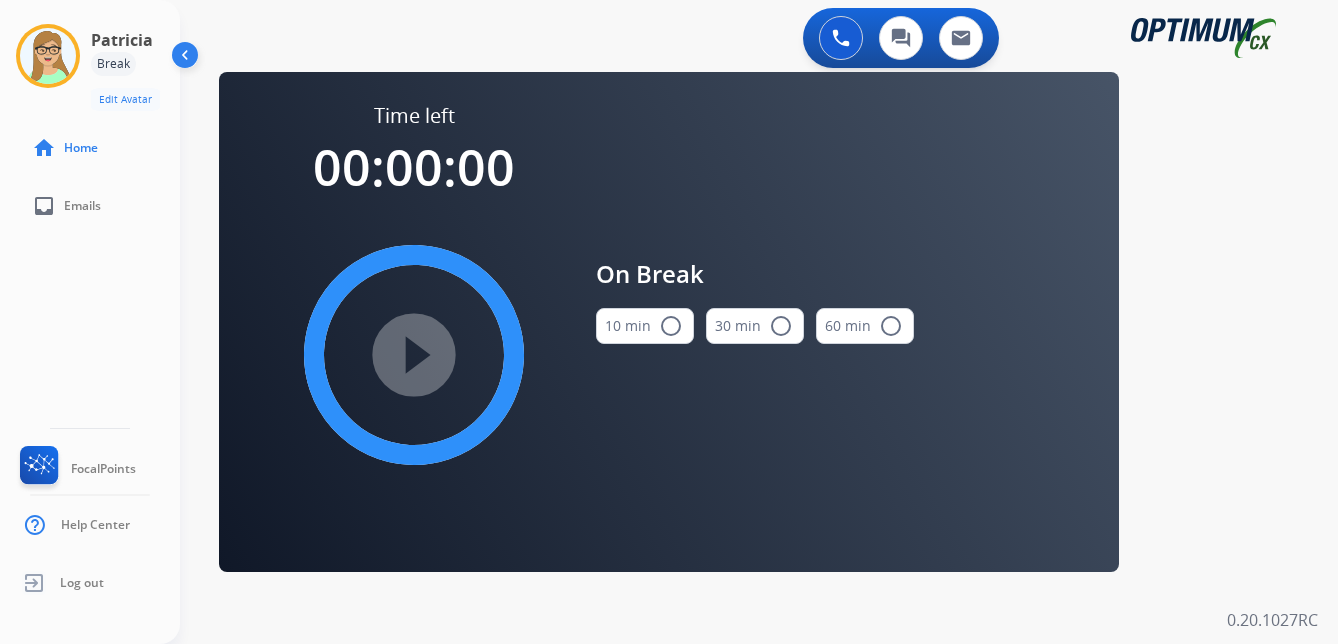 drag, startPoint x: 671, startPoint y: 324, endPoint x: 633, endPoint y: 321, distance: 38.118237 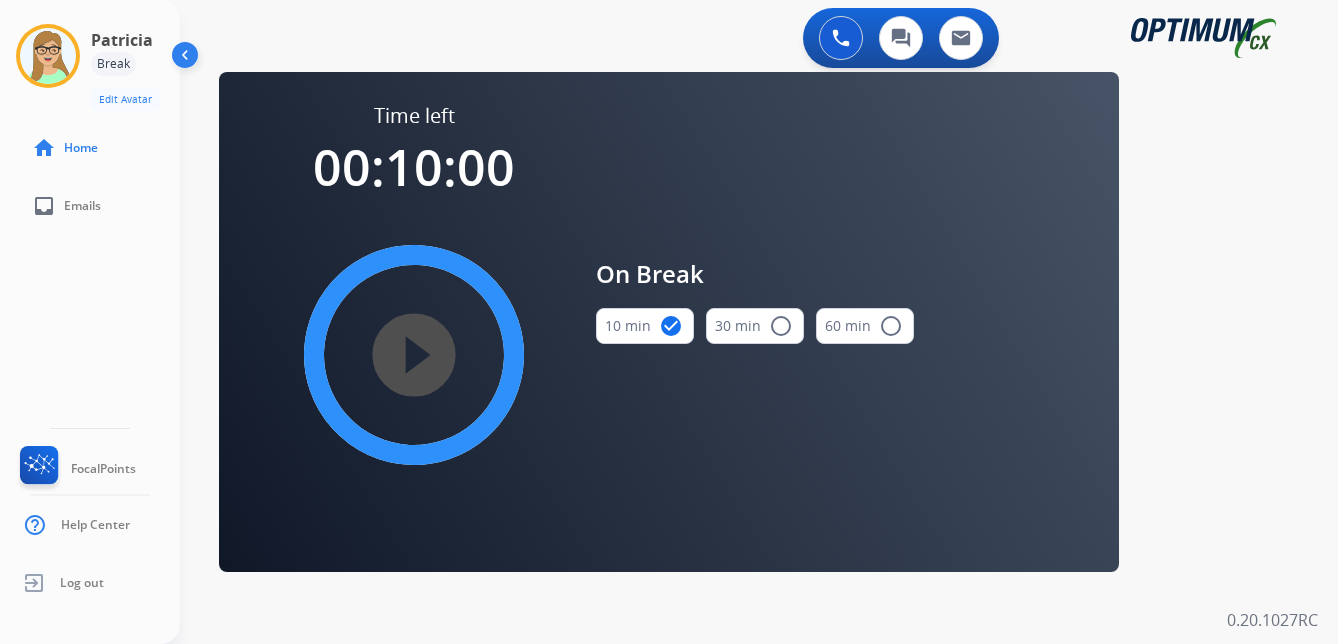 click on "play_circle_filled" at bounding box center (414, 355) 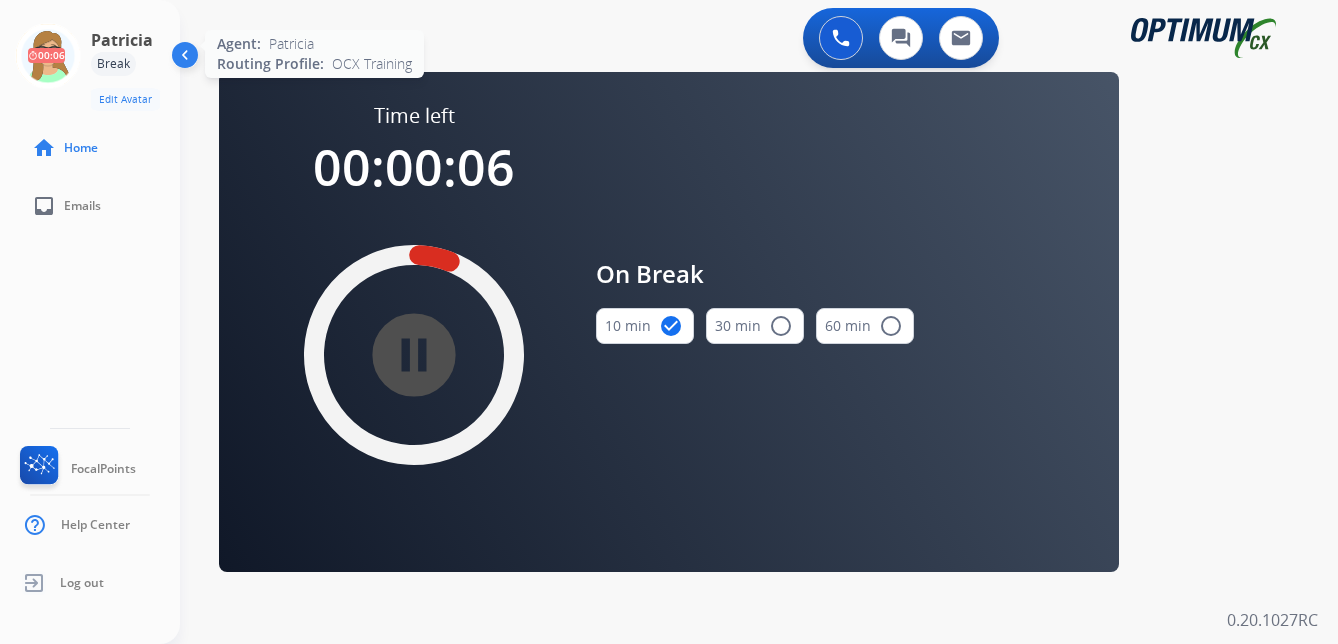 click 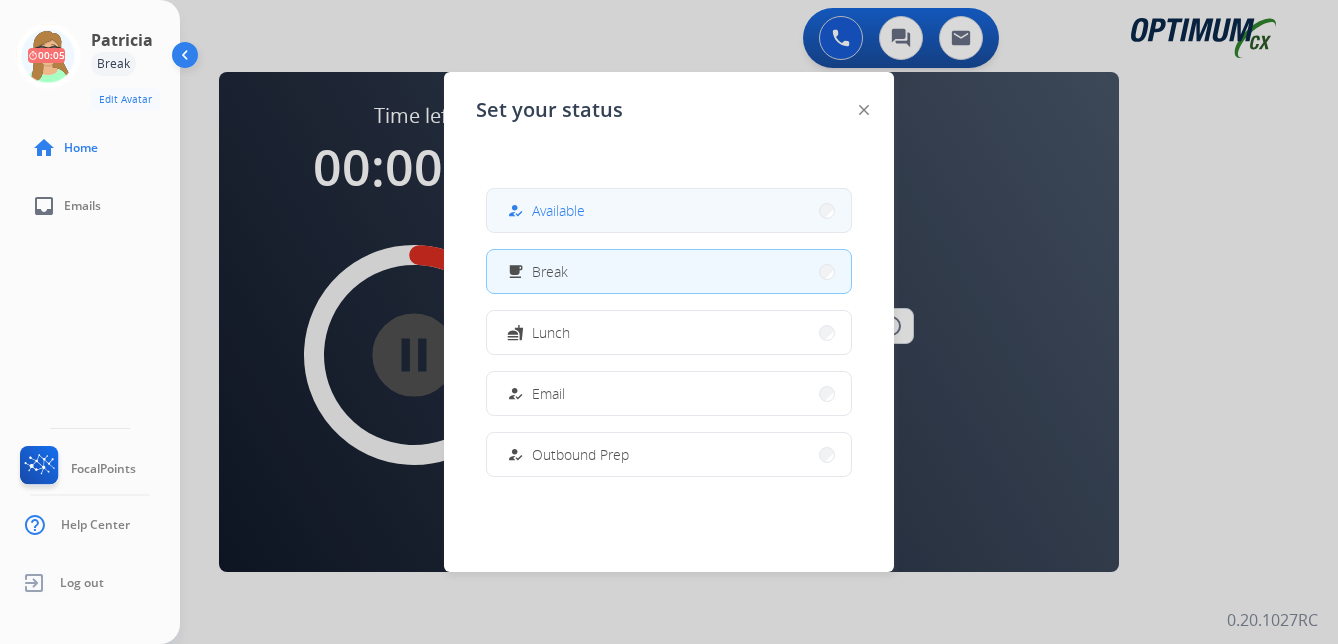 click on "Available" at bounding box center [558, 210] 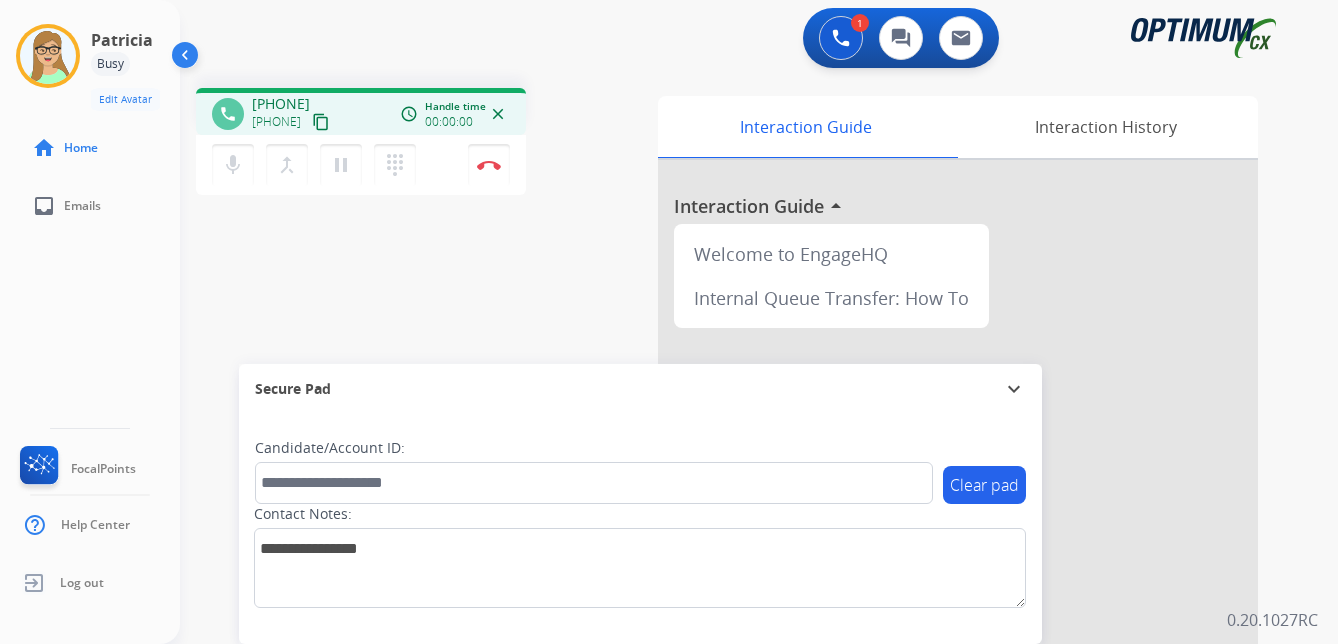 click on "content_copy" at bounding box center [321, 122] 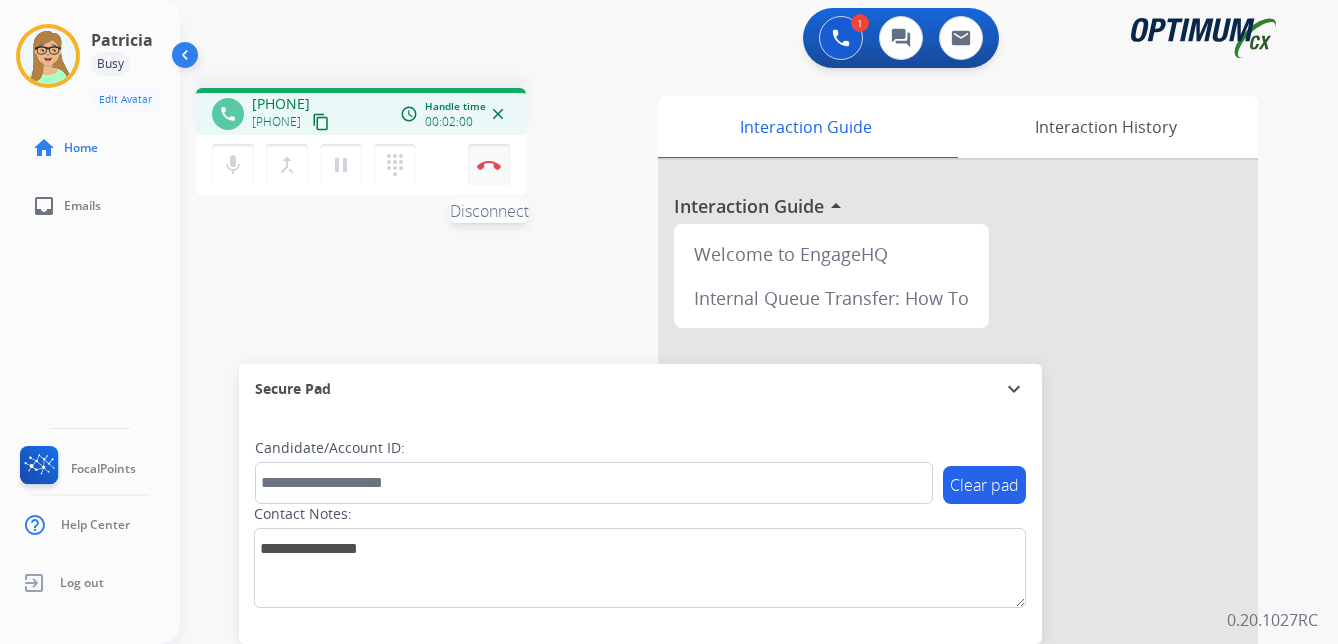 click at bounding box center (489, 165) 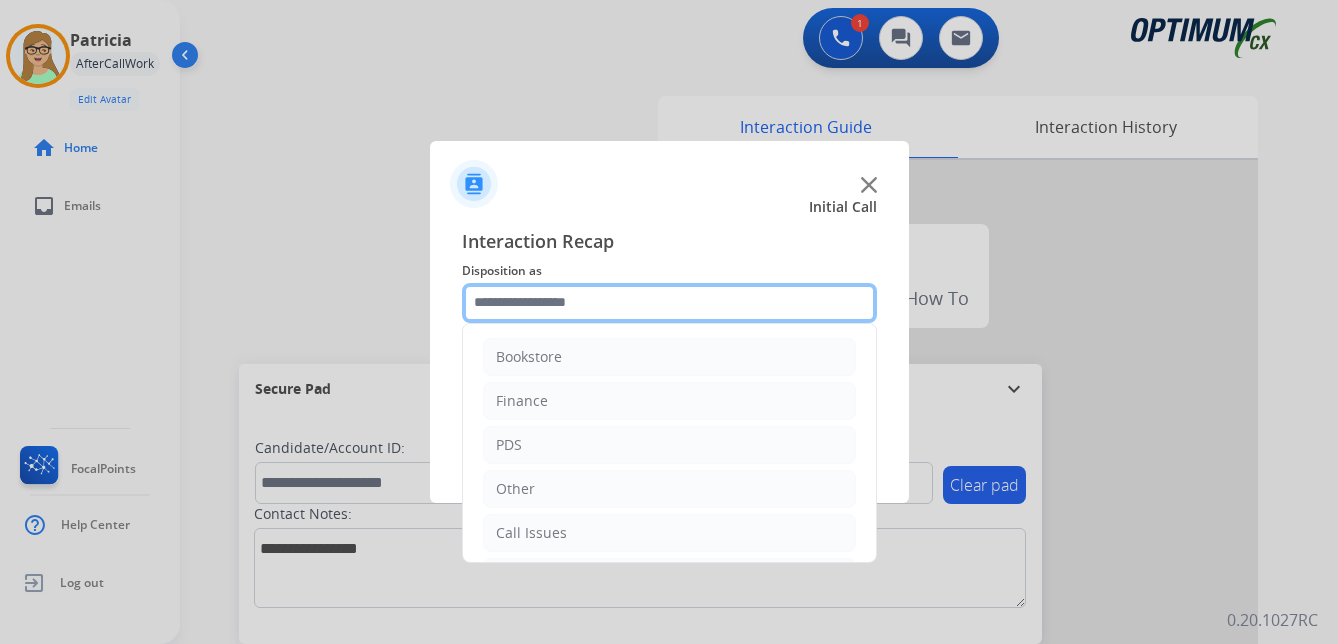 click 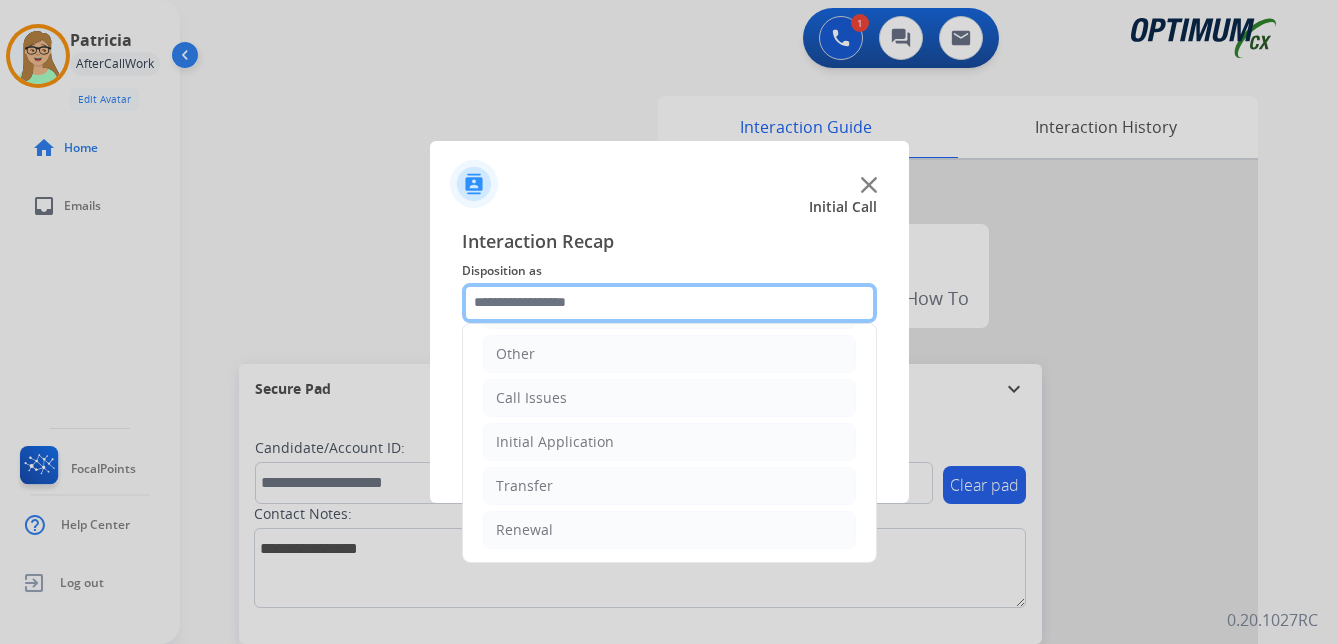 scroll, scrollTop: 136, scrollLeft: 0, axis: vertical 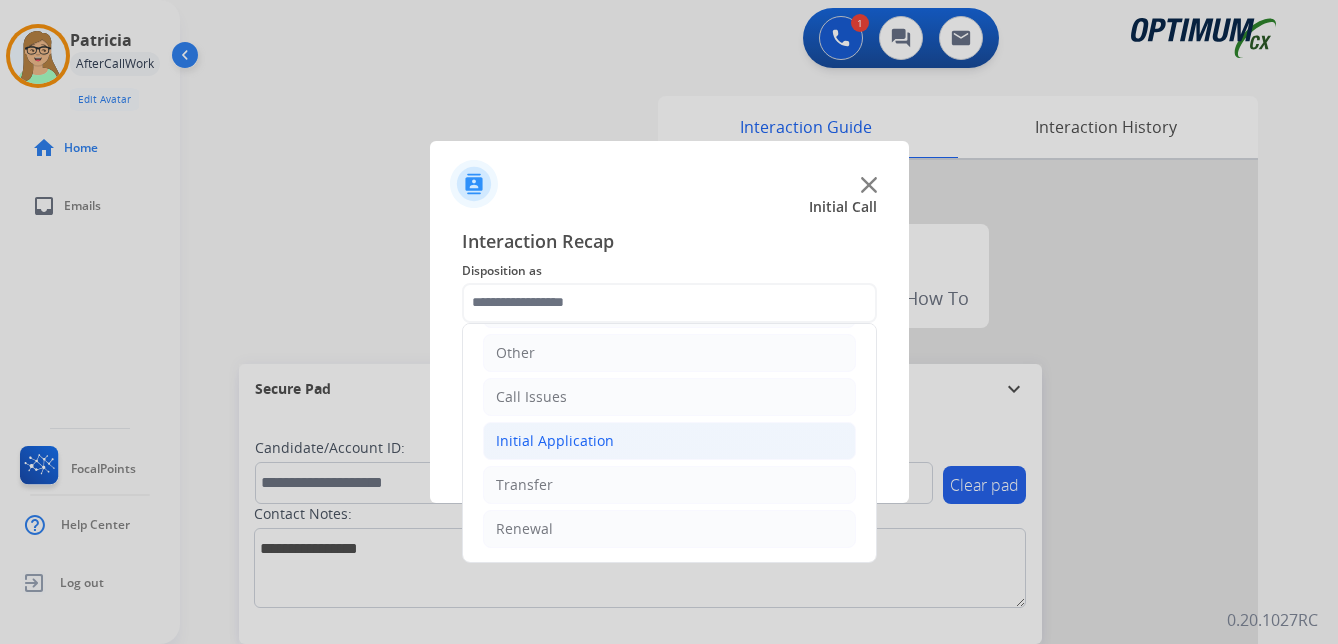 click on "Initial Application" 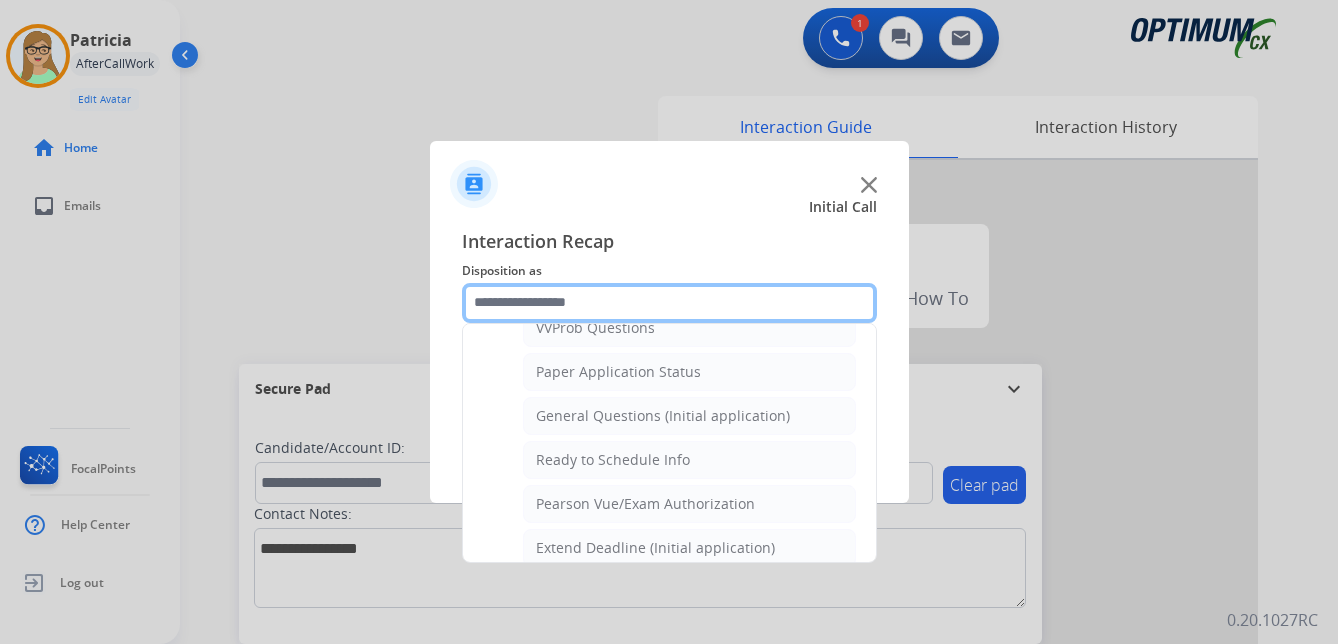 scroll, scrollTop: 1136, scrollLeft: 0, axis: vertical 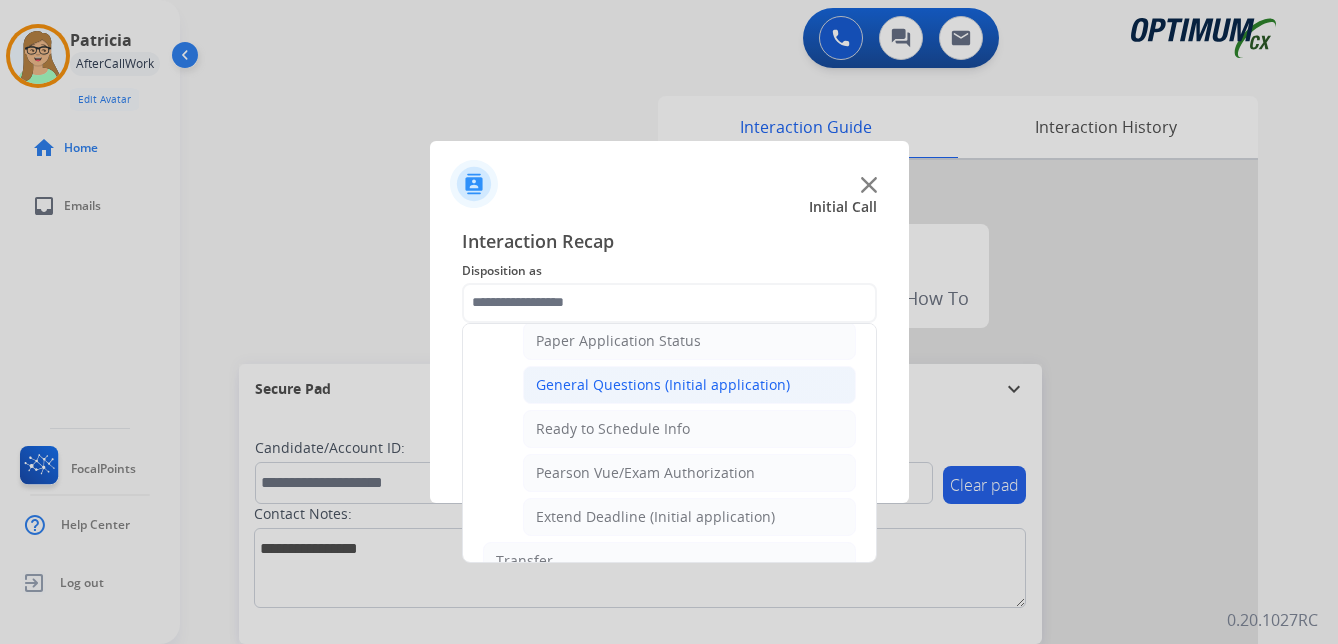 click on "General Questions (Initial application)" 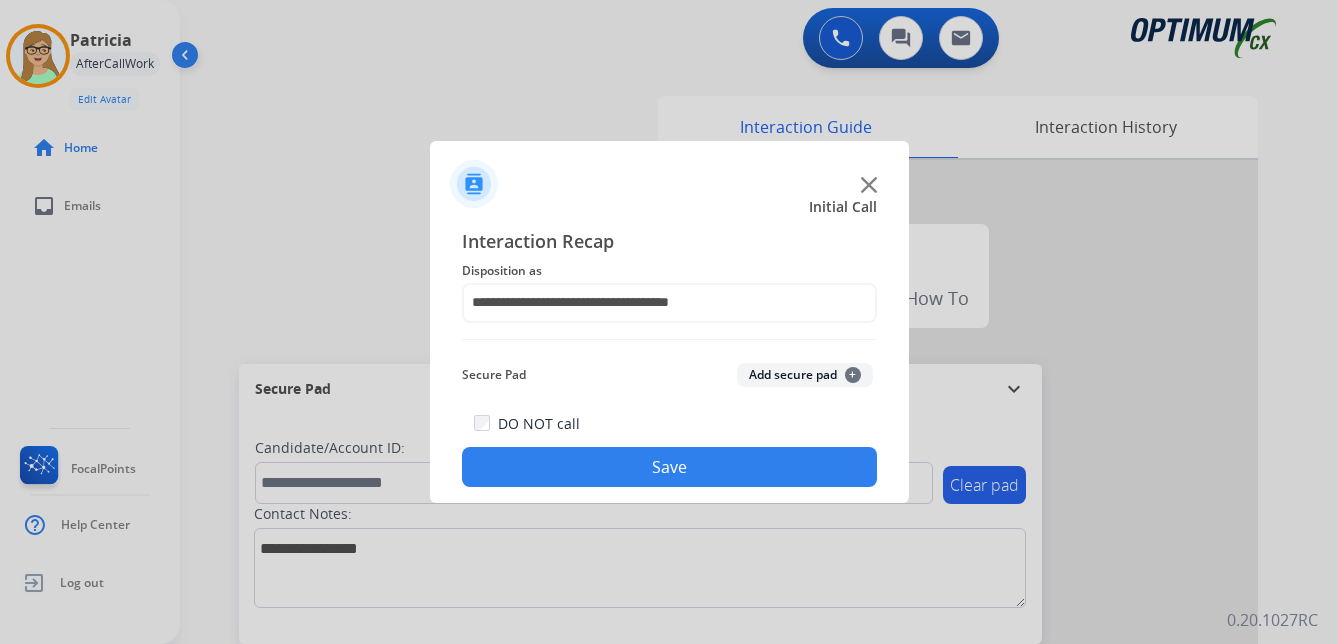 drag, startPoint x: 601, startPoint y: 471, endPoint x: 283, endPoint y: 458, distance: 318.26562 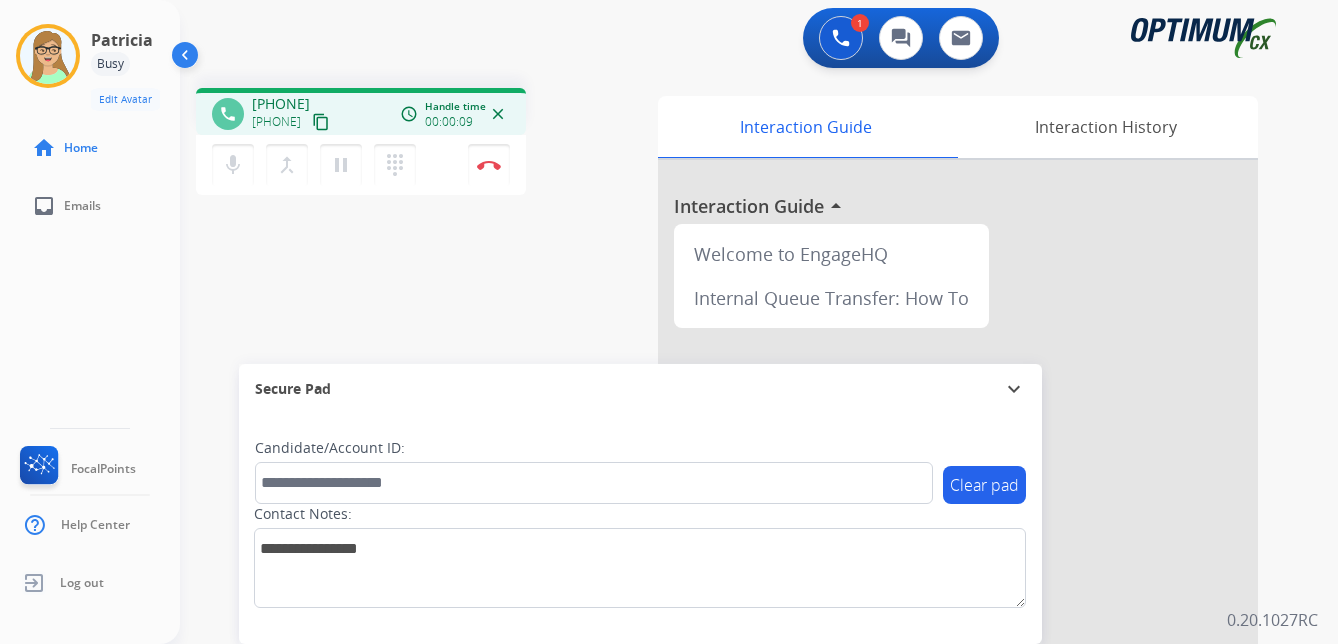 click on "content_copy" at bounding box center [321, 122] 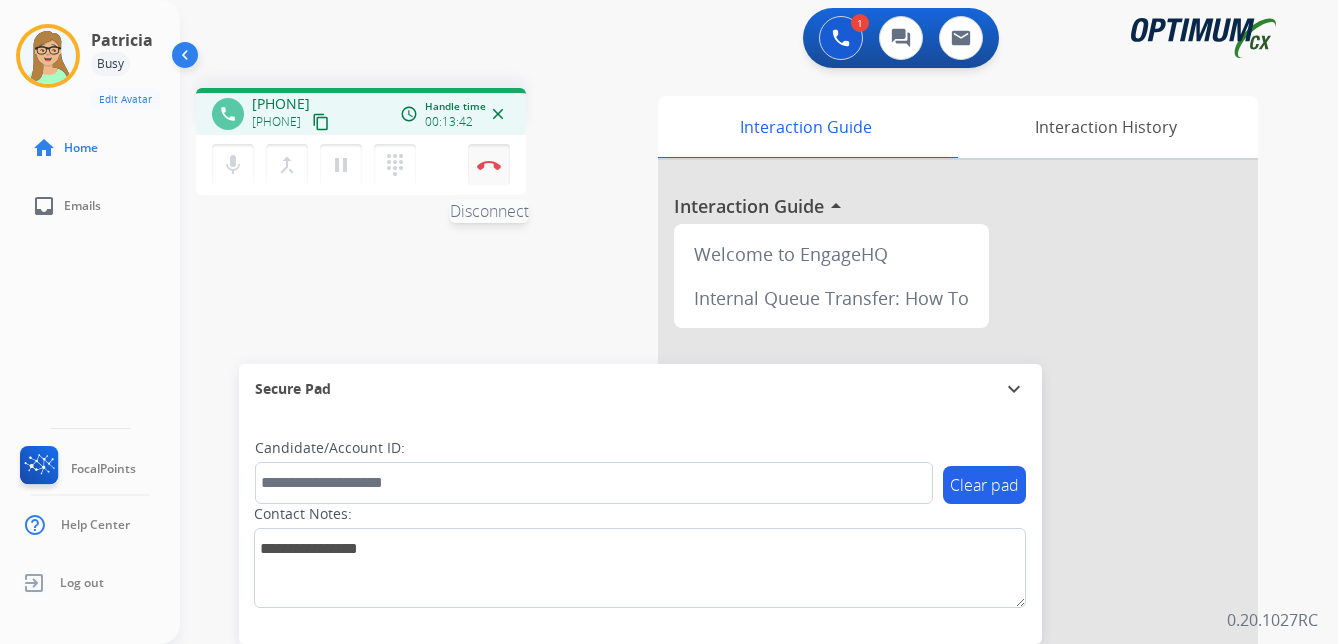 click at bounding box center [489, 165] 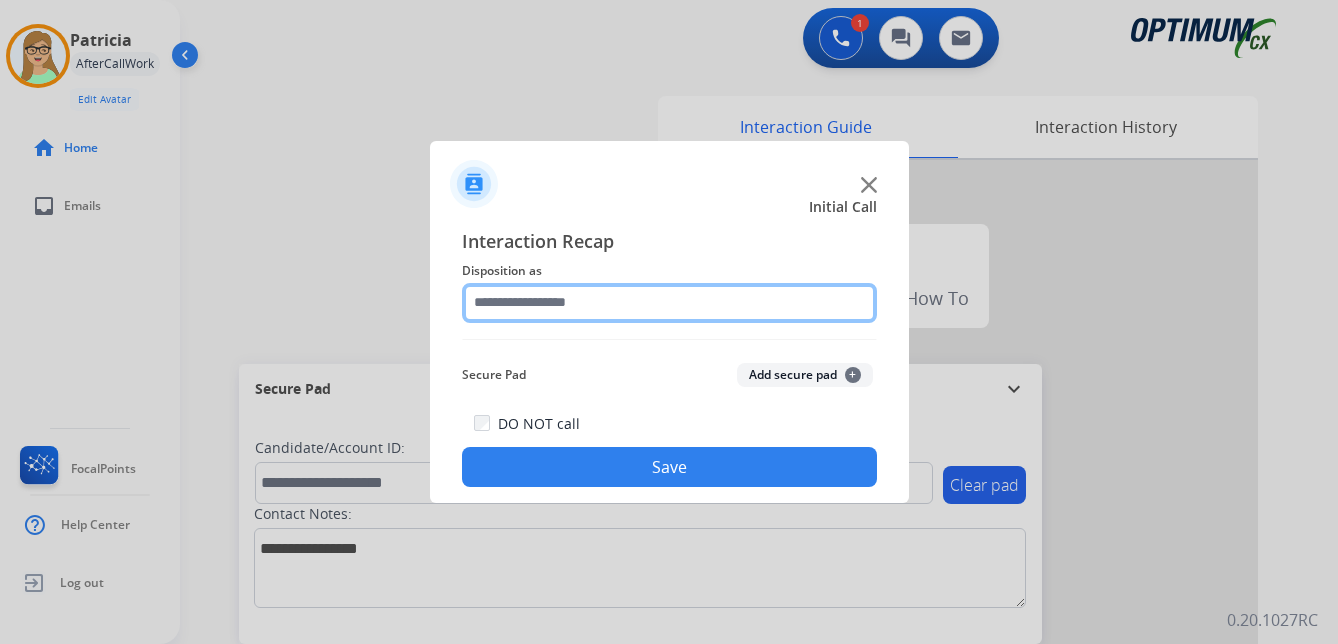click 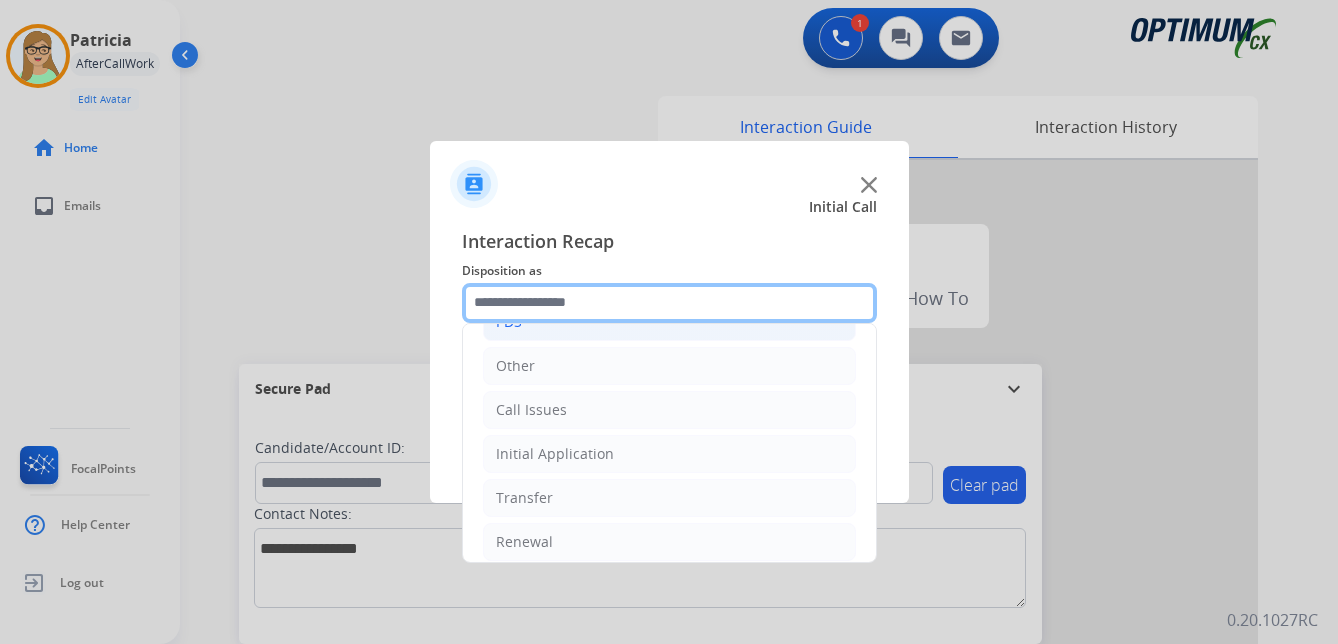 scroll, scrollTop: 136, scrollLeft: 0, axis: vertical 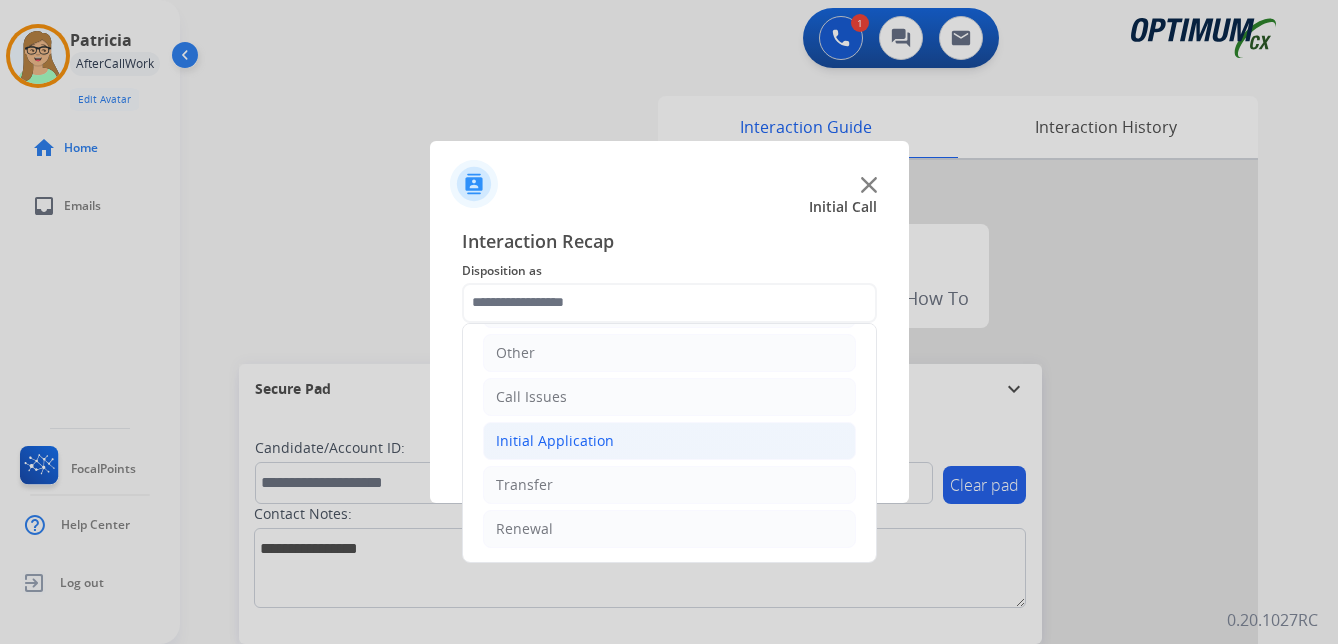 click on "Initial Application" 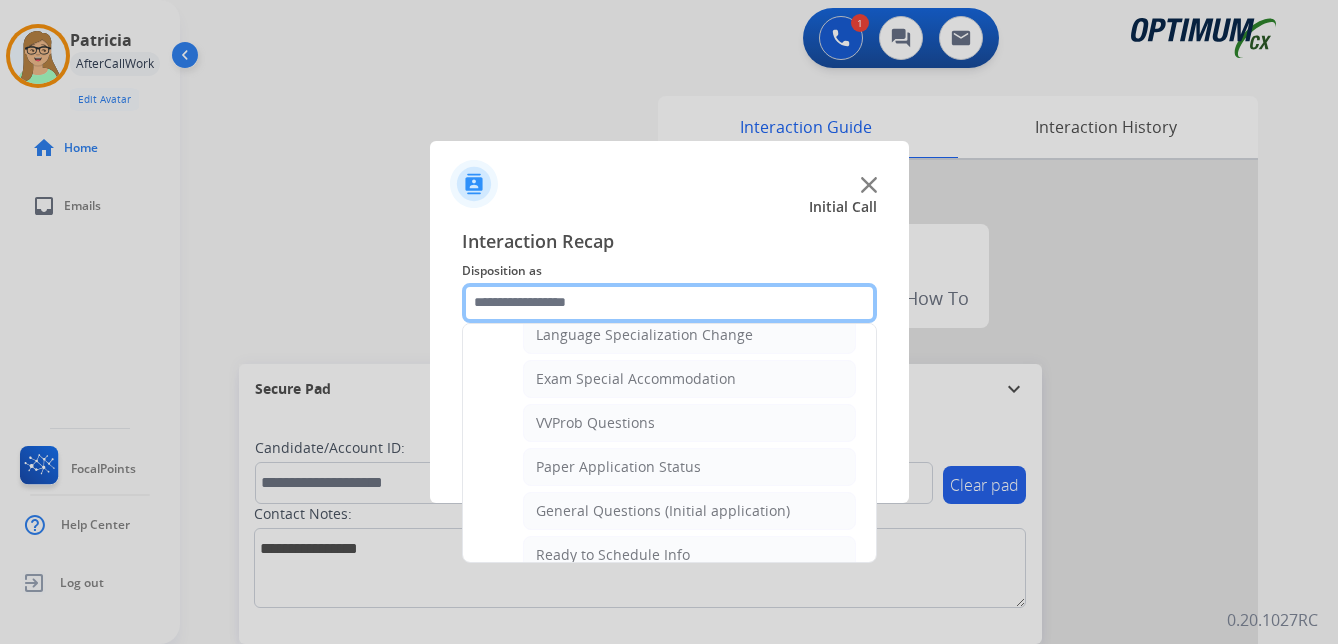 scroll, scrollTop: 1036, scrollLeft: 0, axis: vertical 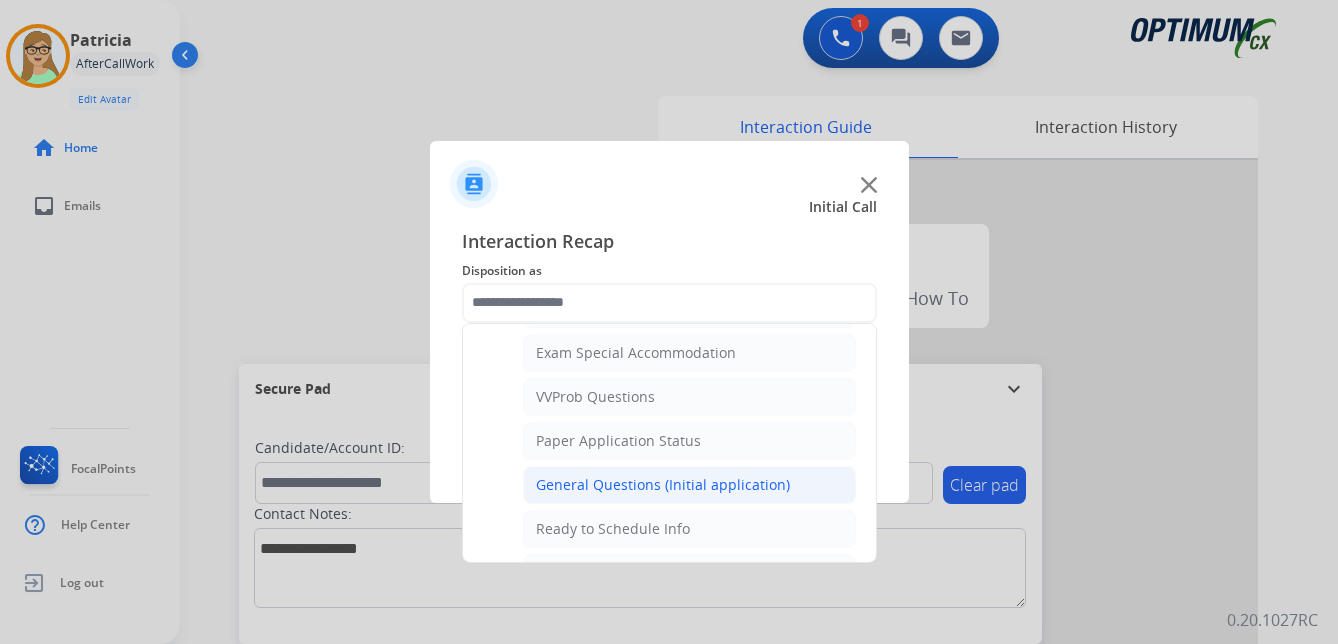 click on "General Questions (Initial application)" 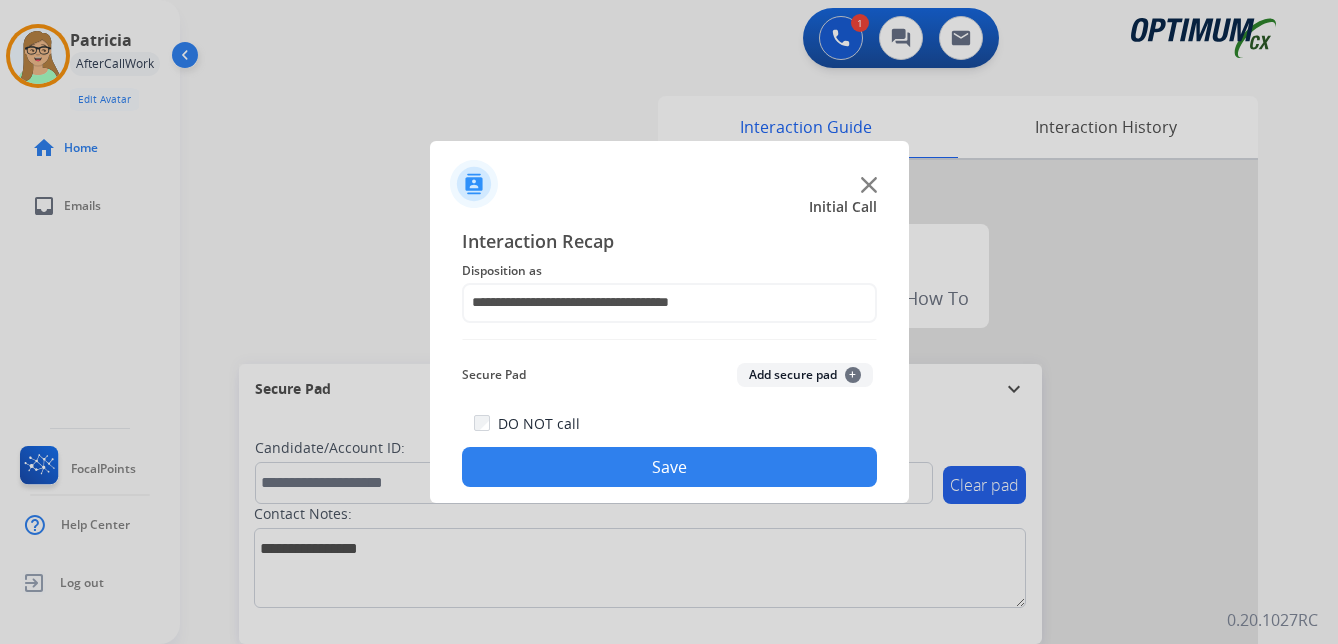 click on "Save" 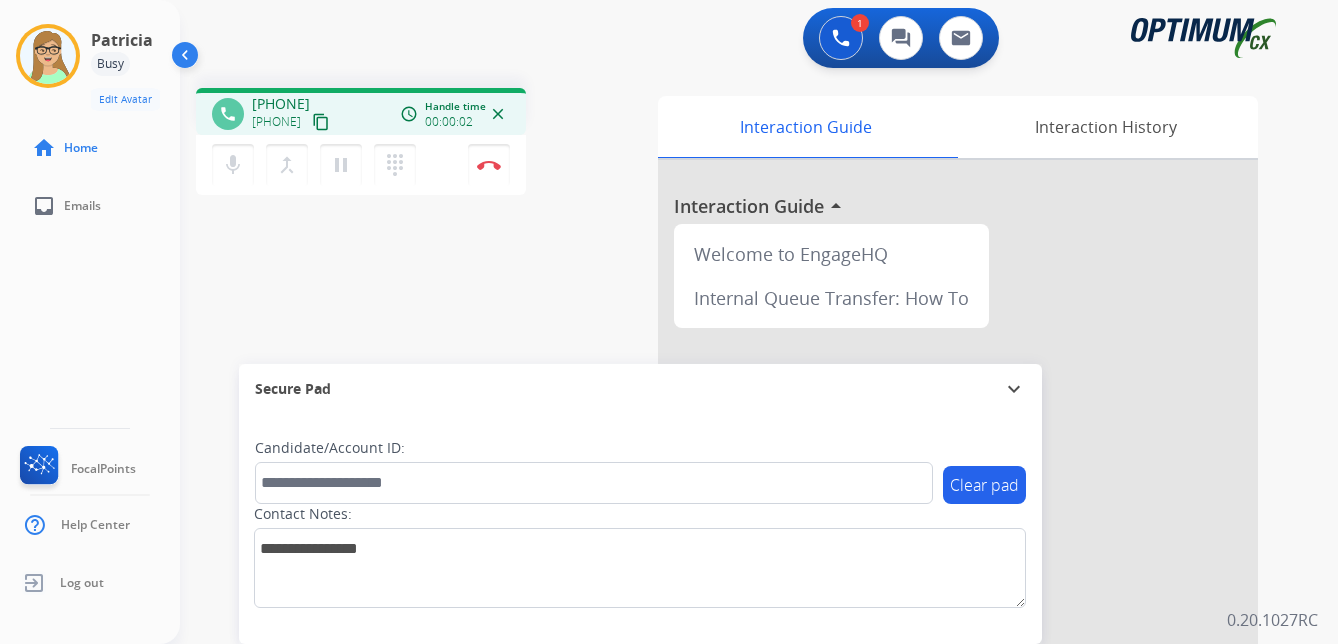 click on "[PHONE]" at bounding box center (276, 122) 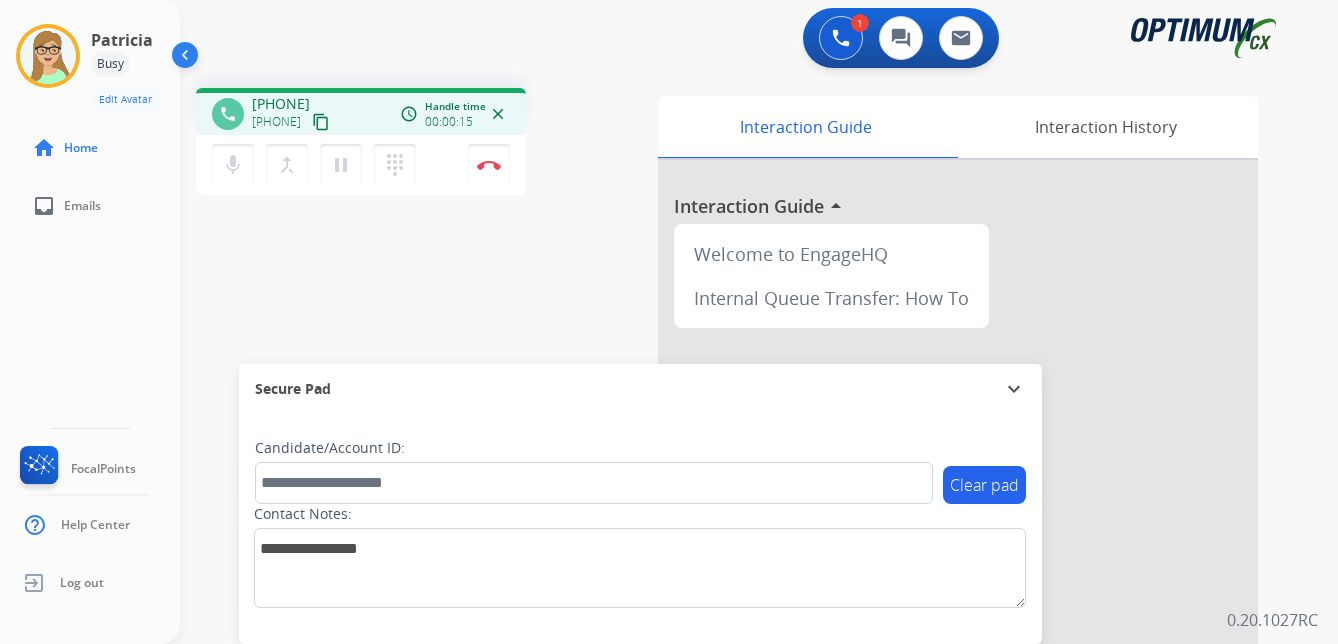 drag, startPoint x: 355, startPoint y: 126, endPoint x: 290, endPoint y: 138, distance: 66.09841 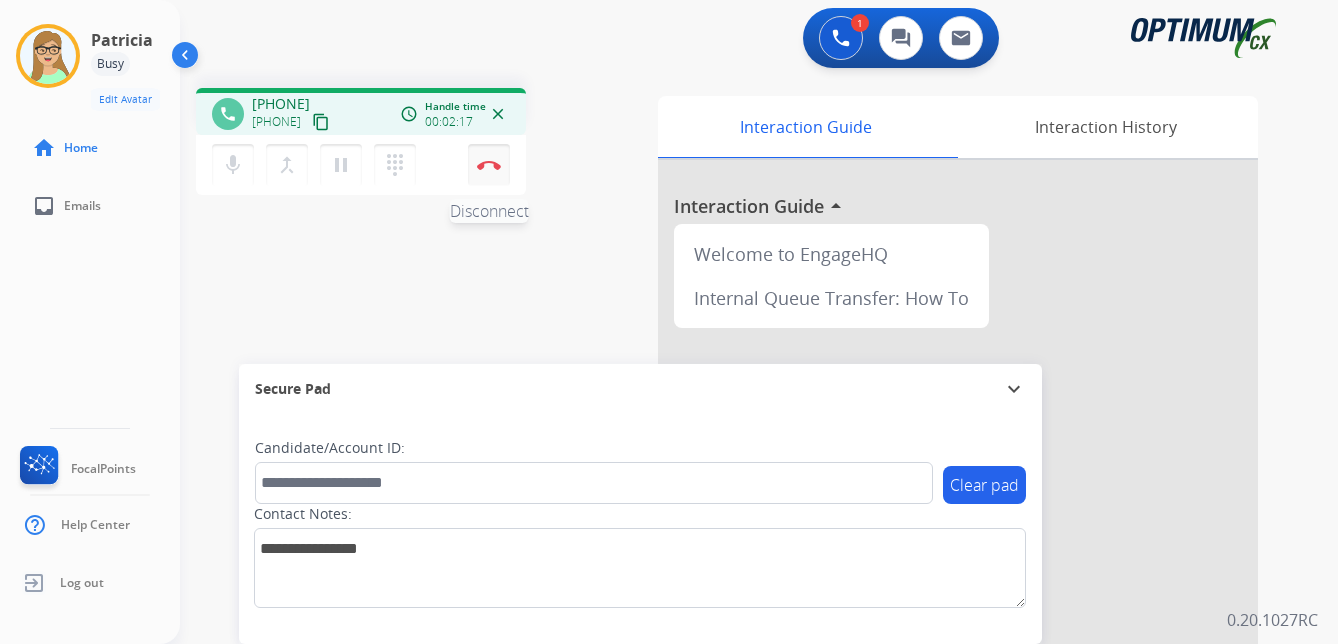 click at bounding box center (489, 165) 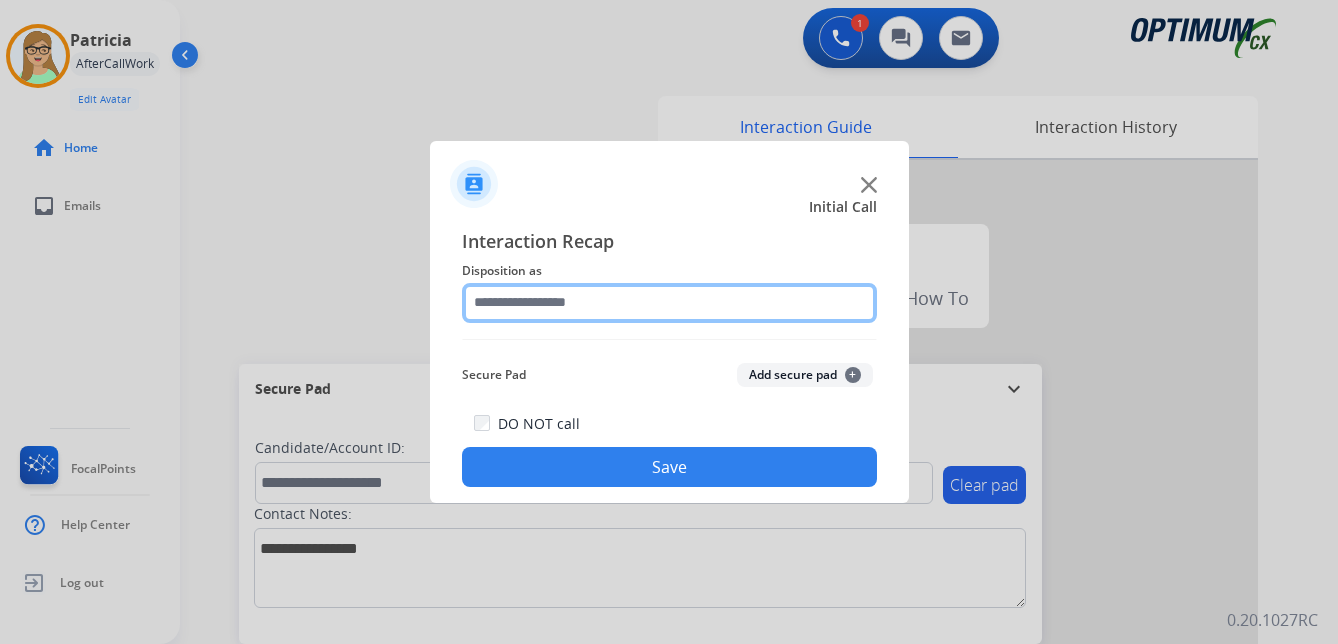 click 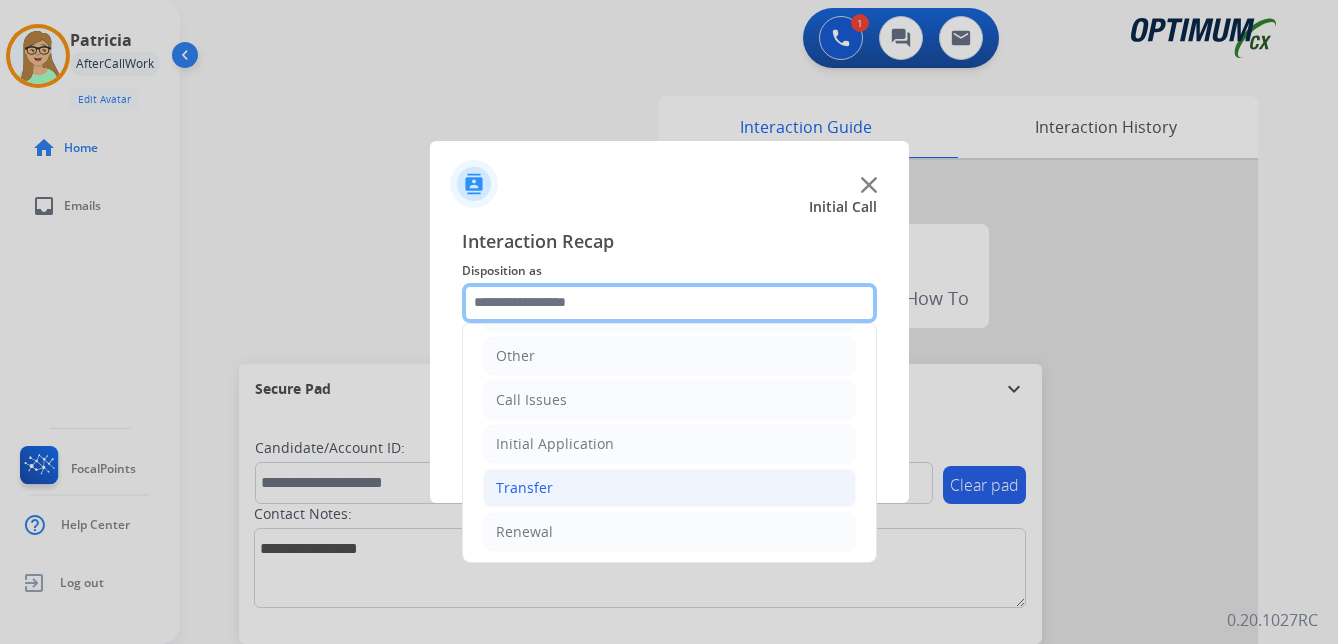 scroll, scrollTop: 136, scrollLeft: 0, axis: vertical 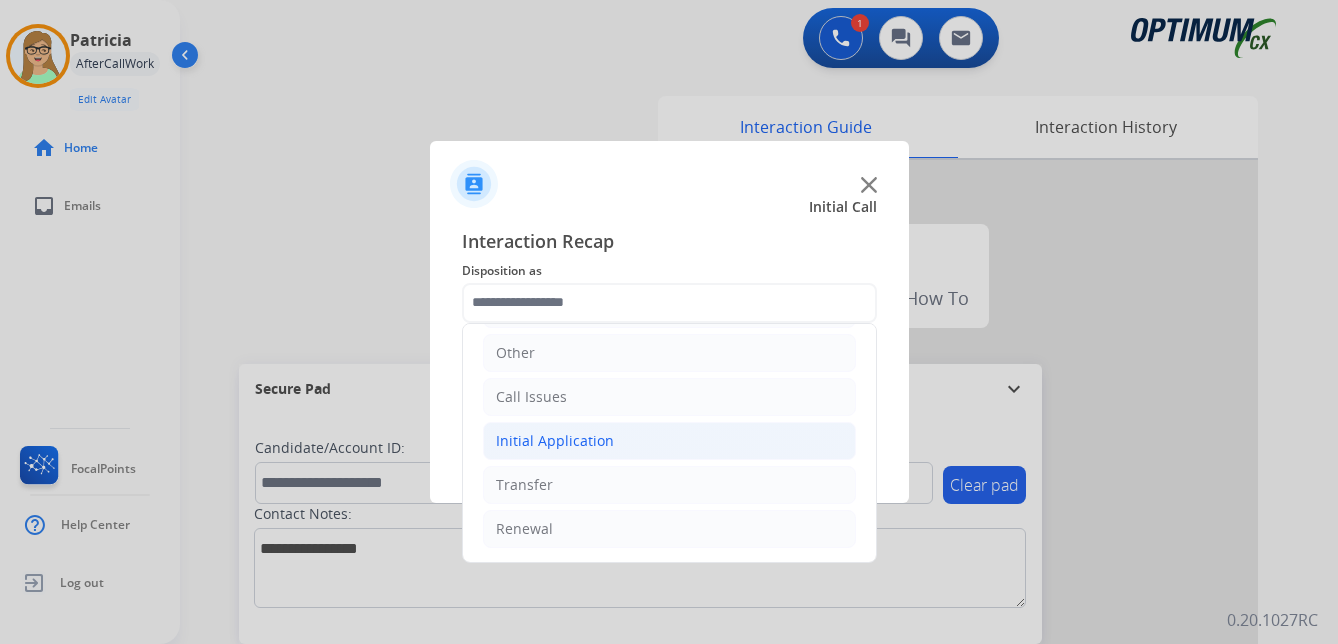 click on "Initial Application" 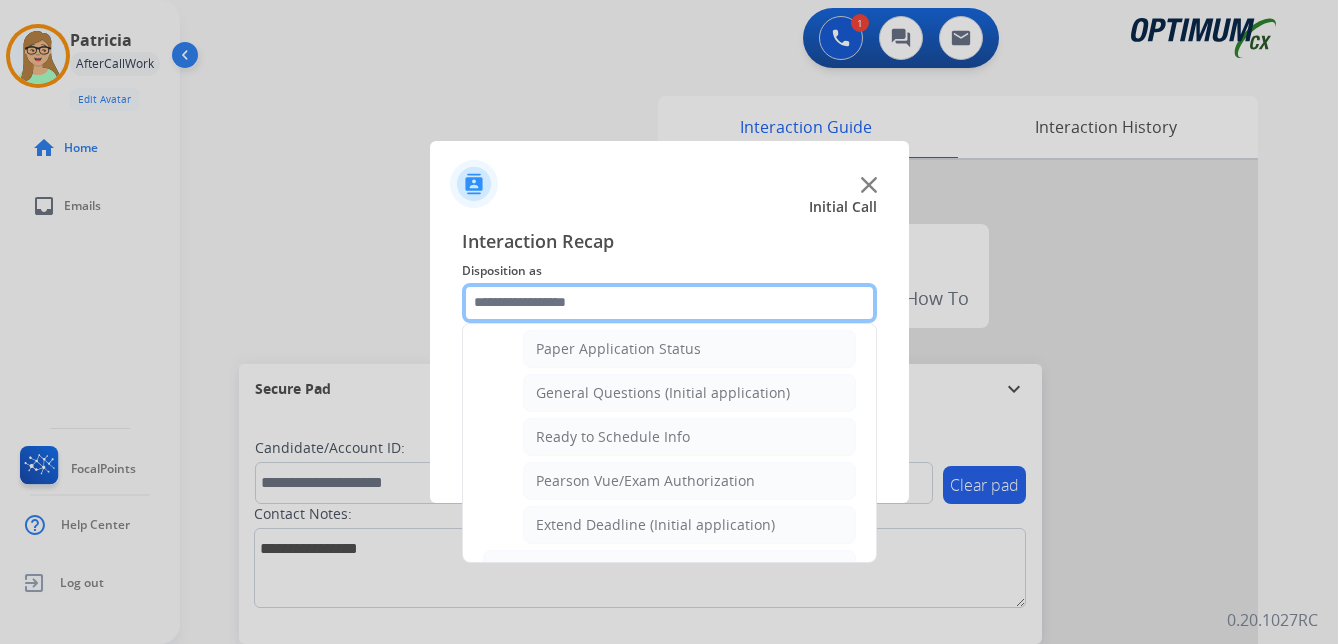 scroll, scrollTop: 1136, scrollLeft: 0, axis: vertical 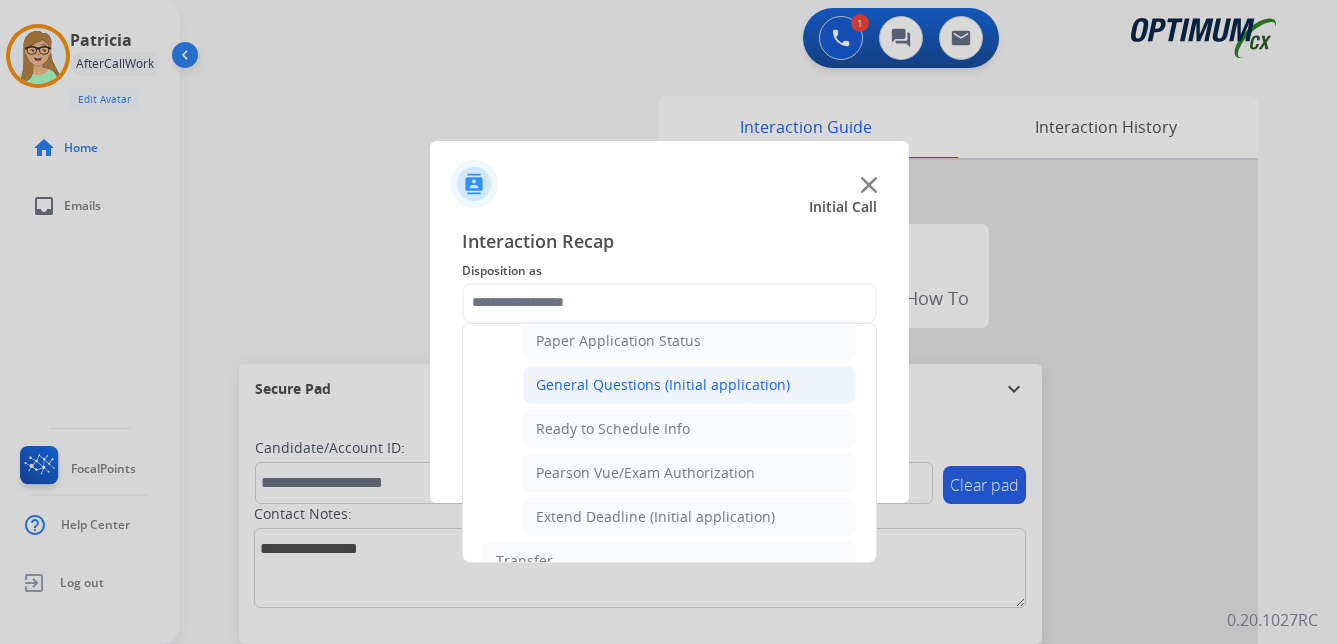 click on "General Questions (Initial application)" 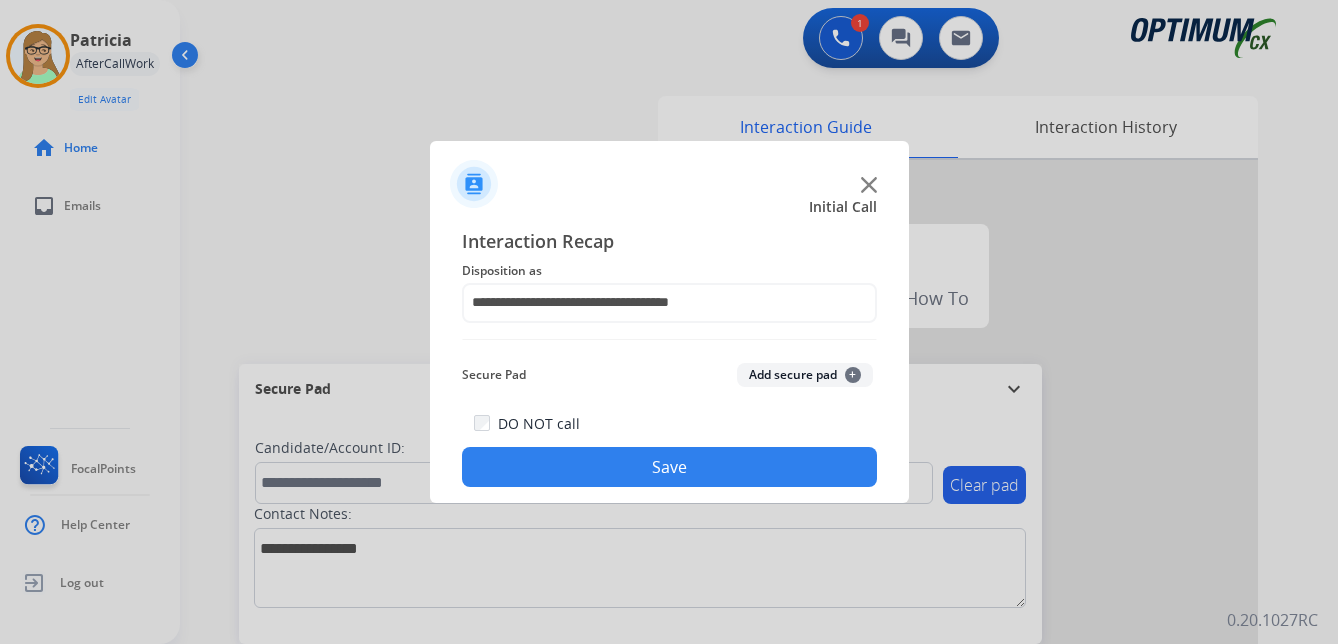 click on "Save" 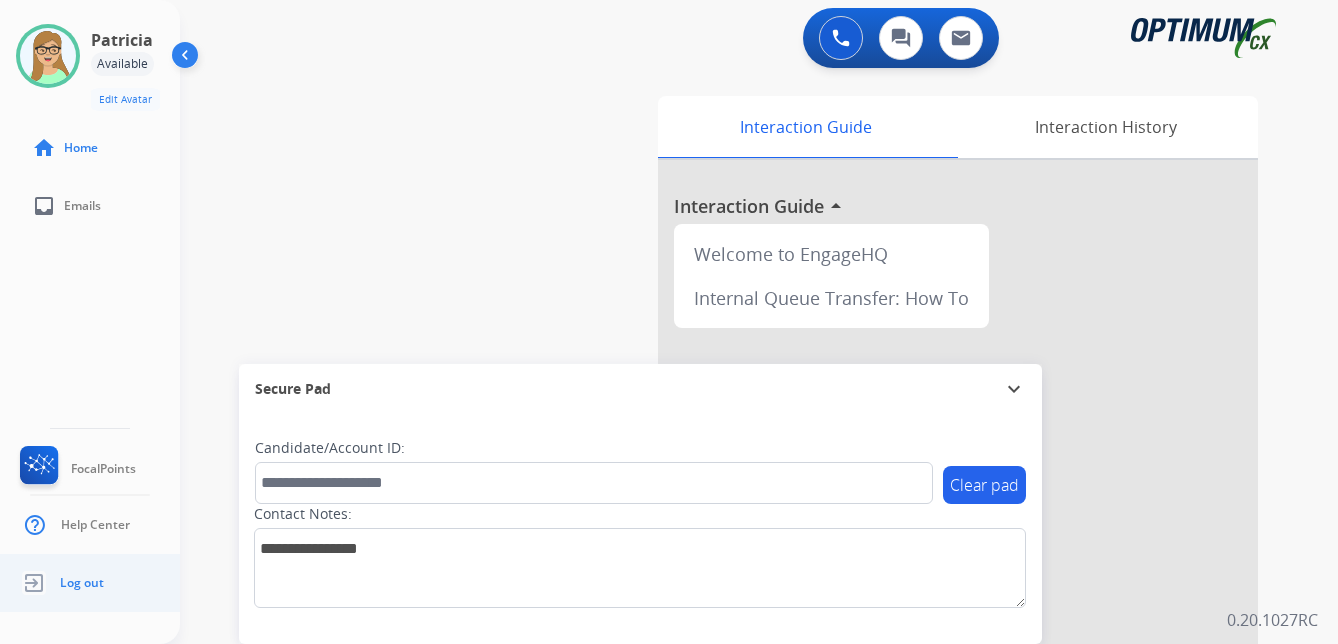 click on "Log out" 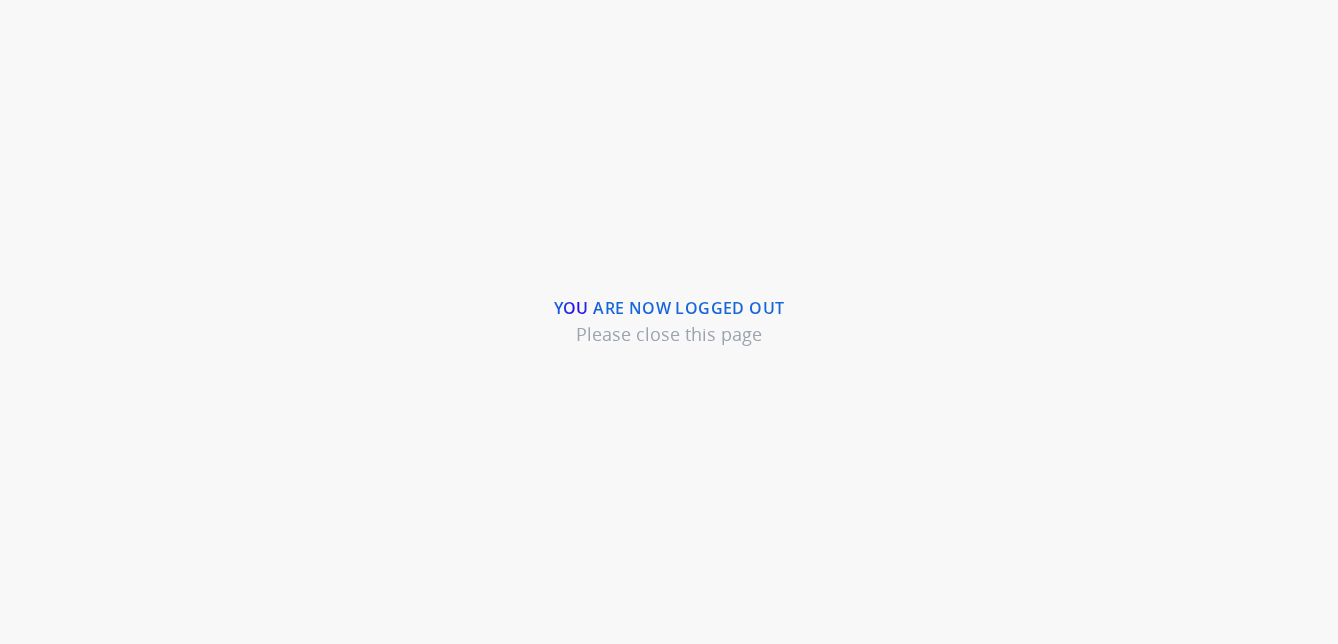 scroll, scrollTop: 0, scrollLeft: 0, axis: both 